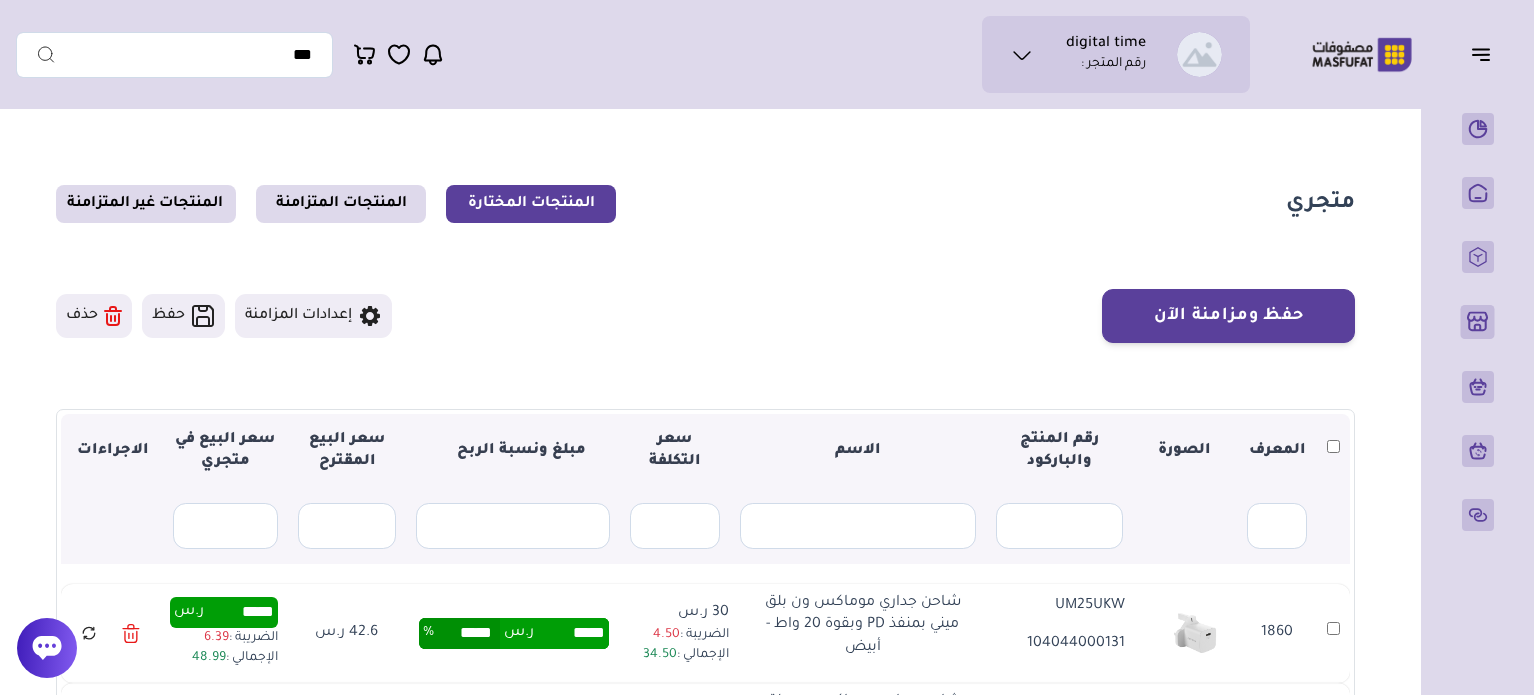 scroll, scrollTop: 0, scrollLeft: 0, axis: both 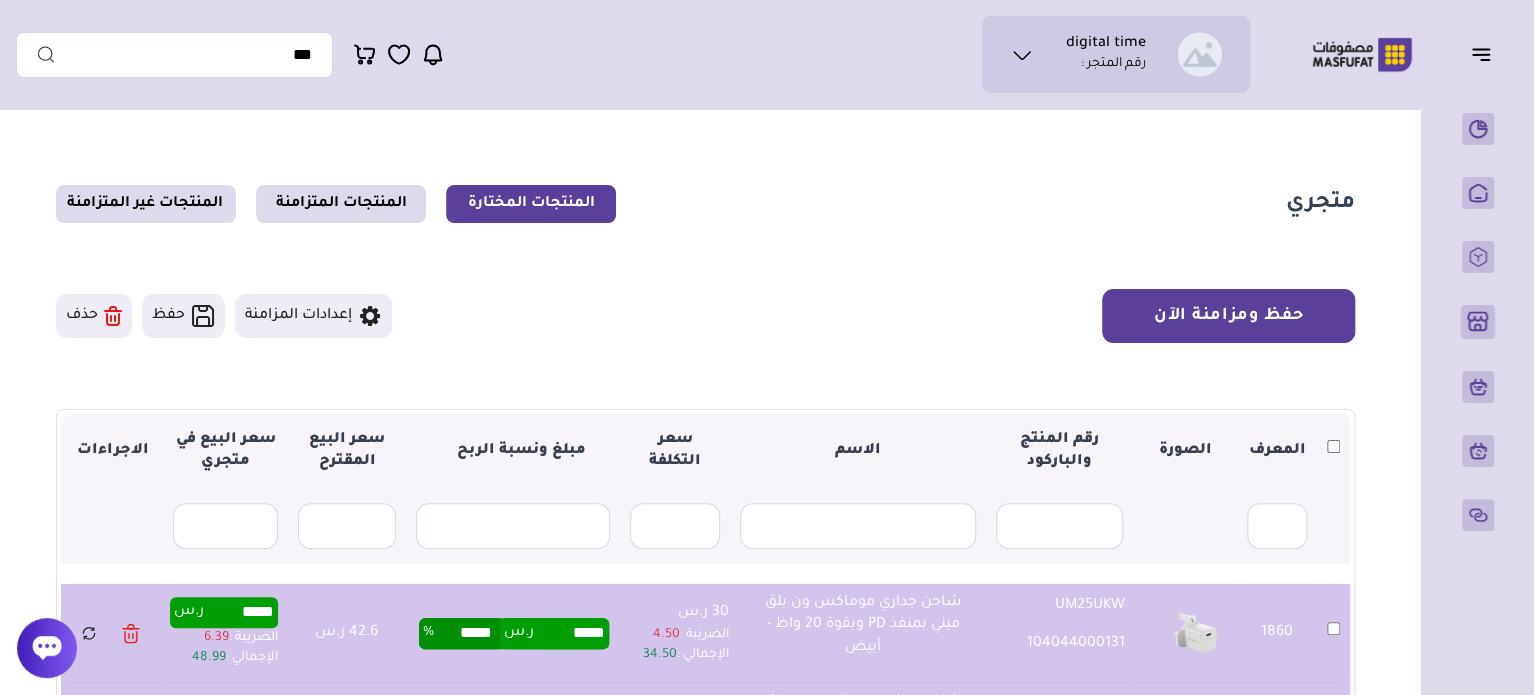 click on "حفظ ومزامنة الآن" at bounding box center (1228, 316) 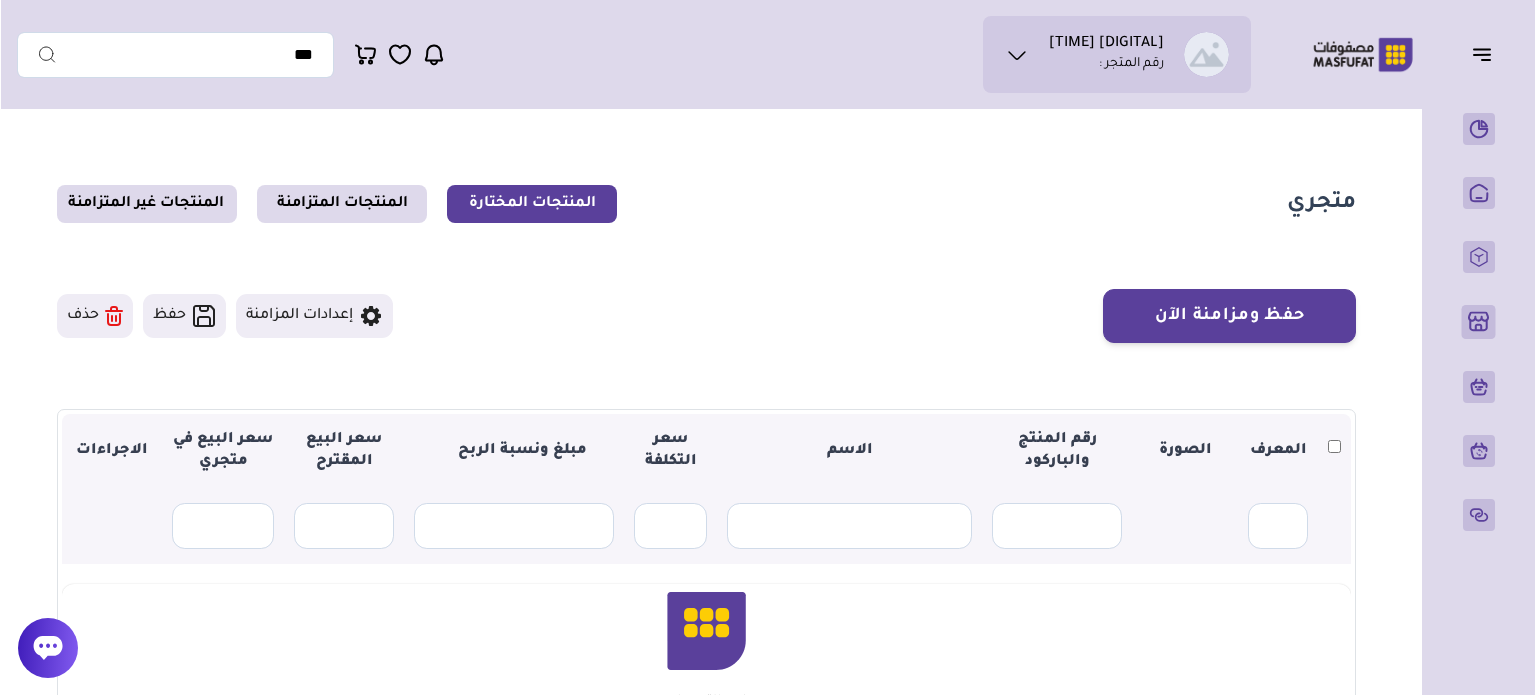 scroll, scrollTop: 0, scrollLeft: 0, axis: both 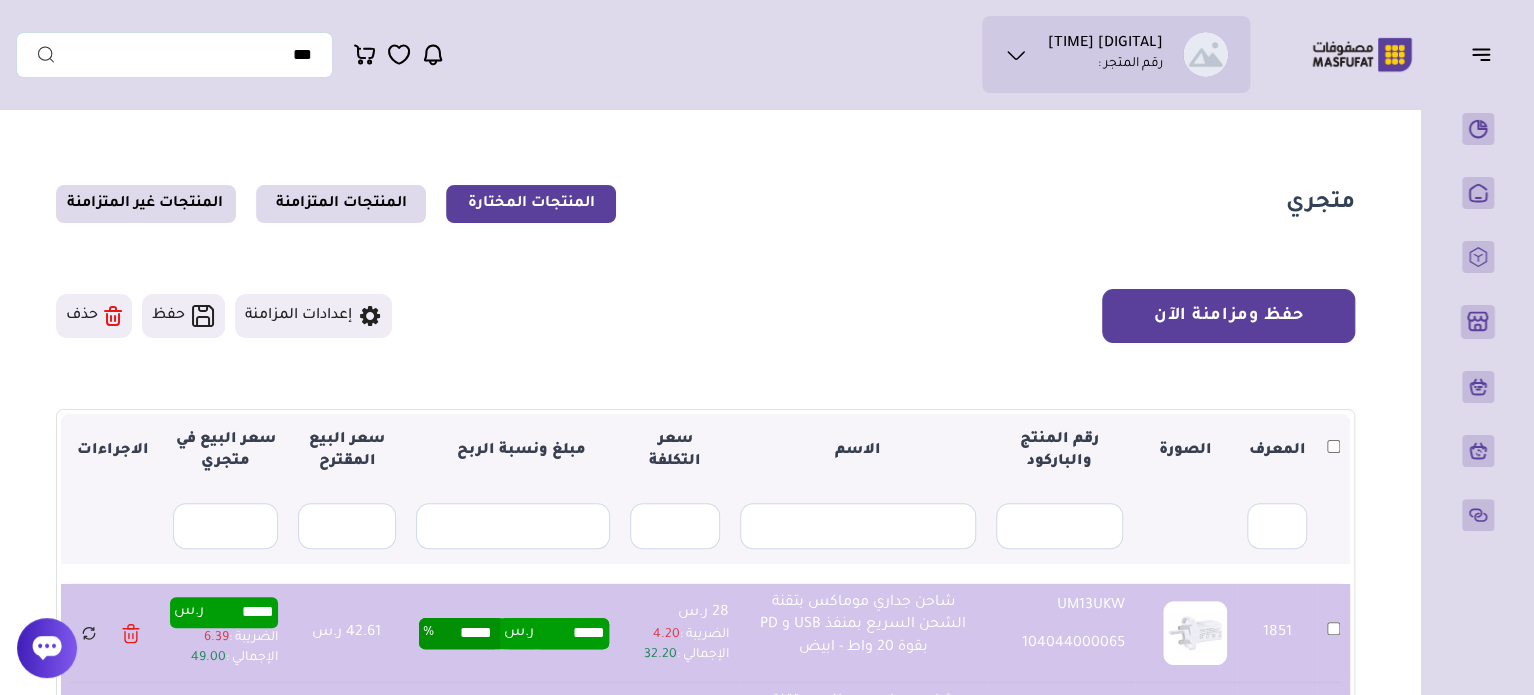 click on "حفظ ومزامنة الآن" at bounding box center [1228, 316] 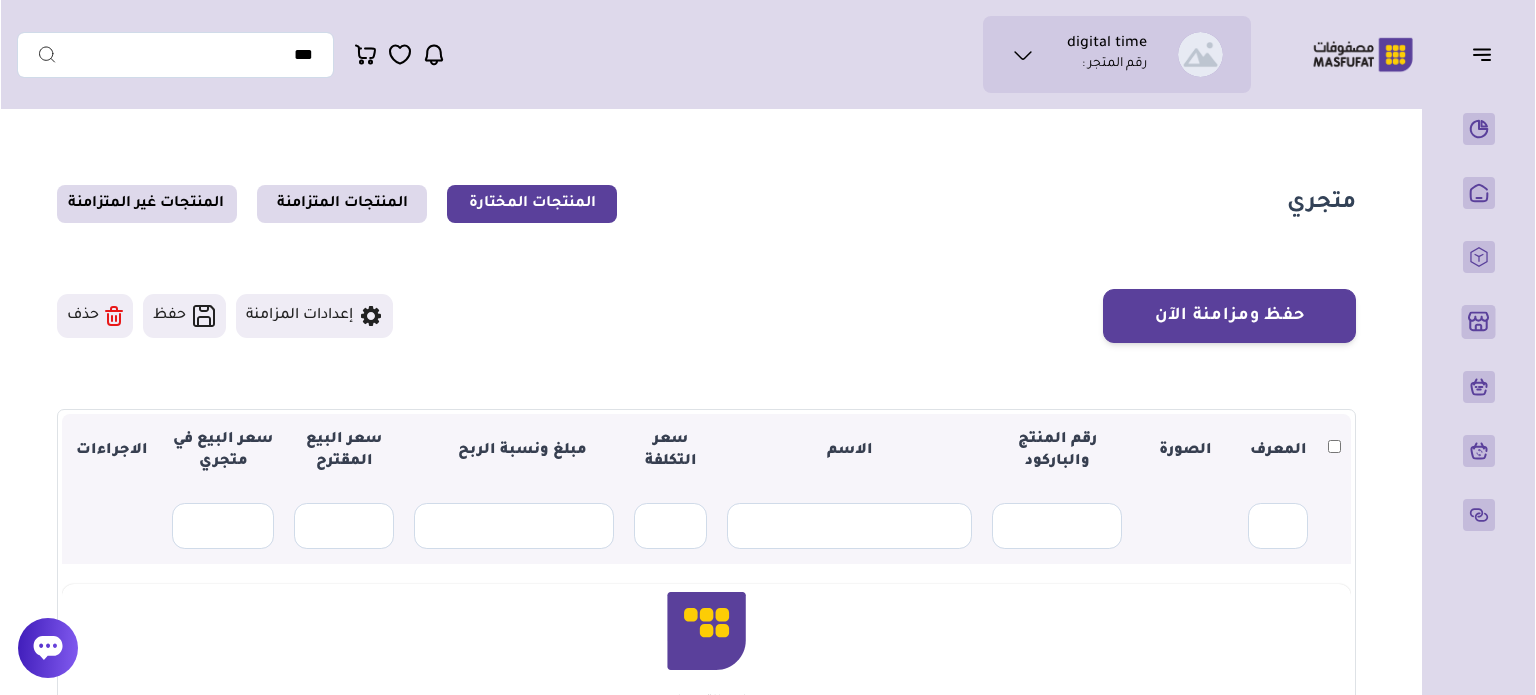 scroll, scrollTop: 0, scrollLeft: 0, axis: both 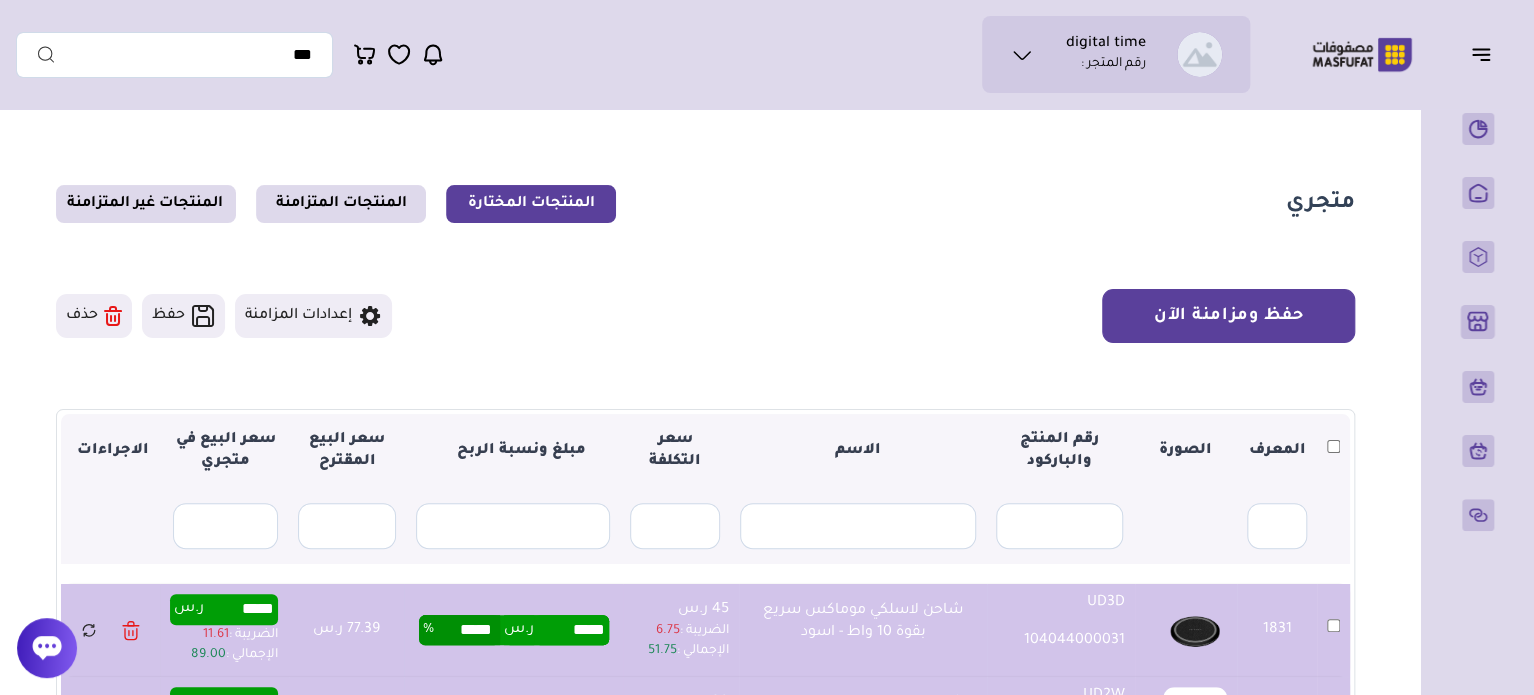 click on "حفظ ومزامنة الآن" at bounding box center [1228, 316] 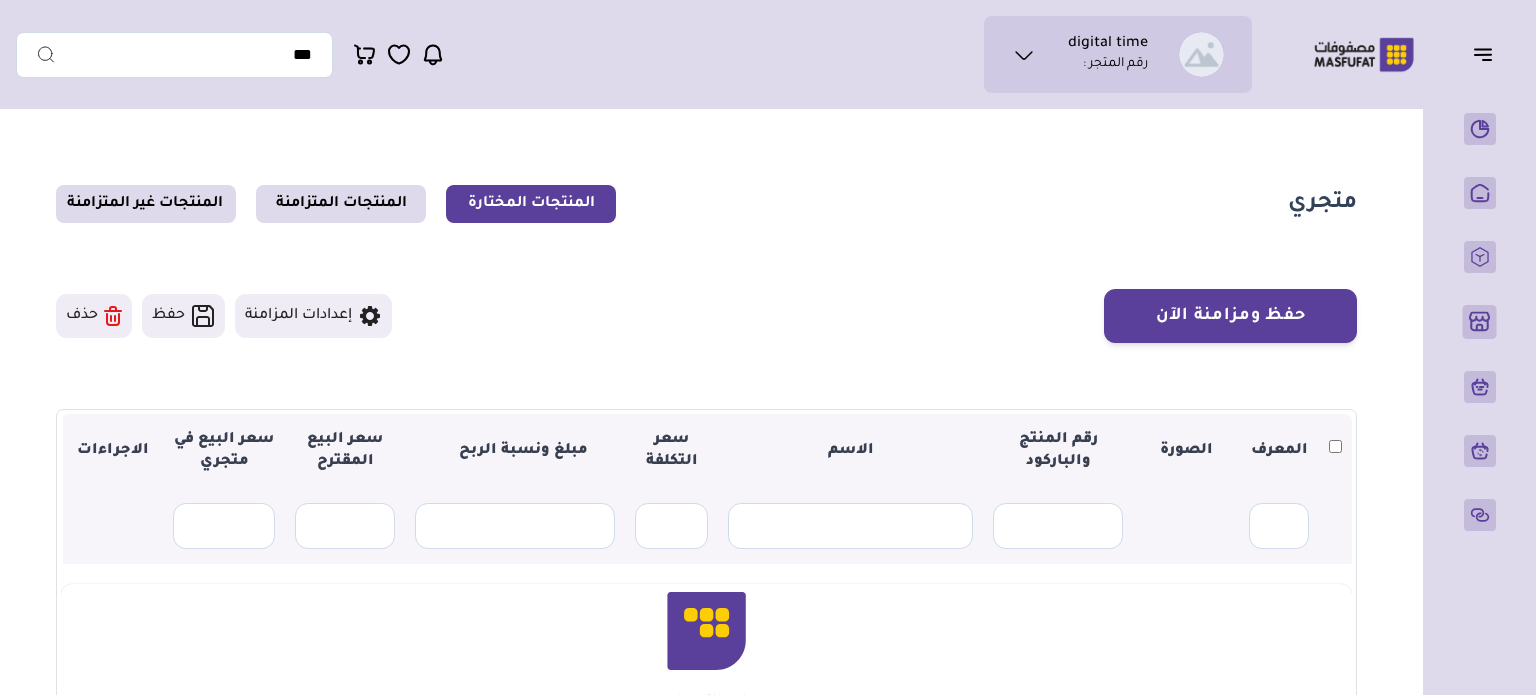 scroll, scrollTop: 0, scrollLeft: 0, axis: both 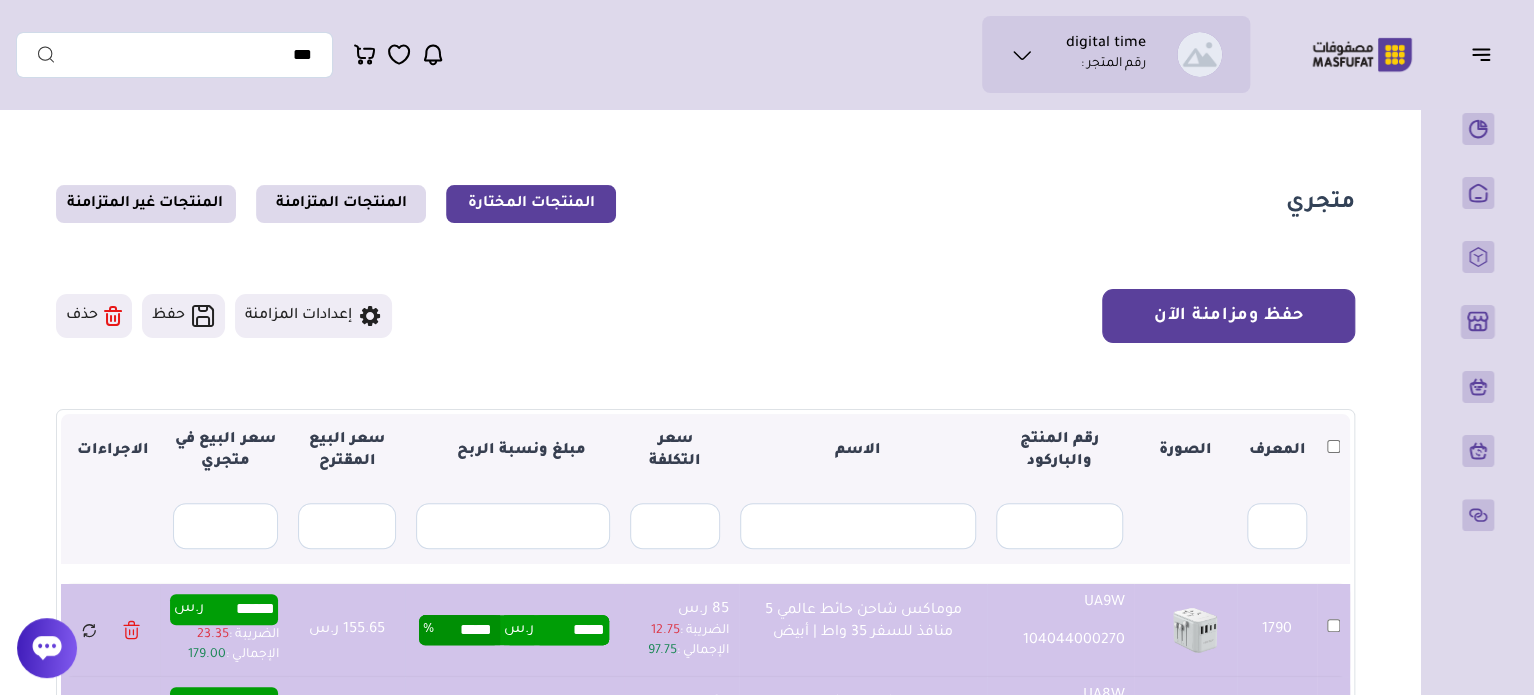 click on "حفظ ومزامنة الآن" at bounding box center [1228, 316] 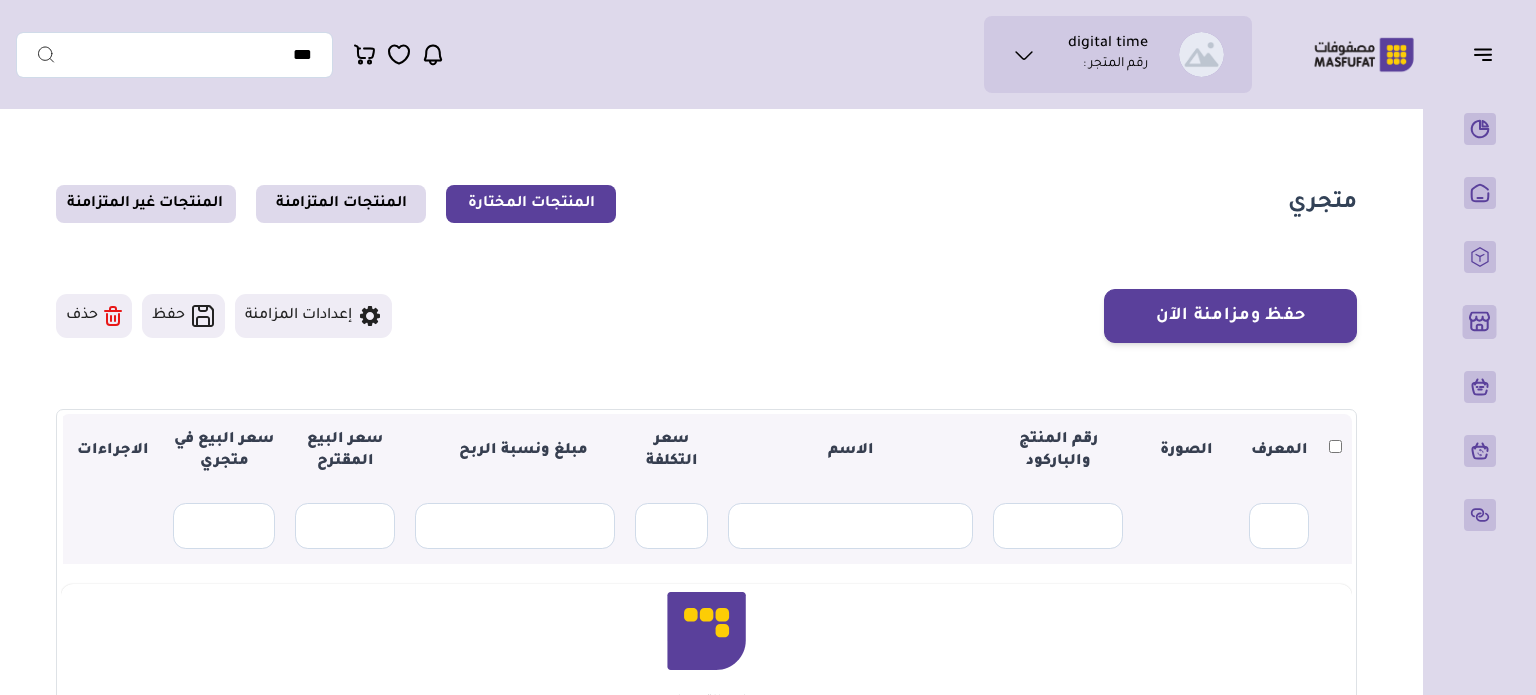 scroll, scrollTop: 0, scrollLeft: 0, axis: both 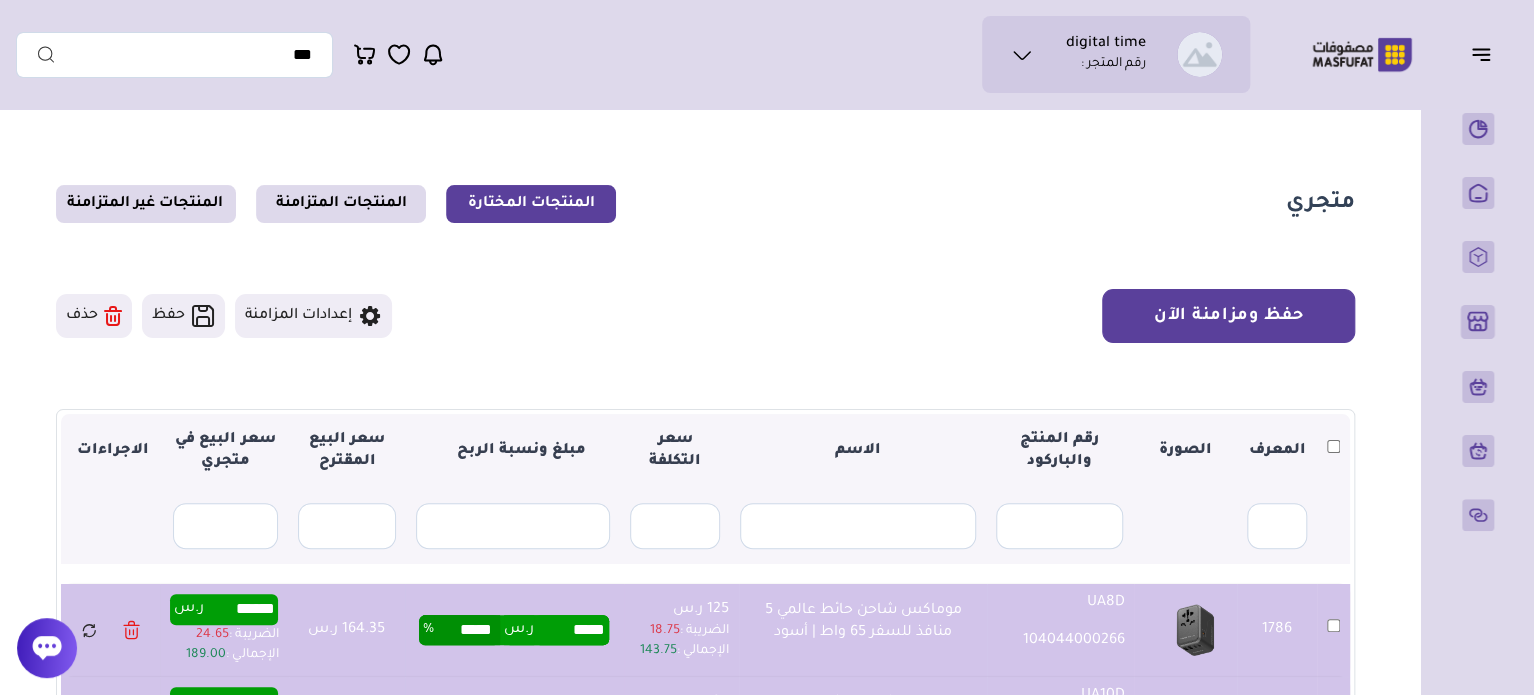 click on "حفظ ومزامنة الآن" at bounding box center [1228, 316] 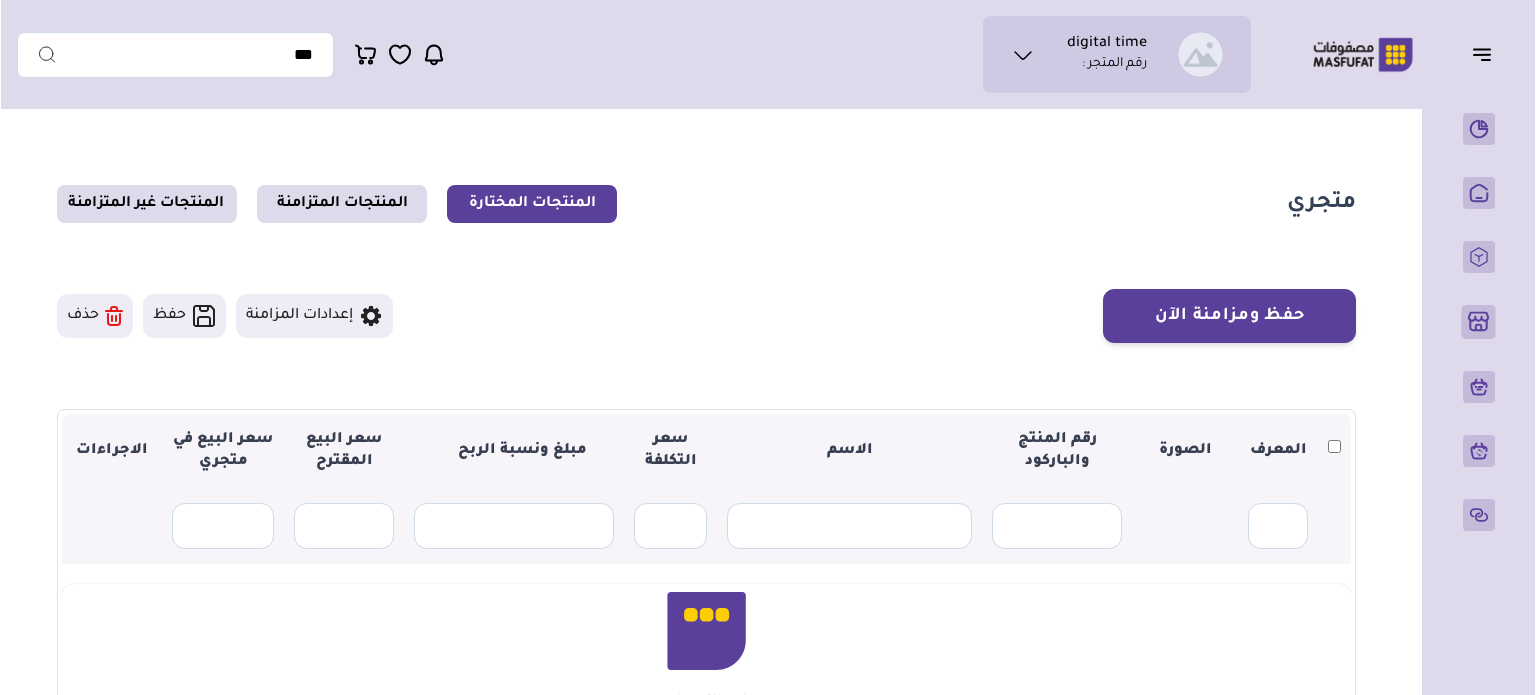 scroll, scrollTop: 0, scrollLeft: 0, axis: both 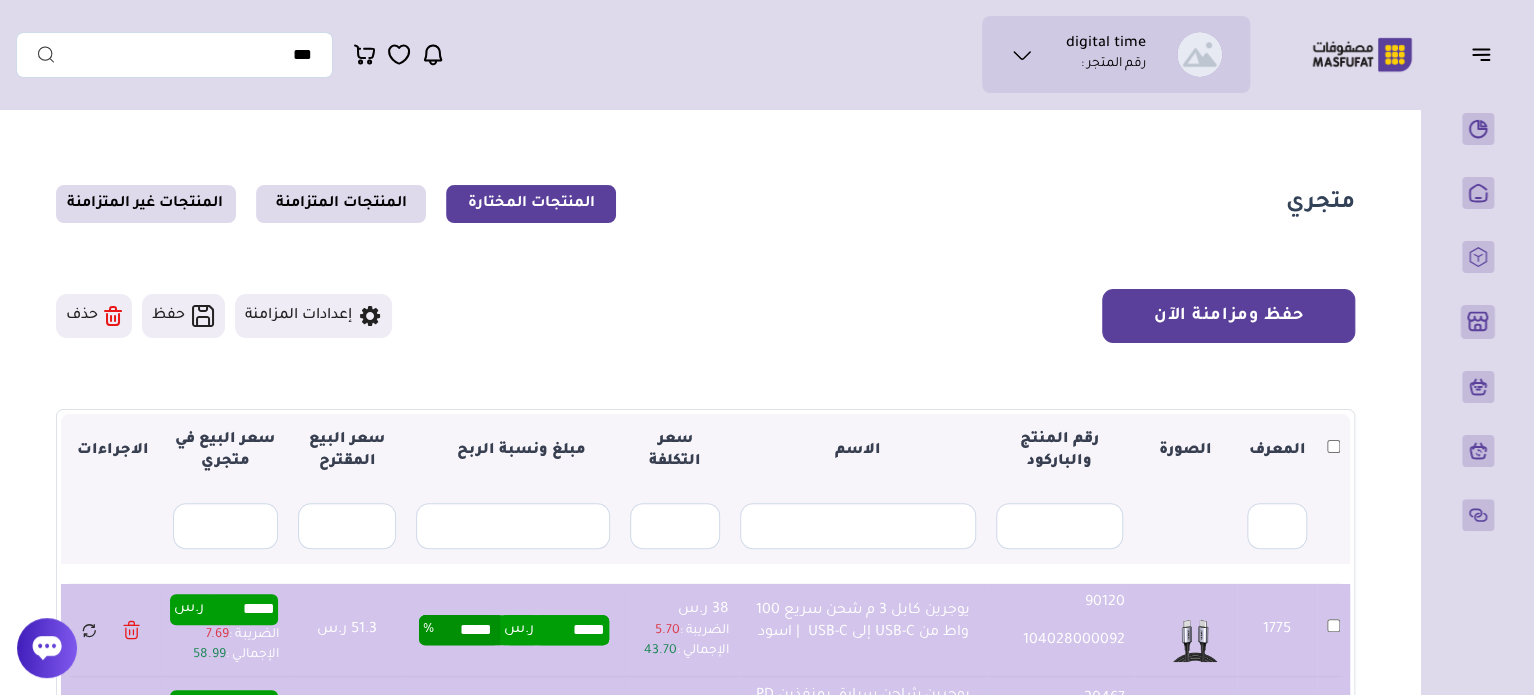 click on "حفظ ومزامنة الآن" at bounding box center (1228, 316) 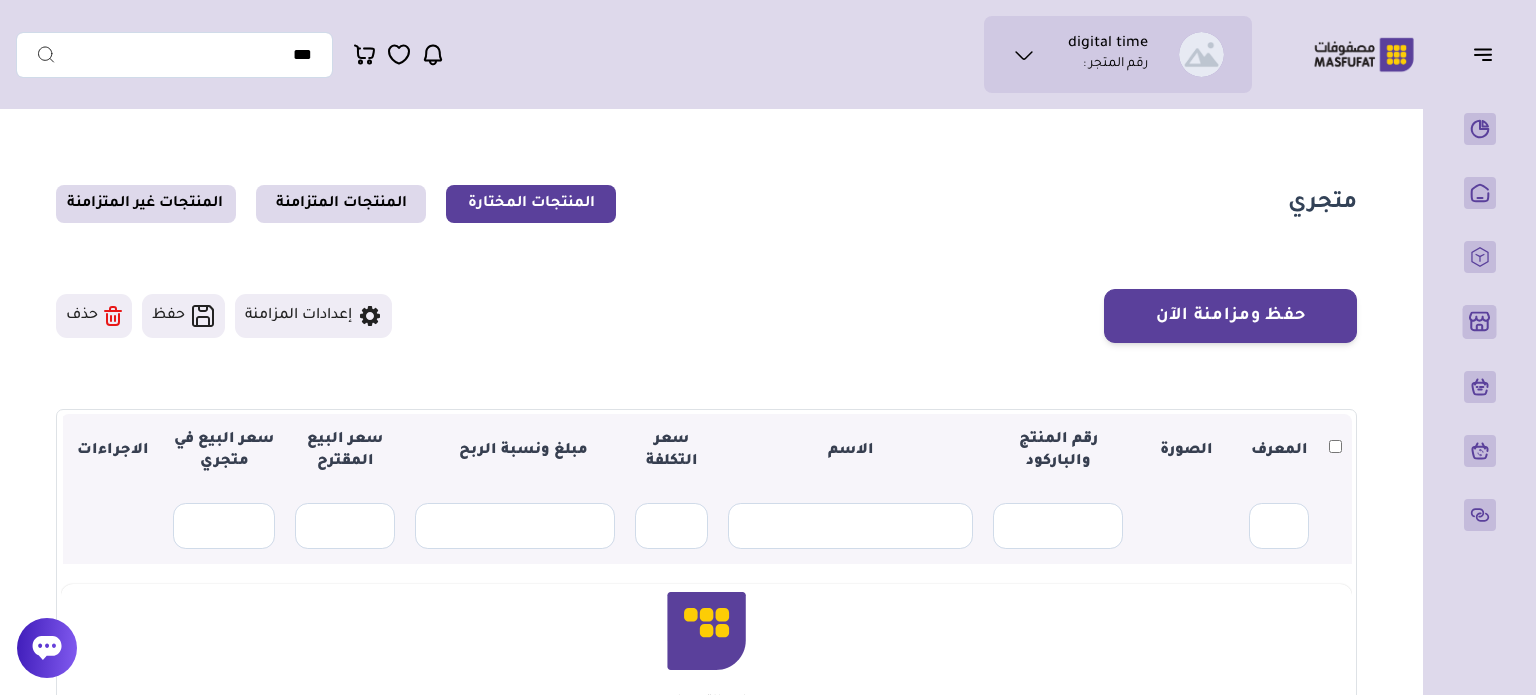 scroll, scrollTop: 0, scrollLeft: 0, axis: both 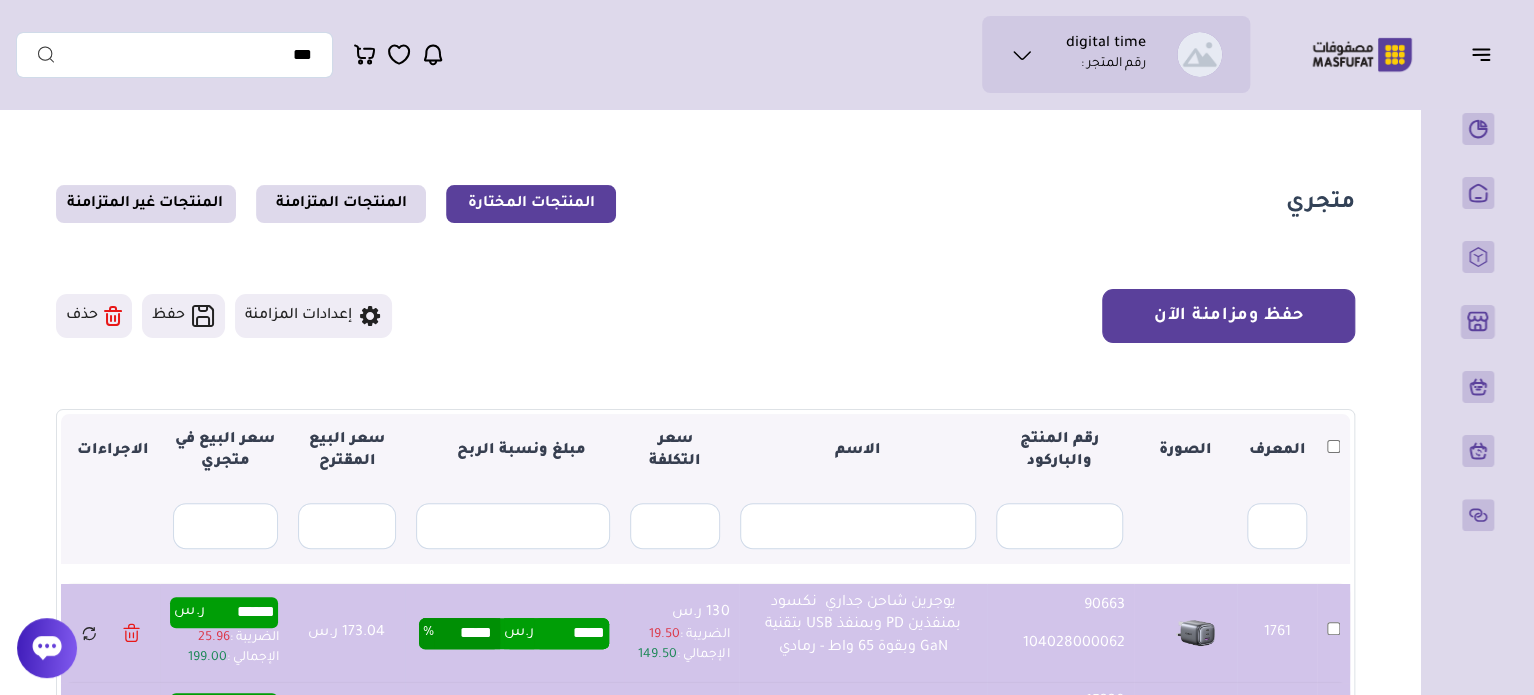 click on "حفظ ومزامنة الآن" at bounding box center [1228, 316] 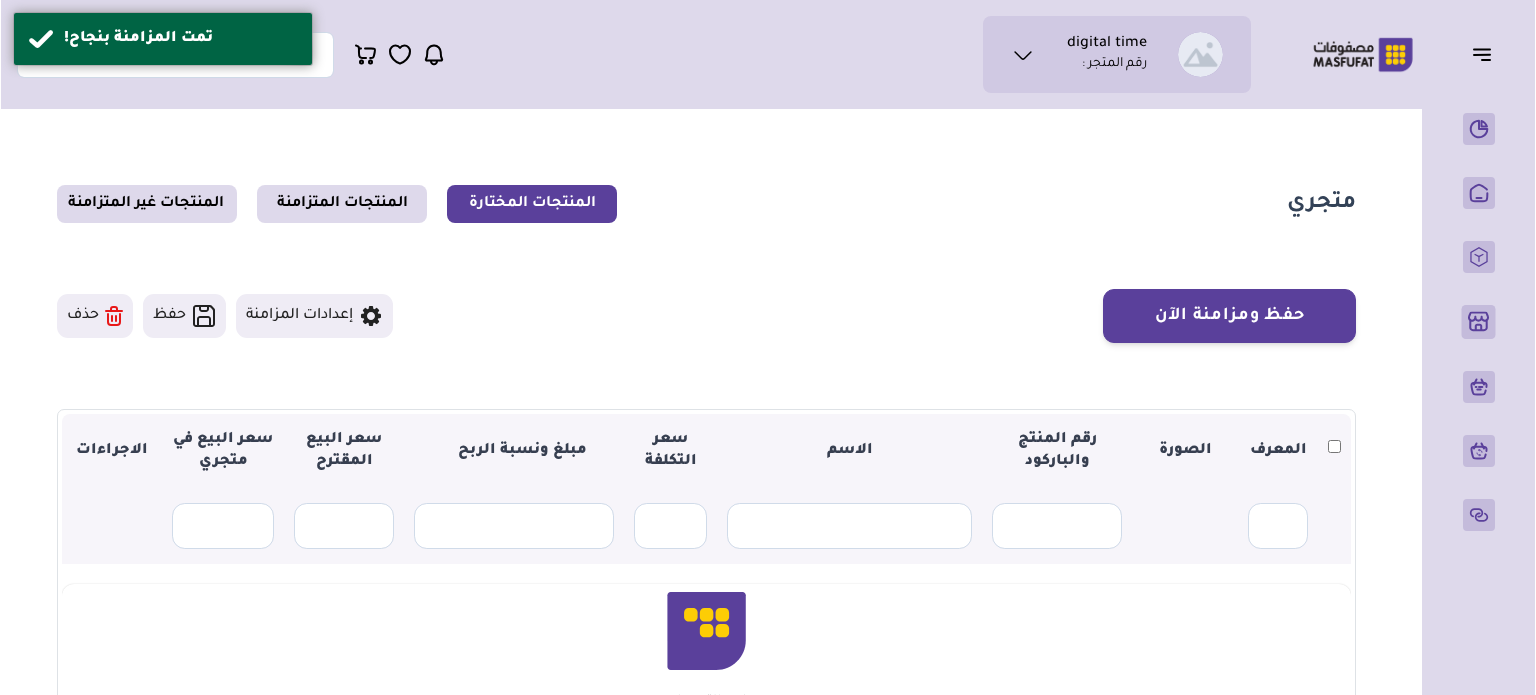 scroll, scrollTop: 0, scrollLeft: 0, axis: both 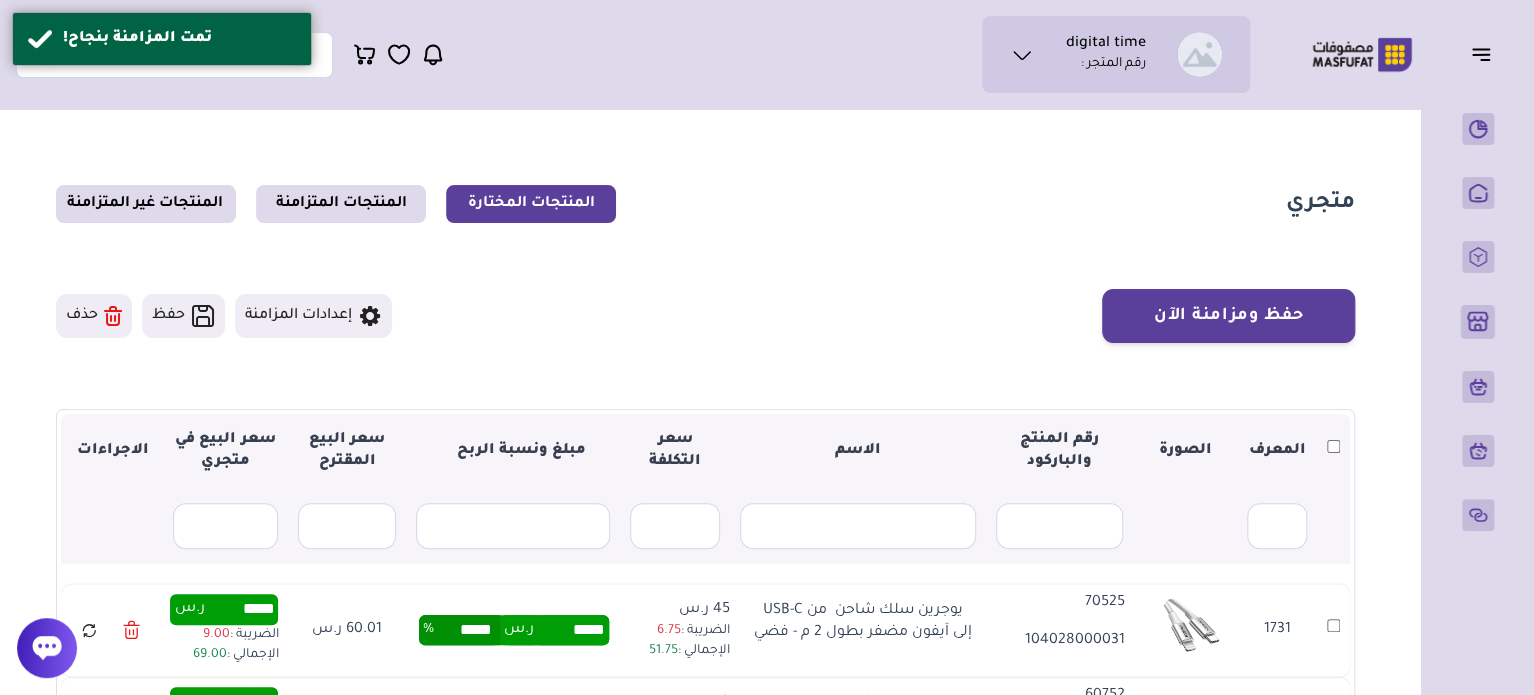 click at bounding box center (1333, 451) 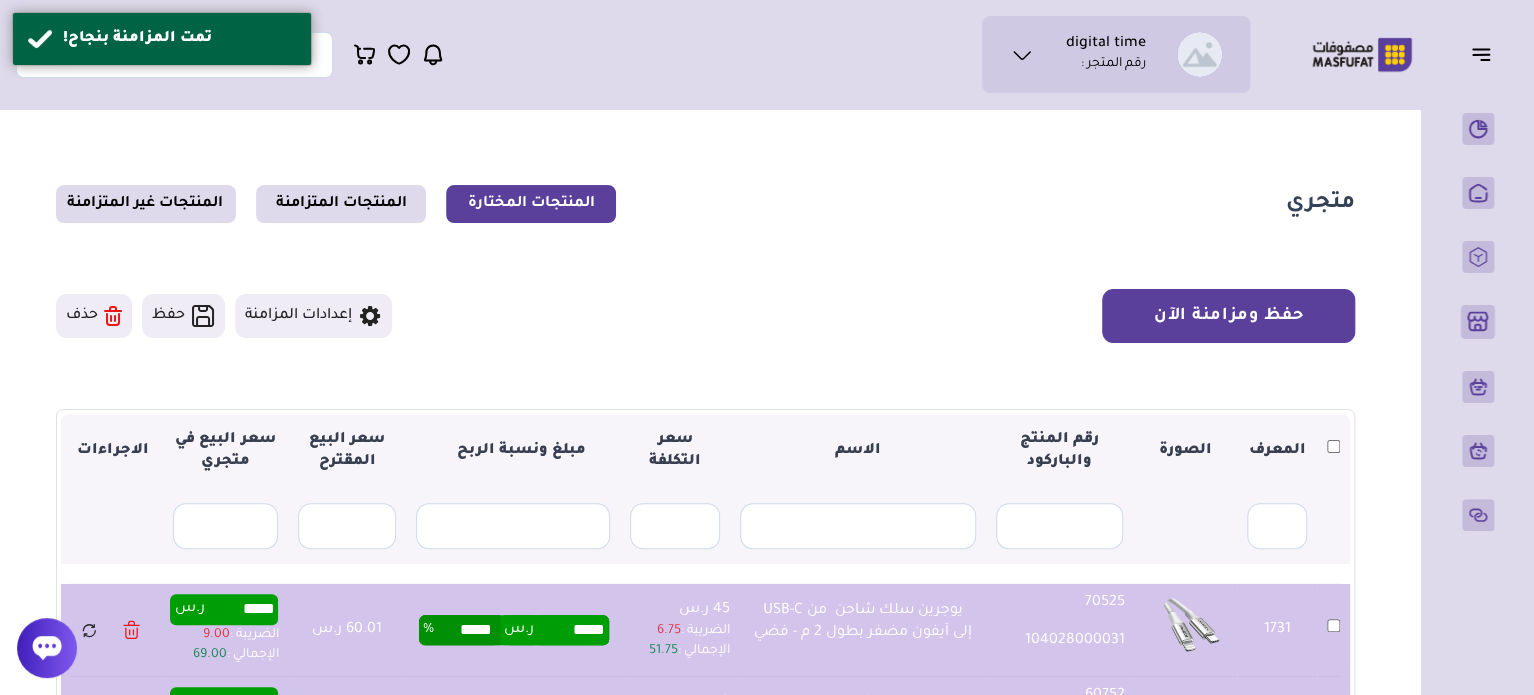 click on "حفظ ومزامنة الآن" at bounding box center (1228, 316) 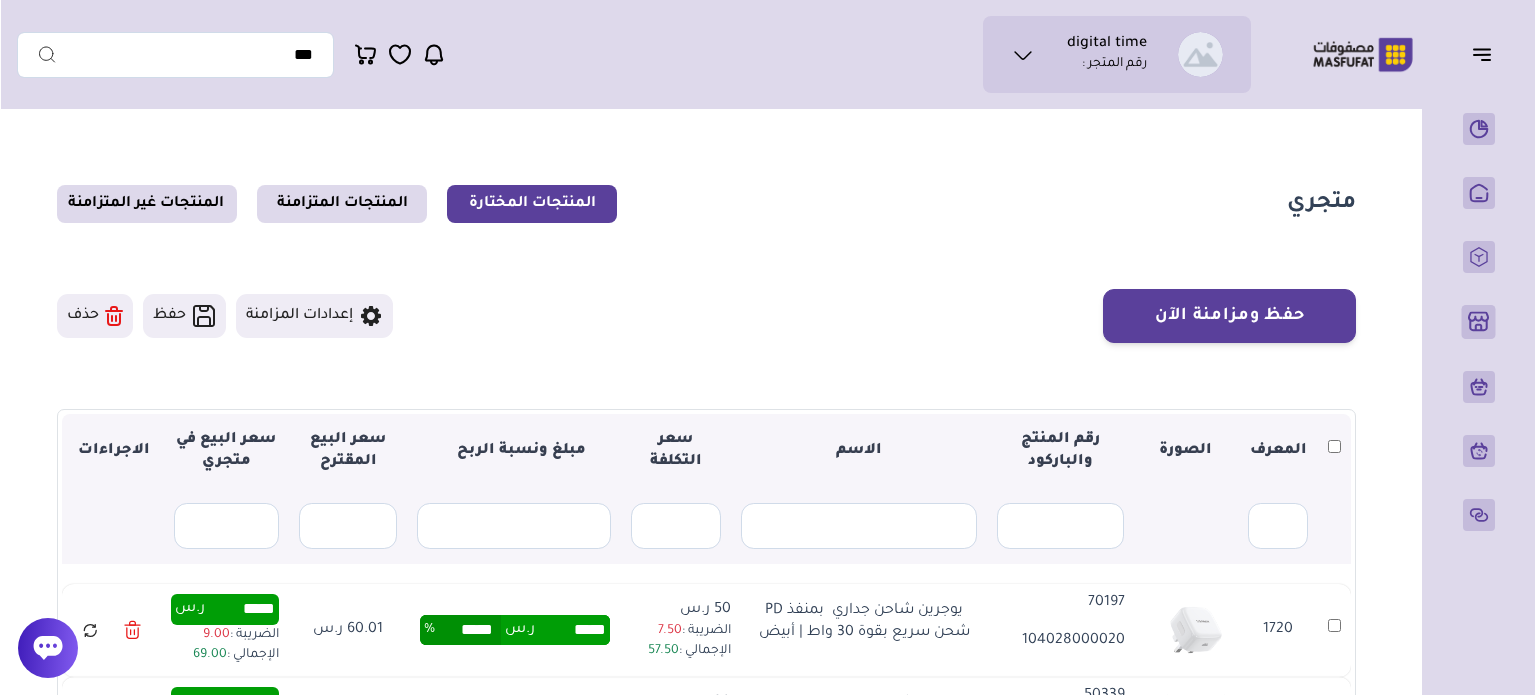 scroll, scrollTop: 0, scrollLeft: 0, axis: both 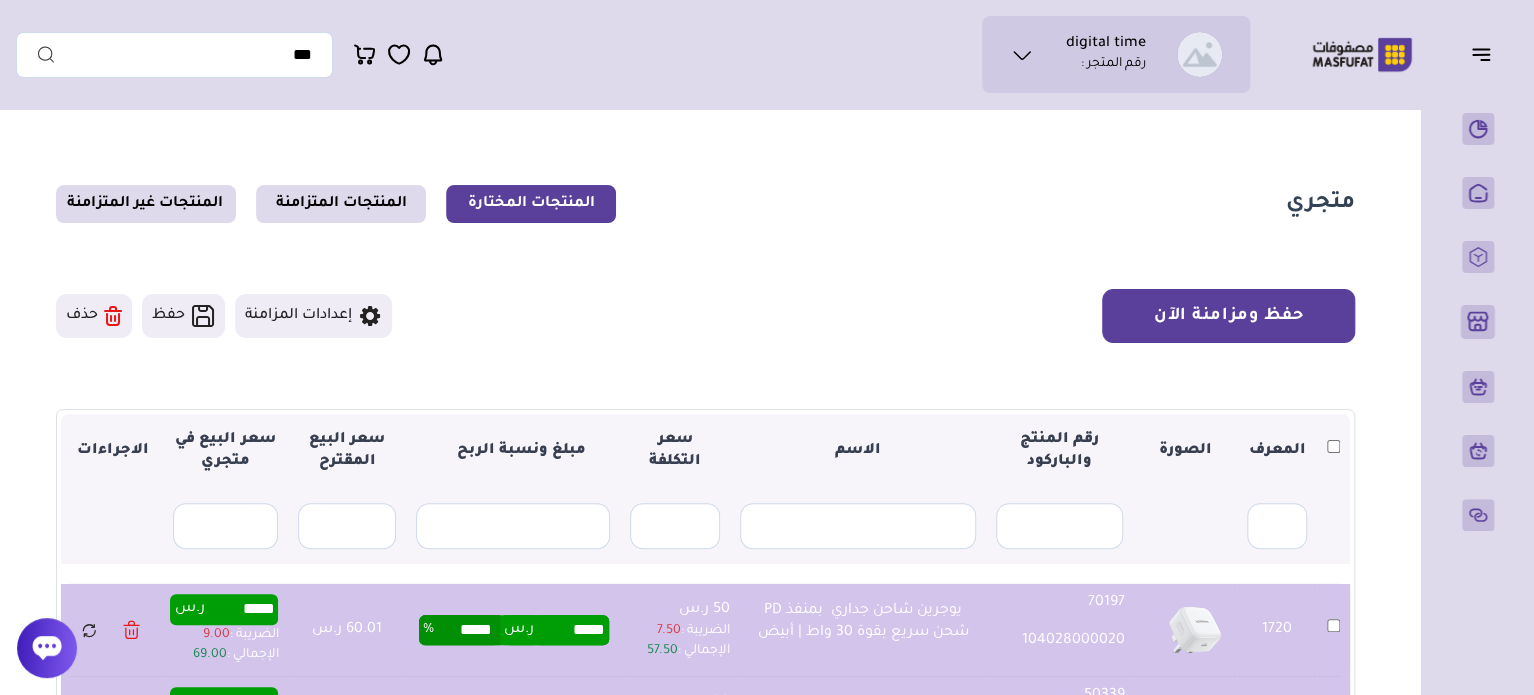 click on "حفظ ومزامنة الآن" at bounding box center (1228, 316) 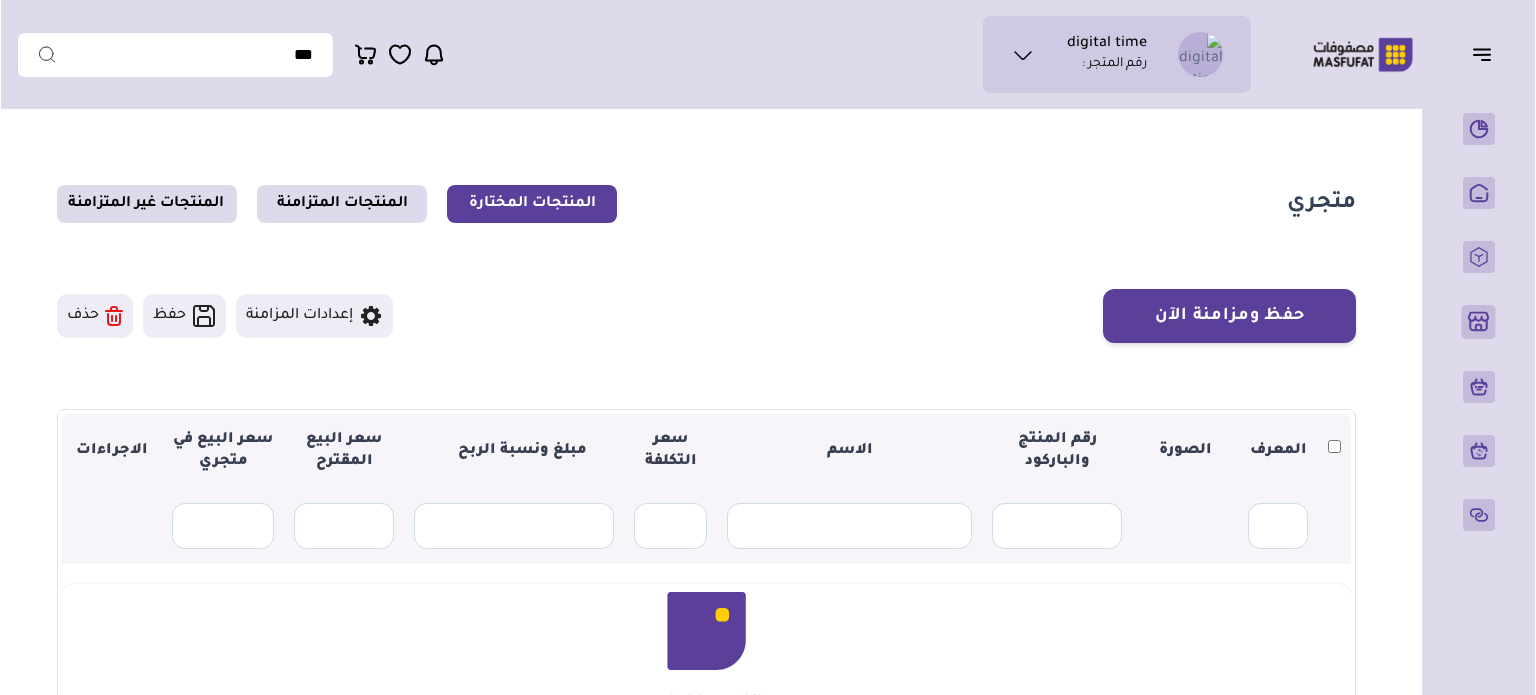 scroll, scrollTop: 0, scrollLeft: 0, axis: both 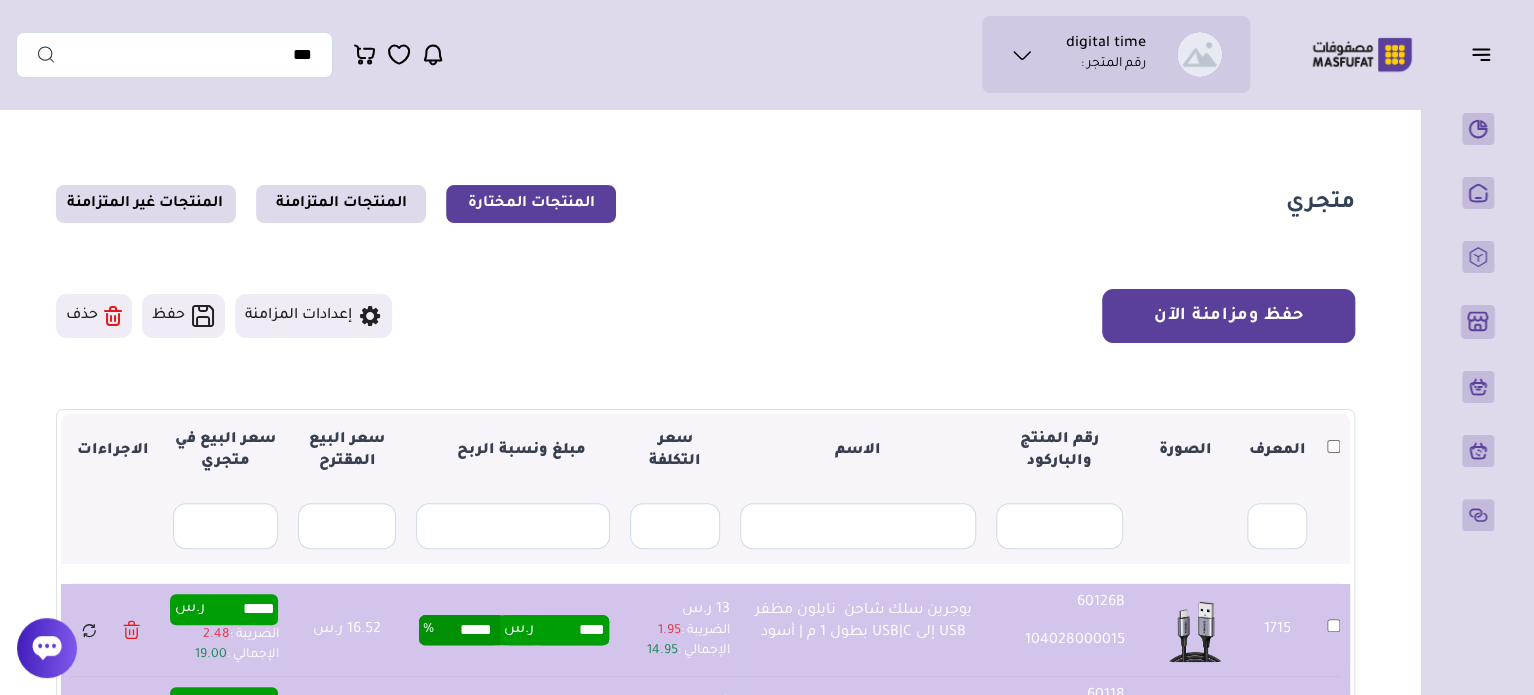 click on "حفظ ومزامنة الآن" at bounding box center (1228, 316) 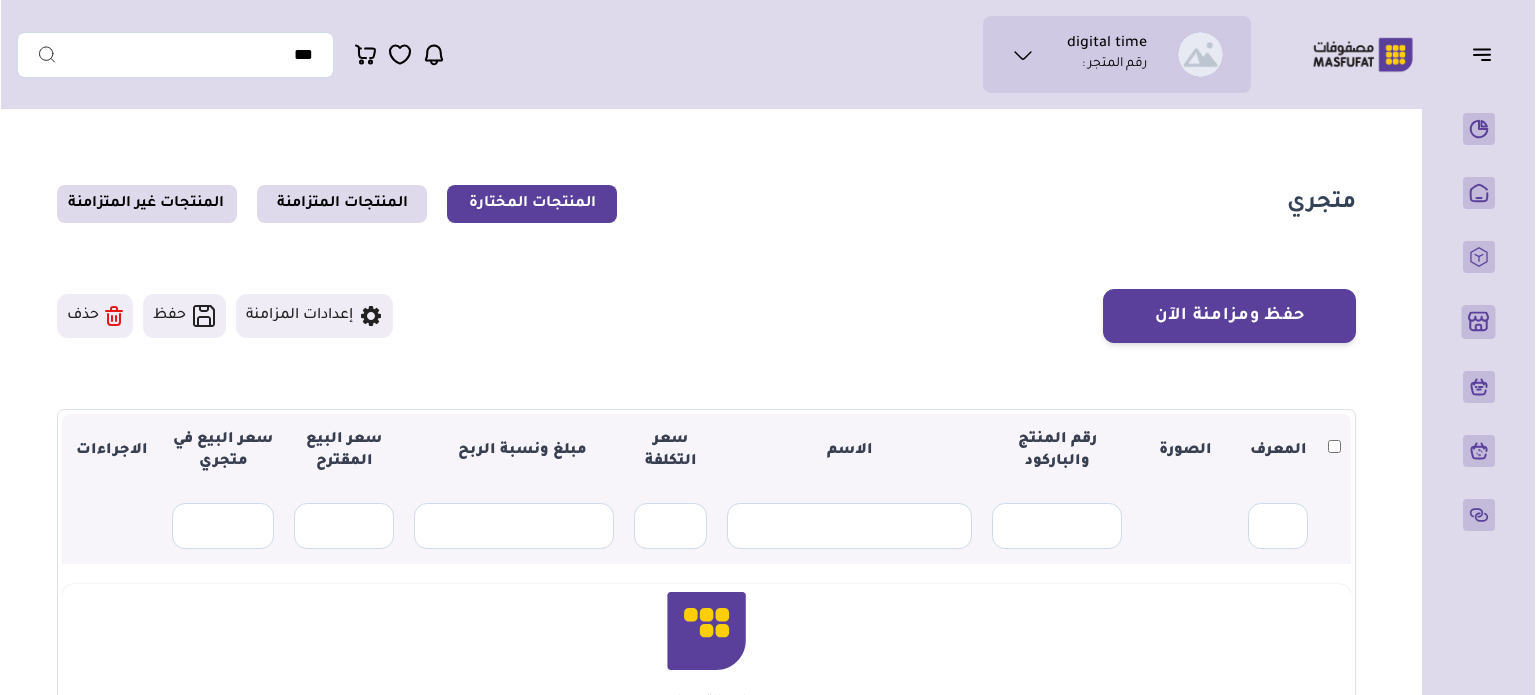 scroll, scrollTop: 0, scrollLeft: 0, axis: both 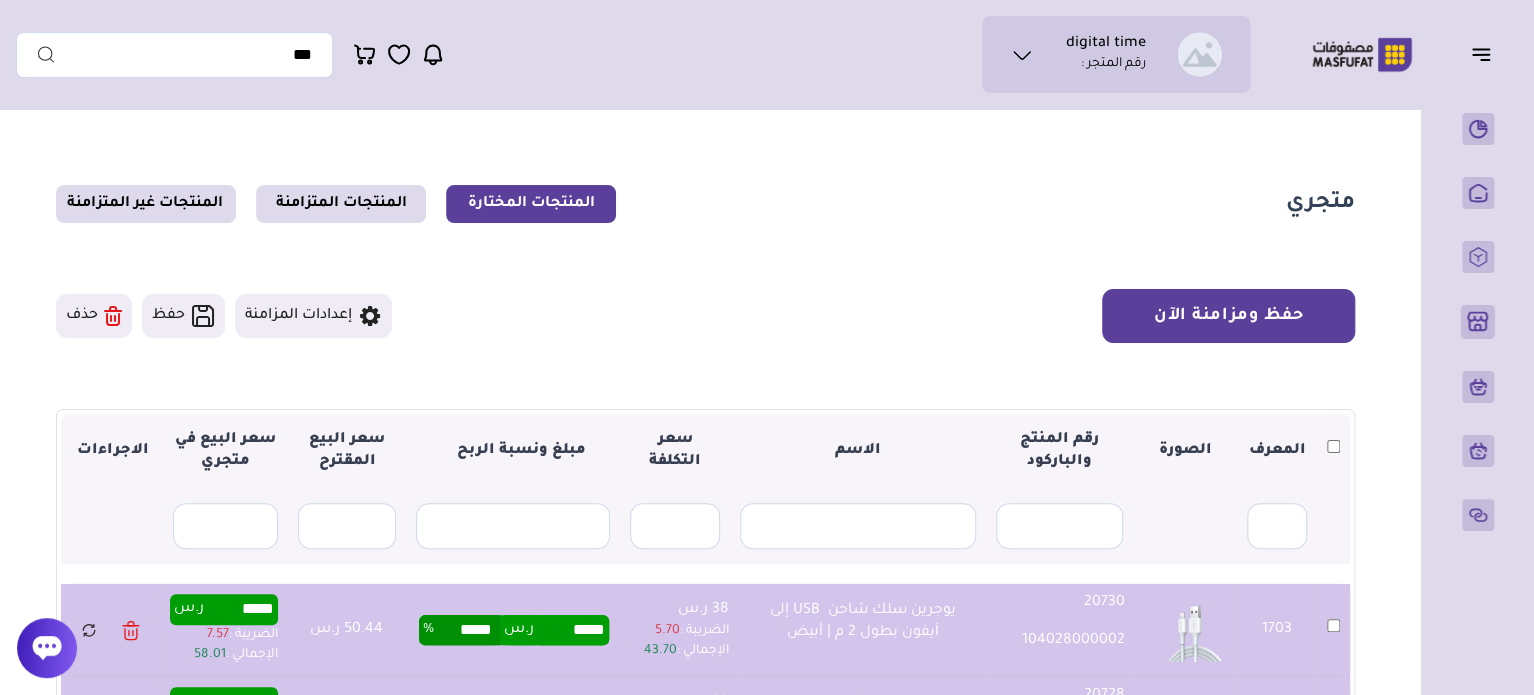 click on "حفظ ومزامنة الآن" at bounding box center (1228, 316) 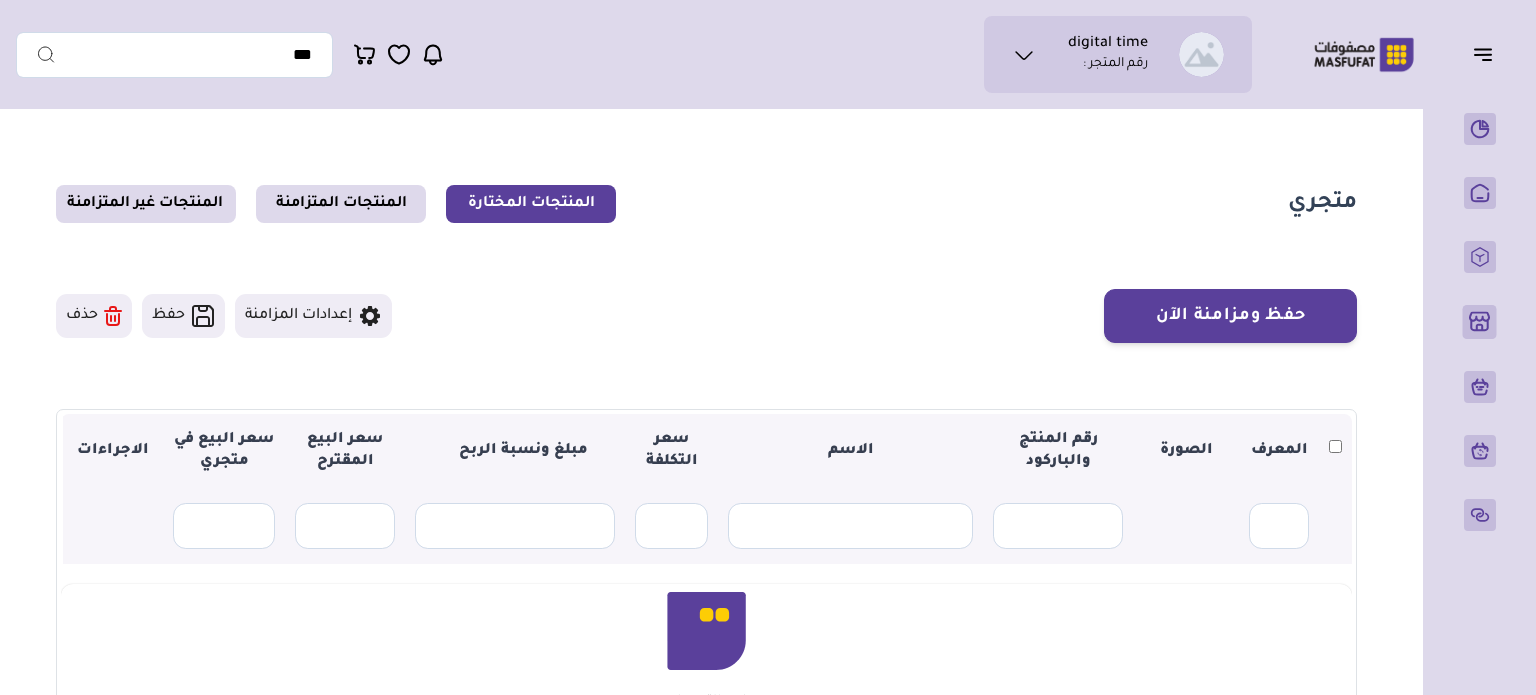 scroll, scrollTop: 0, scrollLeft: 0, axis: both 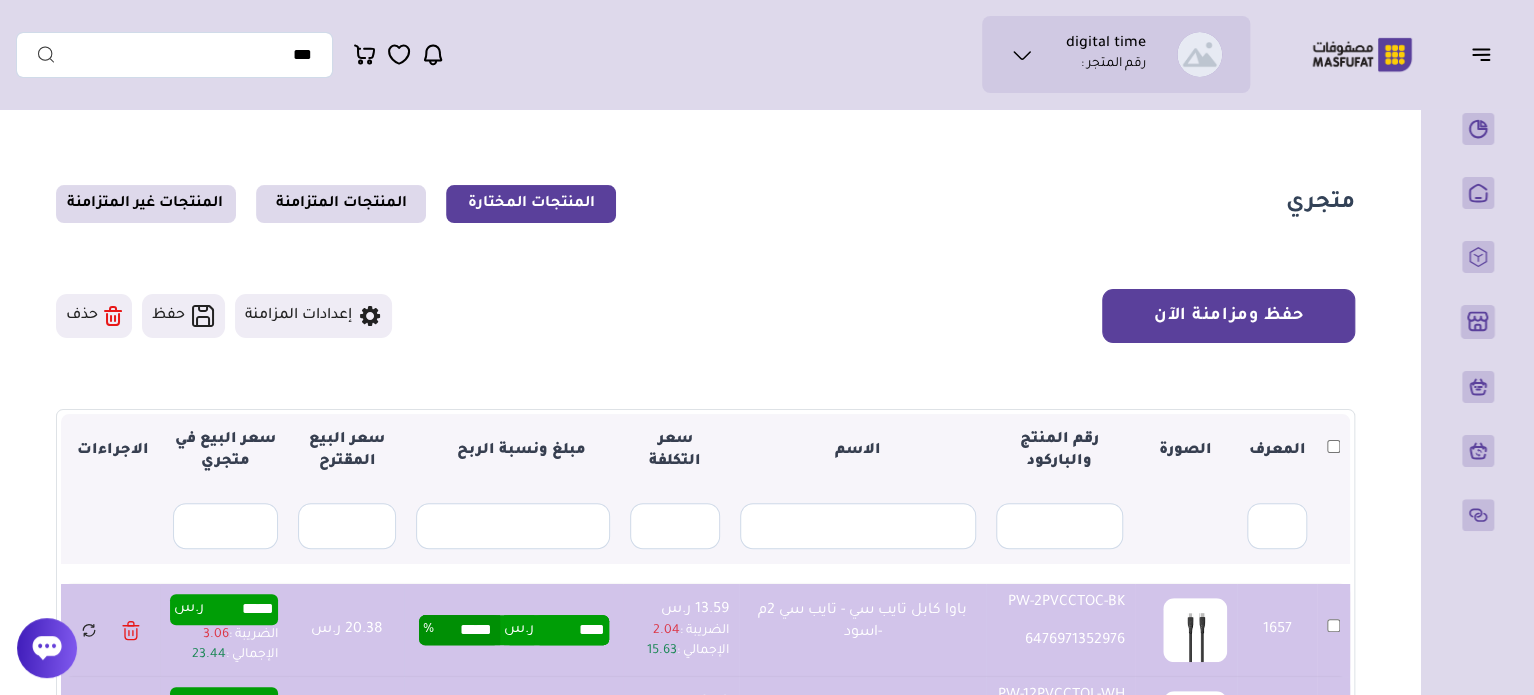 click on "حفظ ومزامنة الآن" at bounding box center (1228, 316) 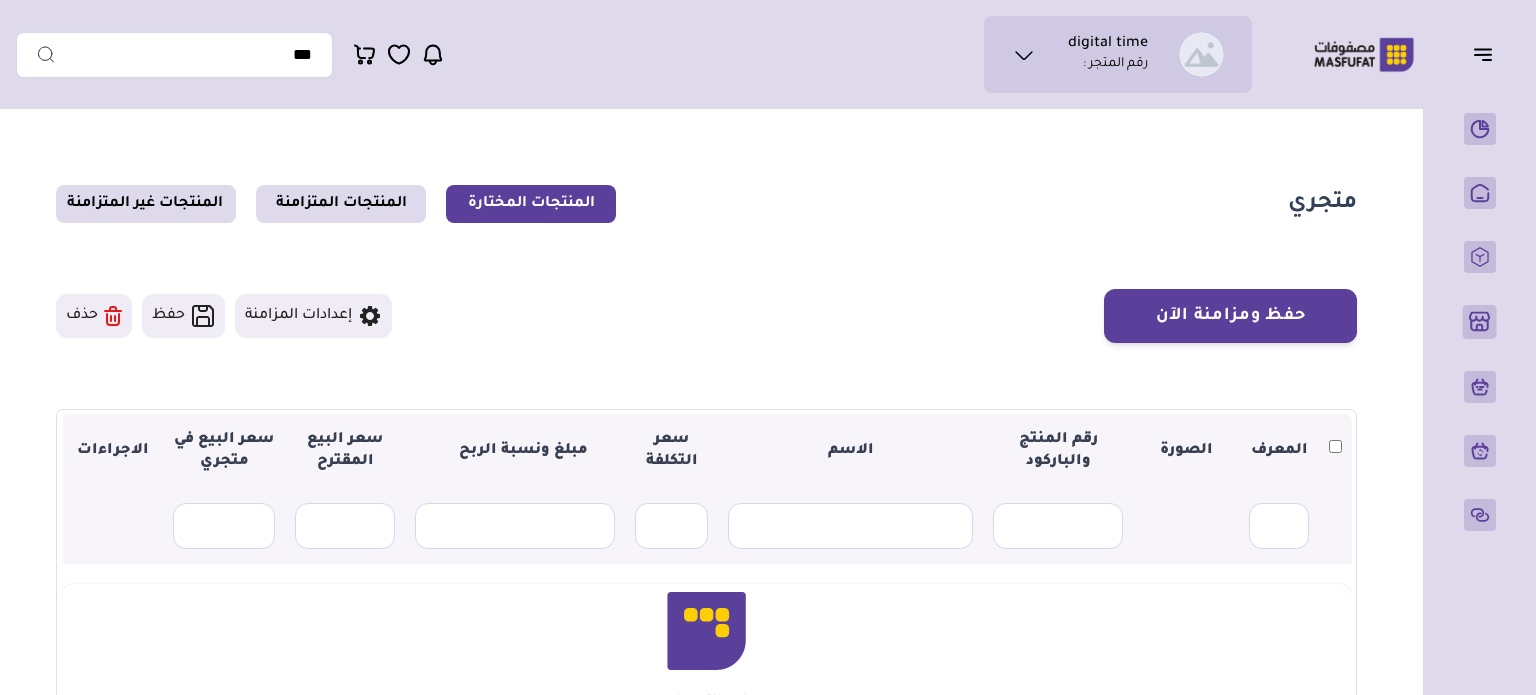 scroll, scrollTop: 0, scrollLeft: 0, axis: both 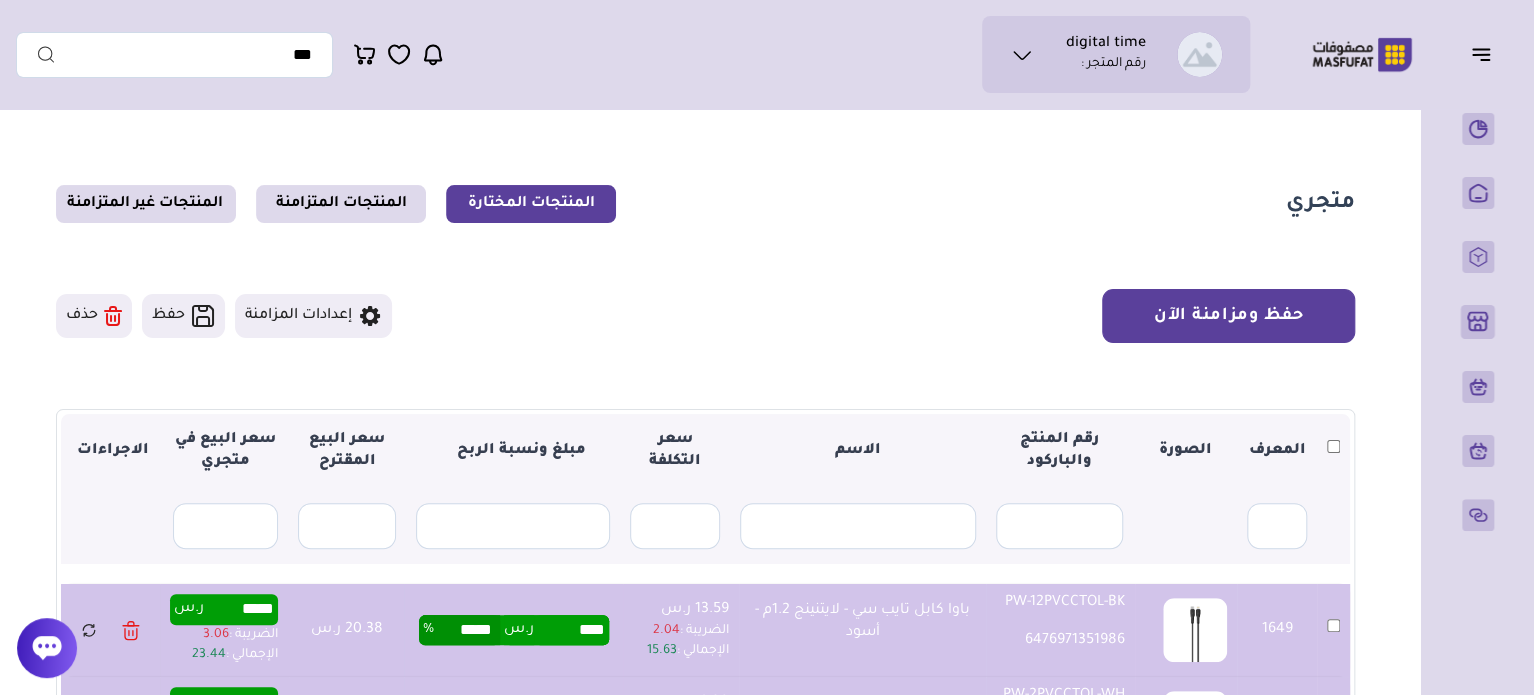 click on "حفظ ومزامنة الآن" at bounding box center [1228, 316] 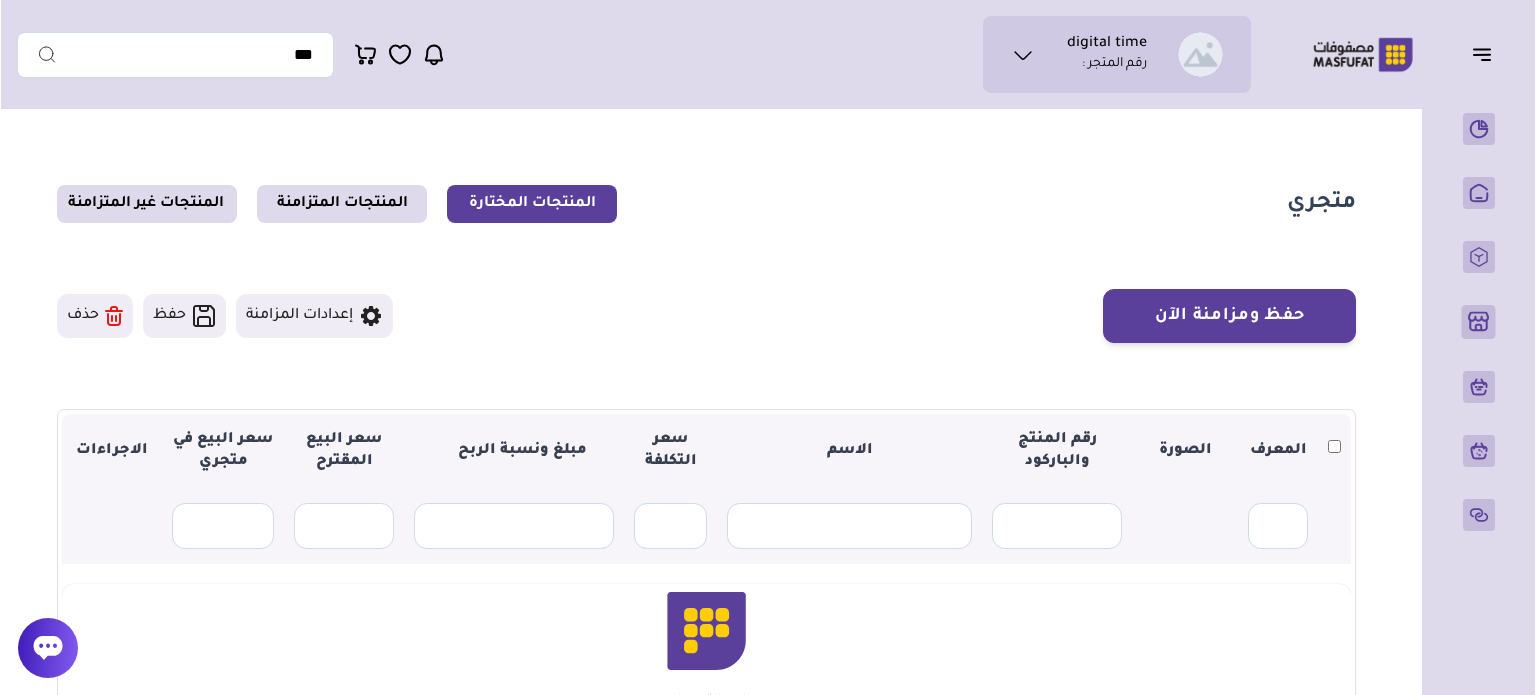 scroll, scrollTop: 0, scrollLeft: 0, axis: both 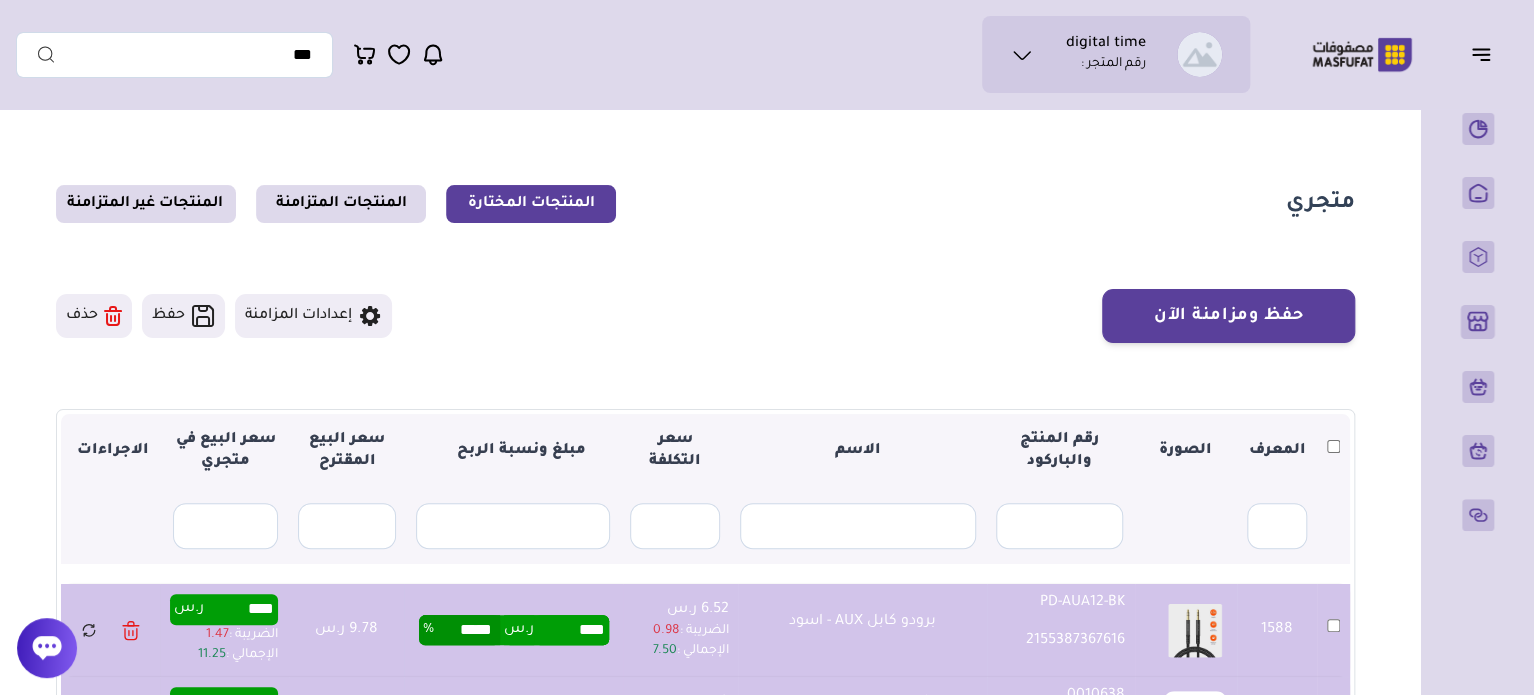 click on "متجري
المنتجات المختارة
المنتجات المتزامنة
المنتجات غير المتزامنة
حفظ ومزامنة الآن" at bounding box center [705, 645] 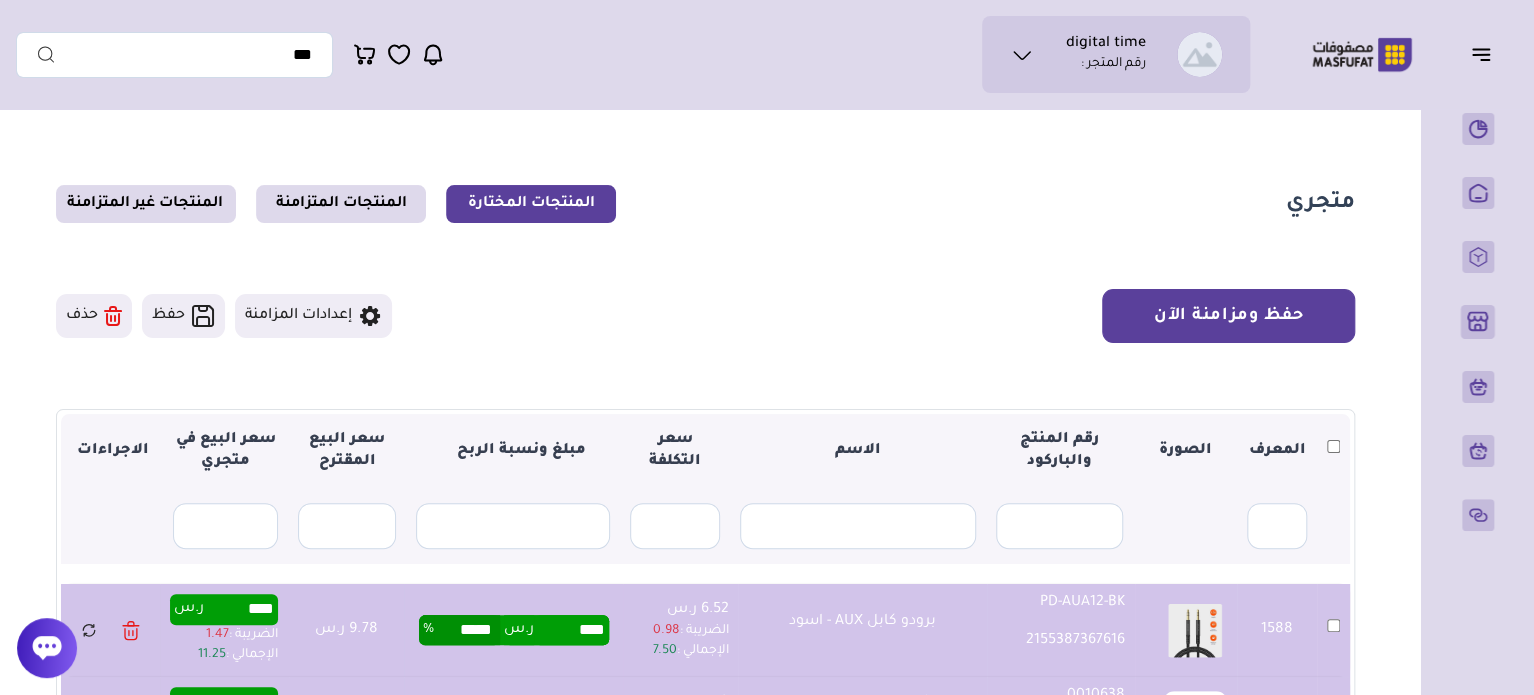 click on "حفظ ومزامنة الآن" at bounding box center [1228, 316] 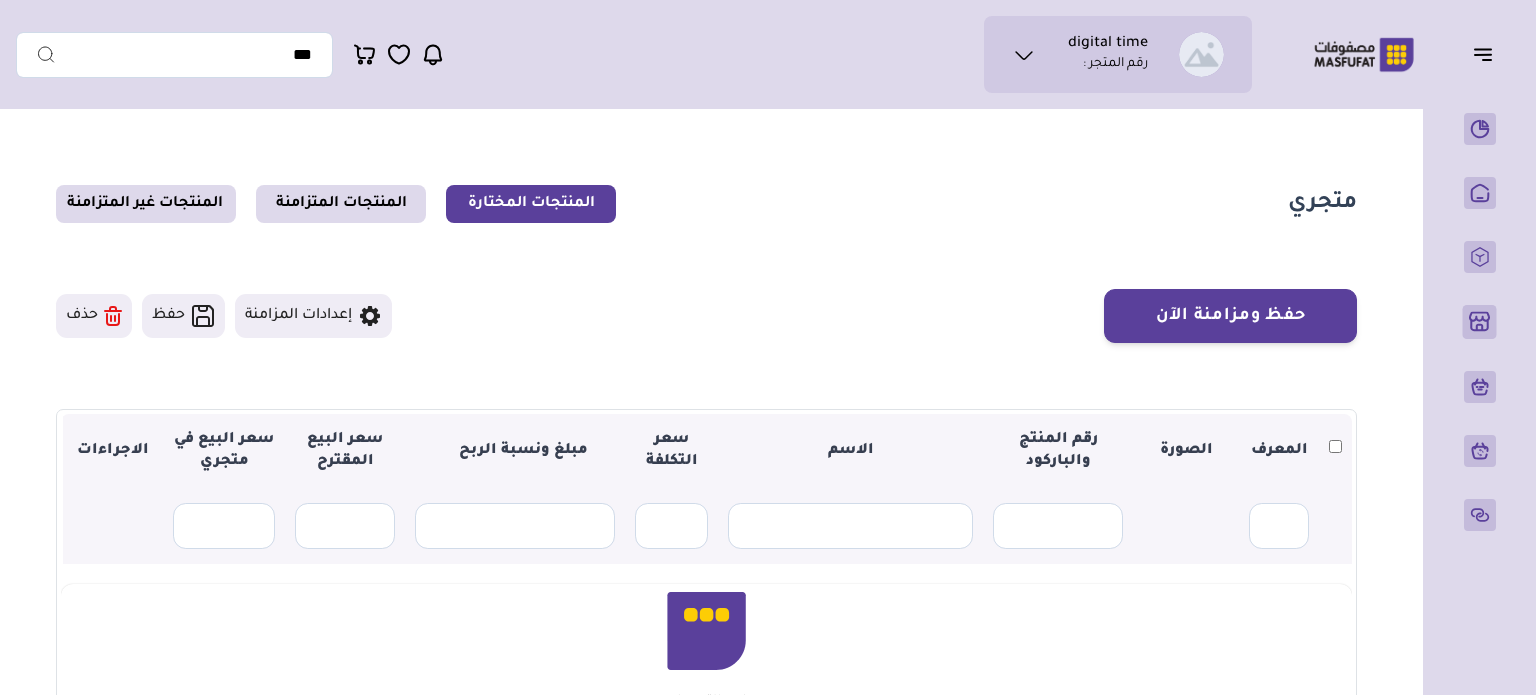 scroll, scrollTop: 0, scrollLeft: 0, axis: both 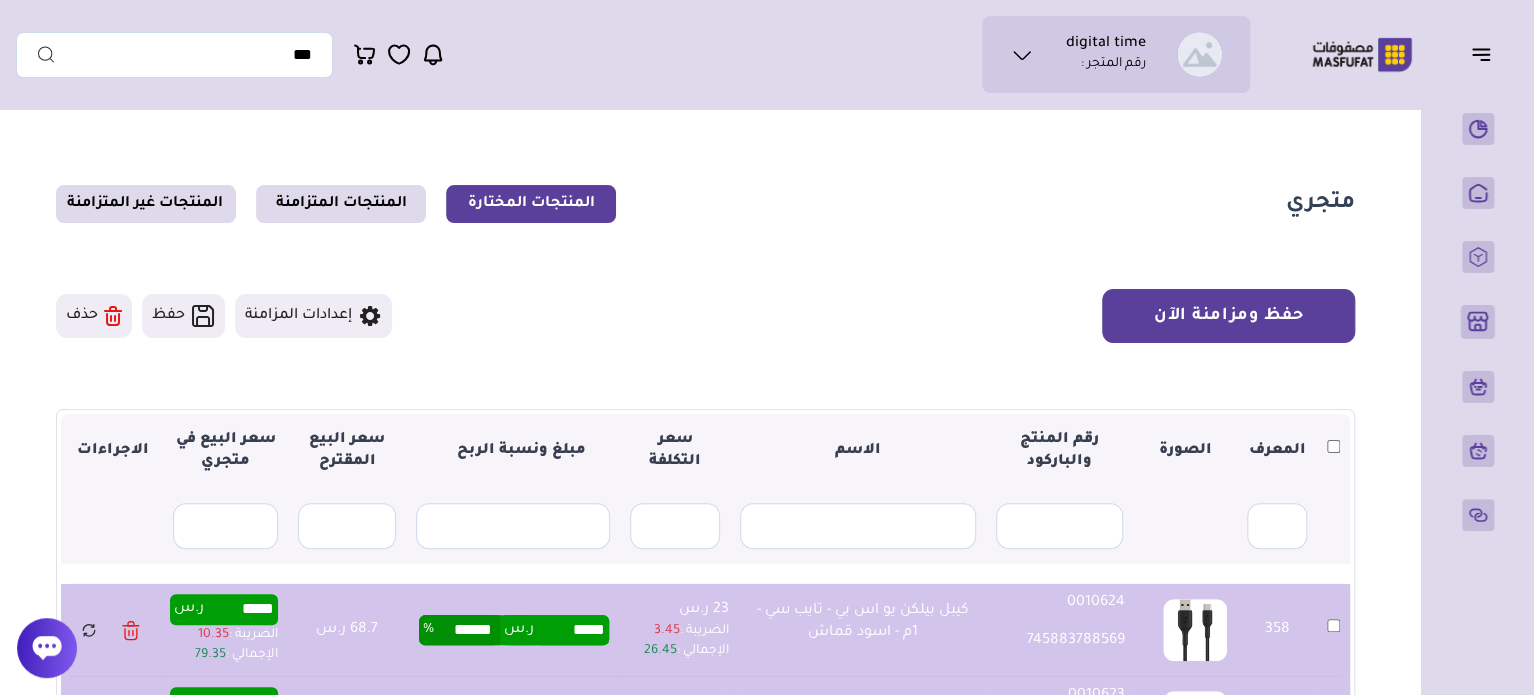 click on "حفظ ومزامنة الآن" at bounding box center (1228, 316) 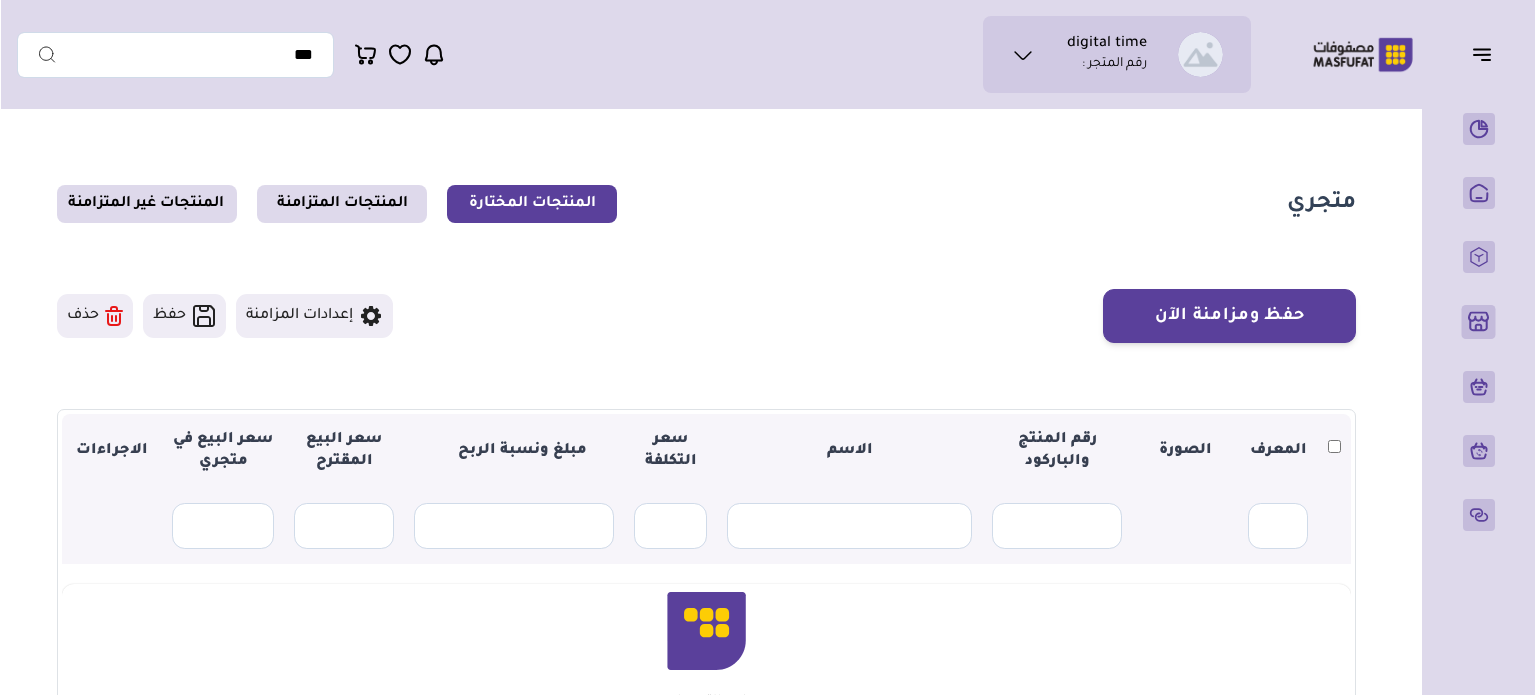 scroll, scrollTop: 0, scrollLeft: 0, axis: both 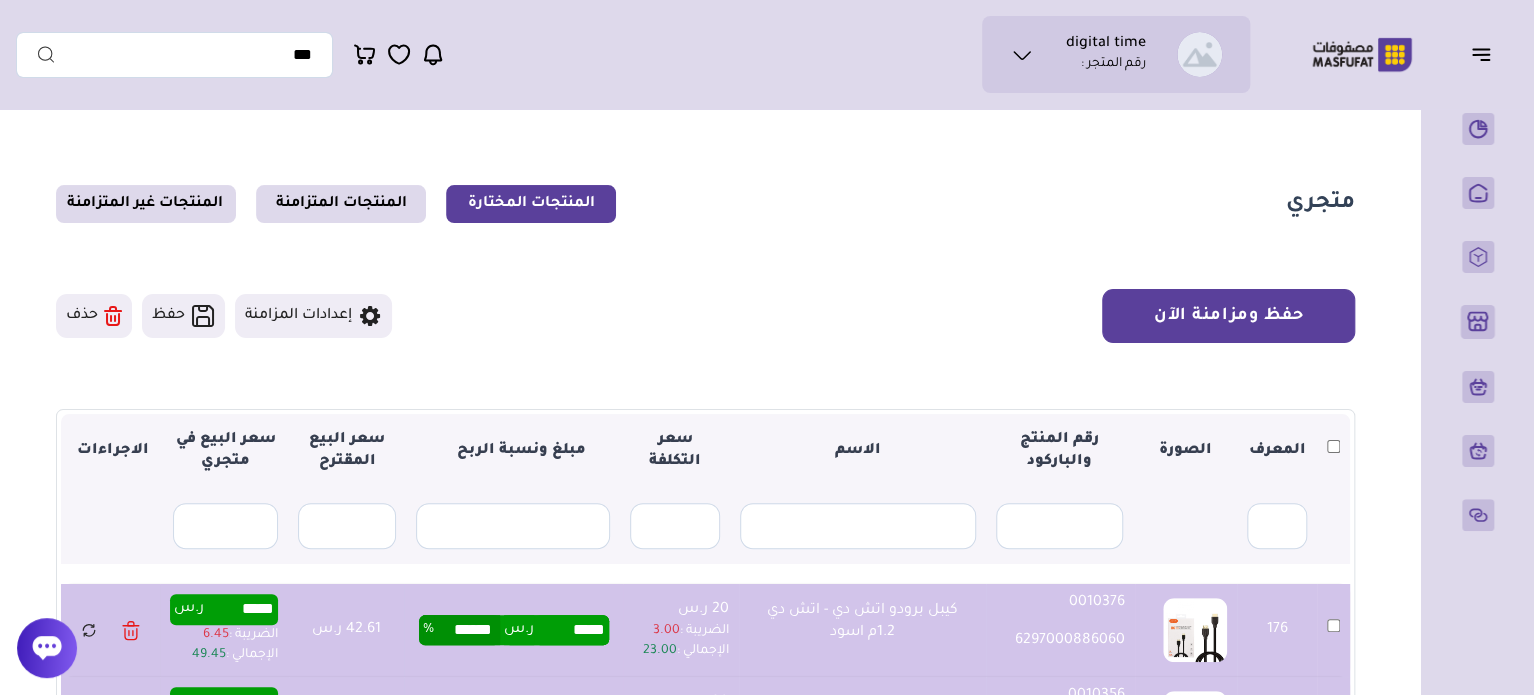 click on "حفظ ومزامنة الآن" at bounding box center [1228, 316] 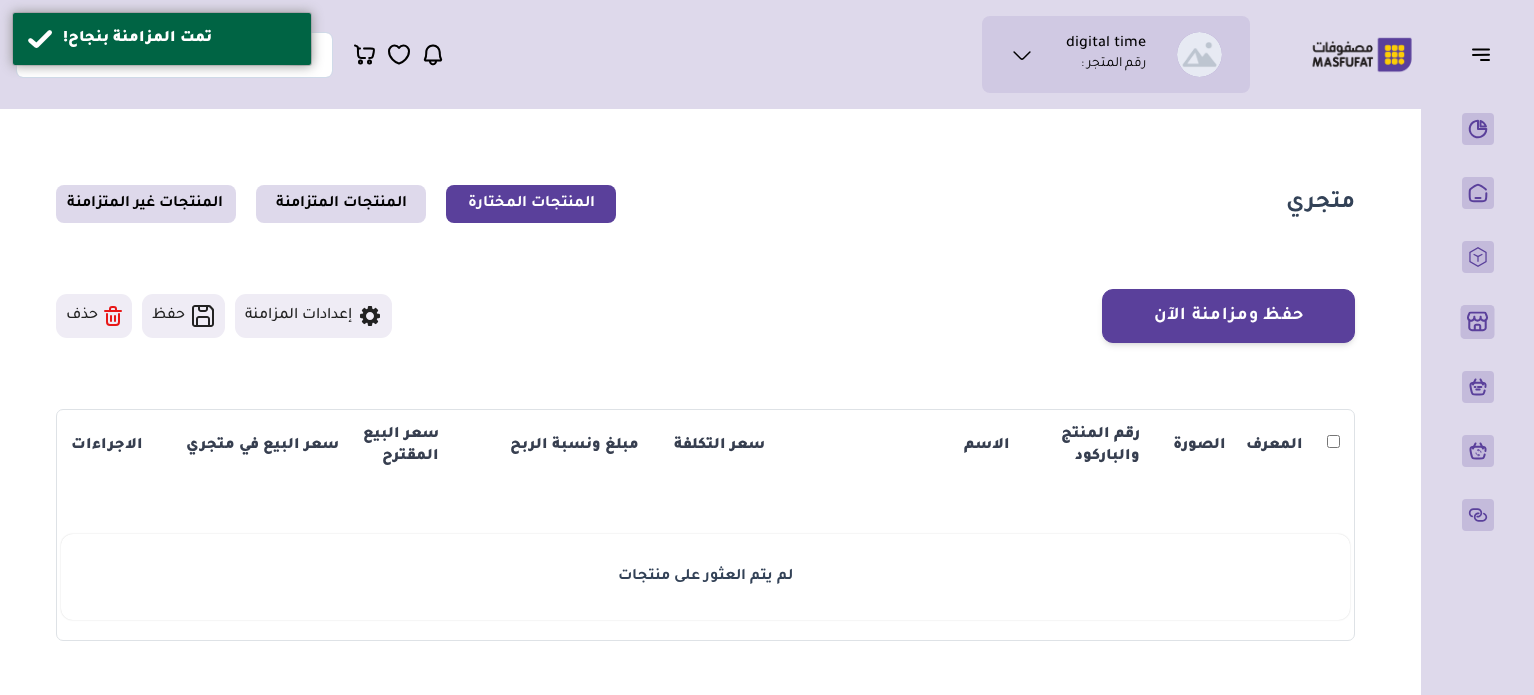 scroll, scrollTop: 0, scrollLeft: 0, axis: both 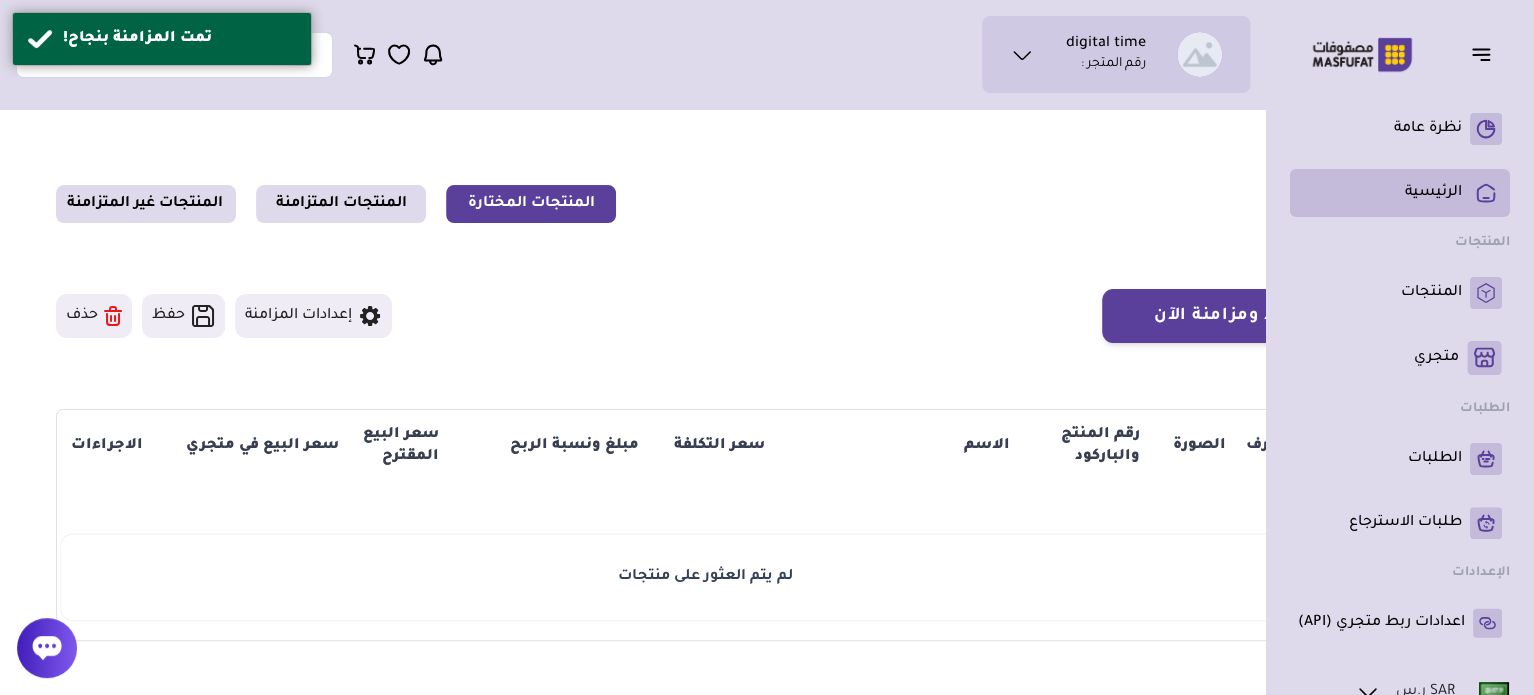 click on "الرئيسية" at bounding box center [1433, 193] 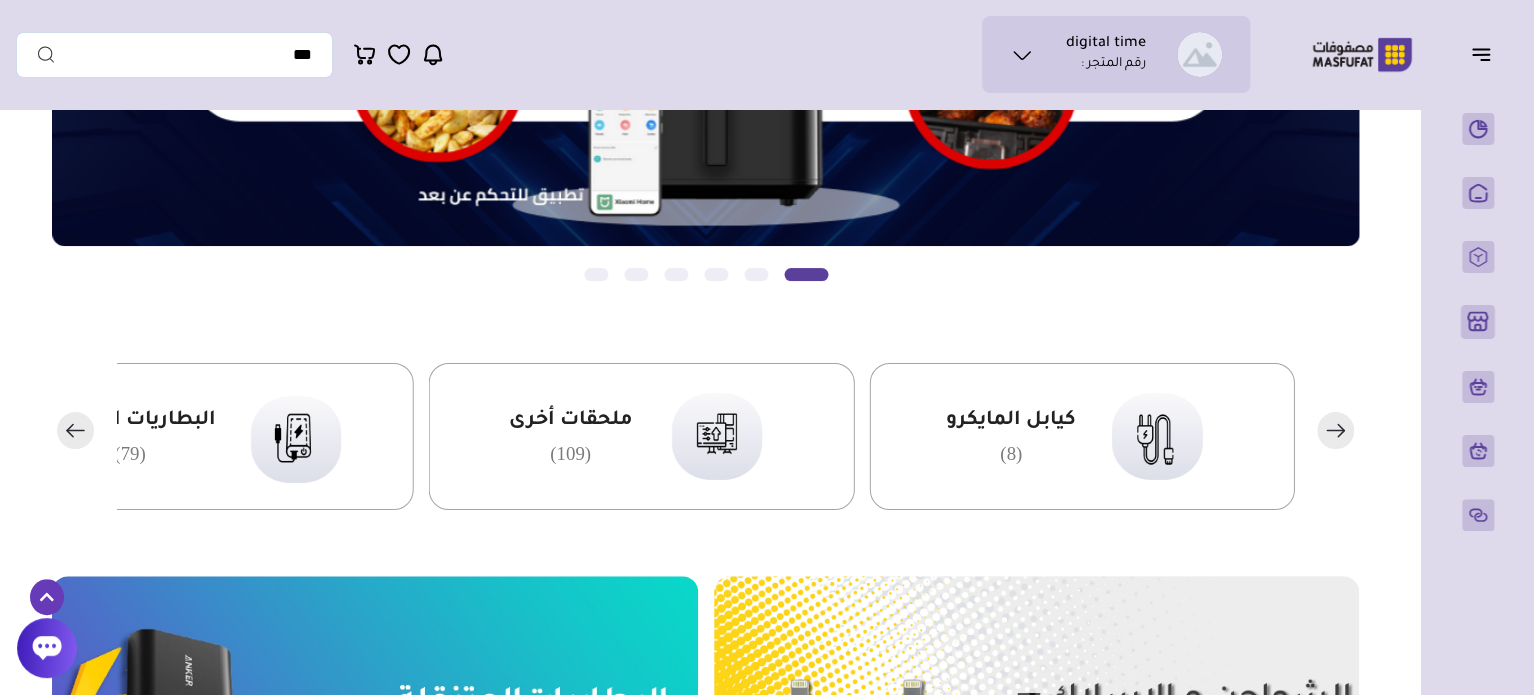 scroll, scrollTop: 200, scrollLeft: 0, axis: vertical 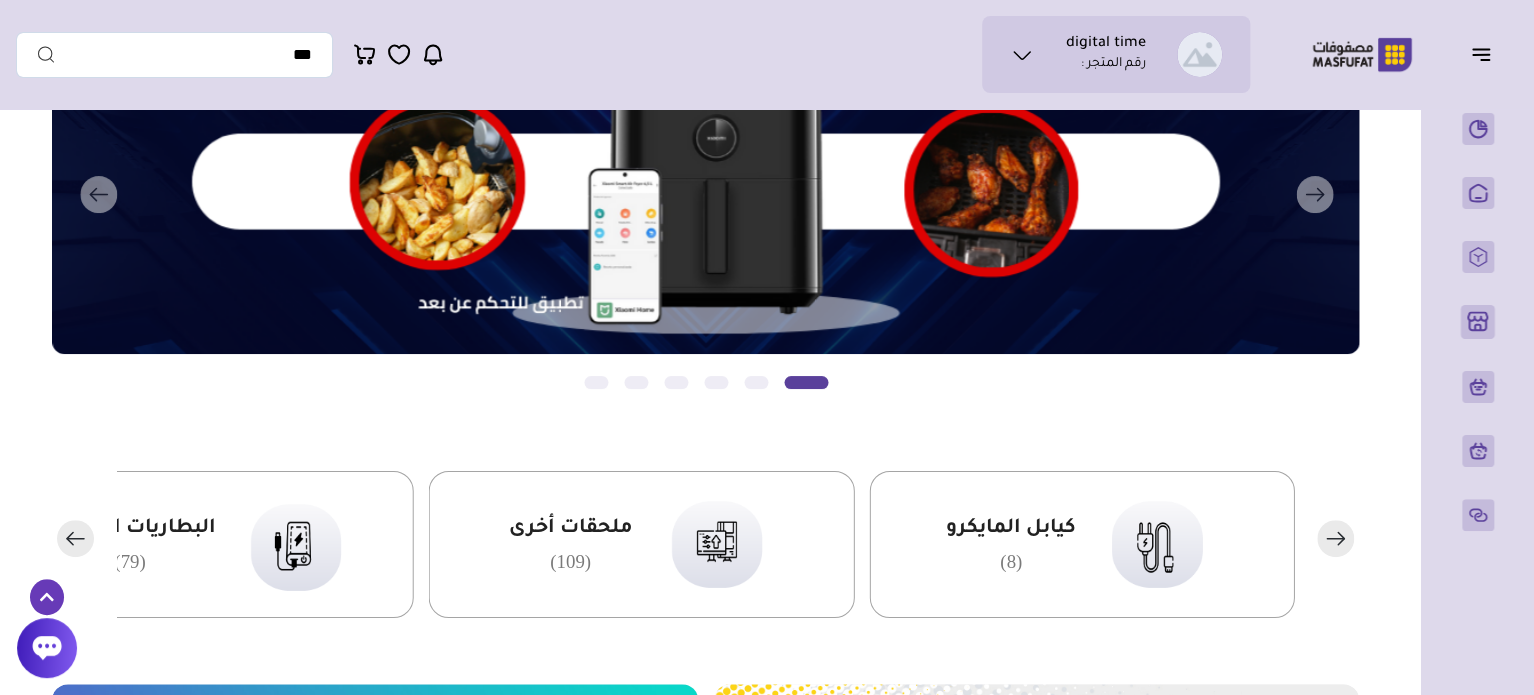 click 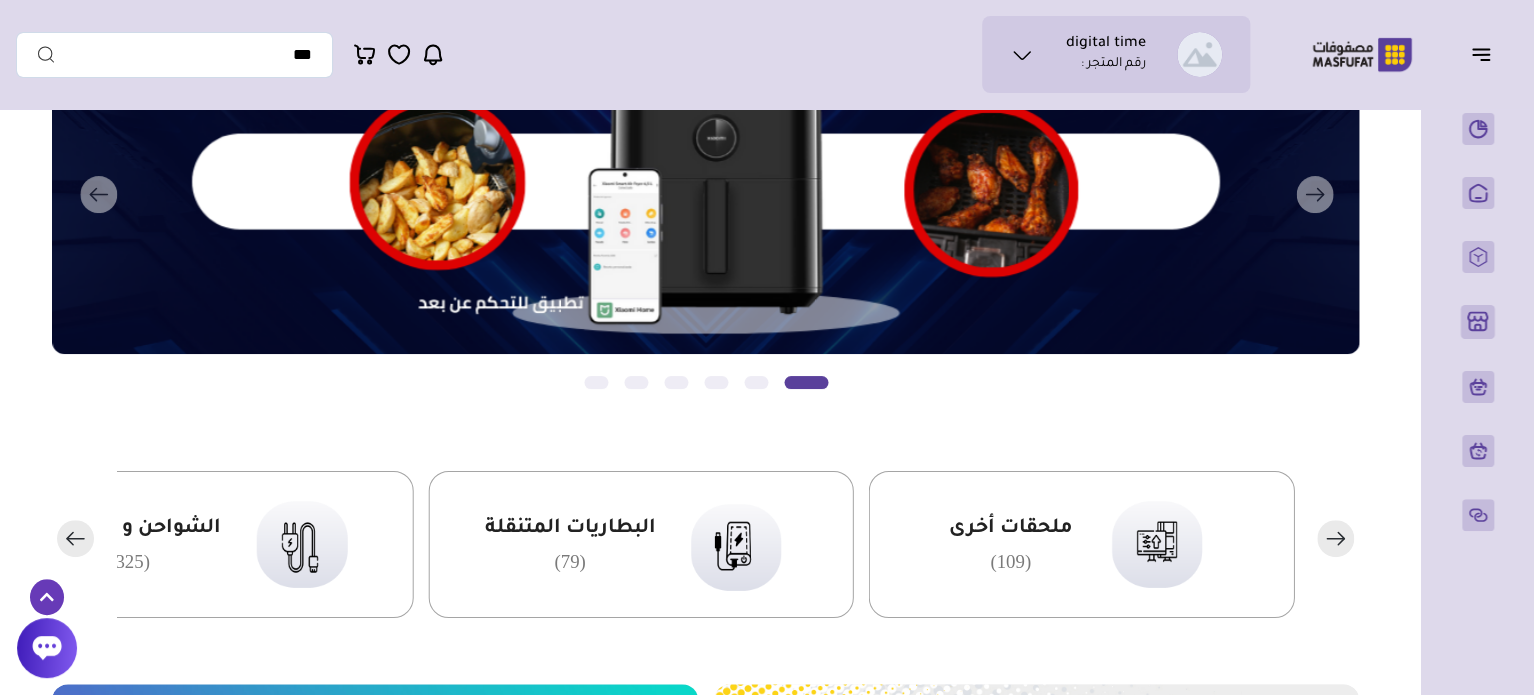 click 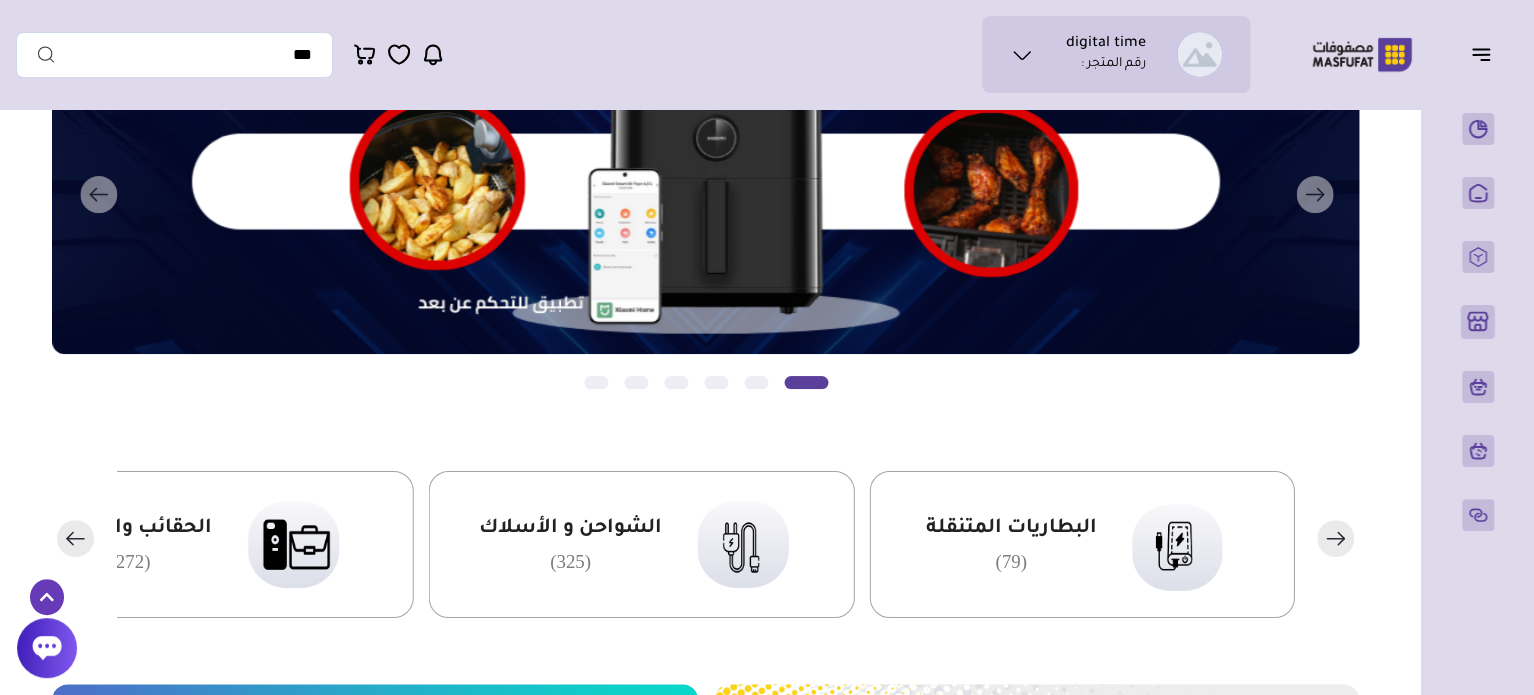 click 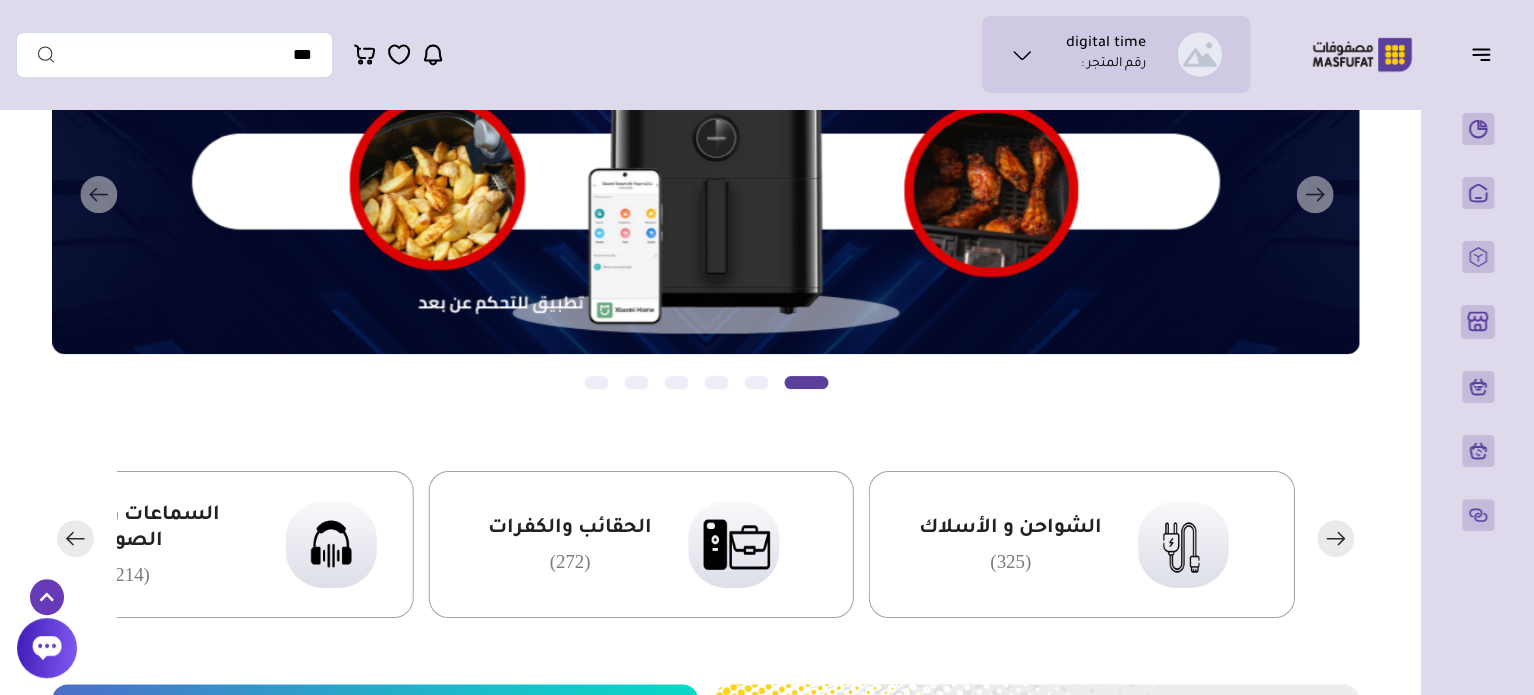 click 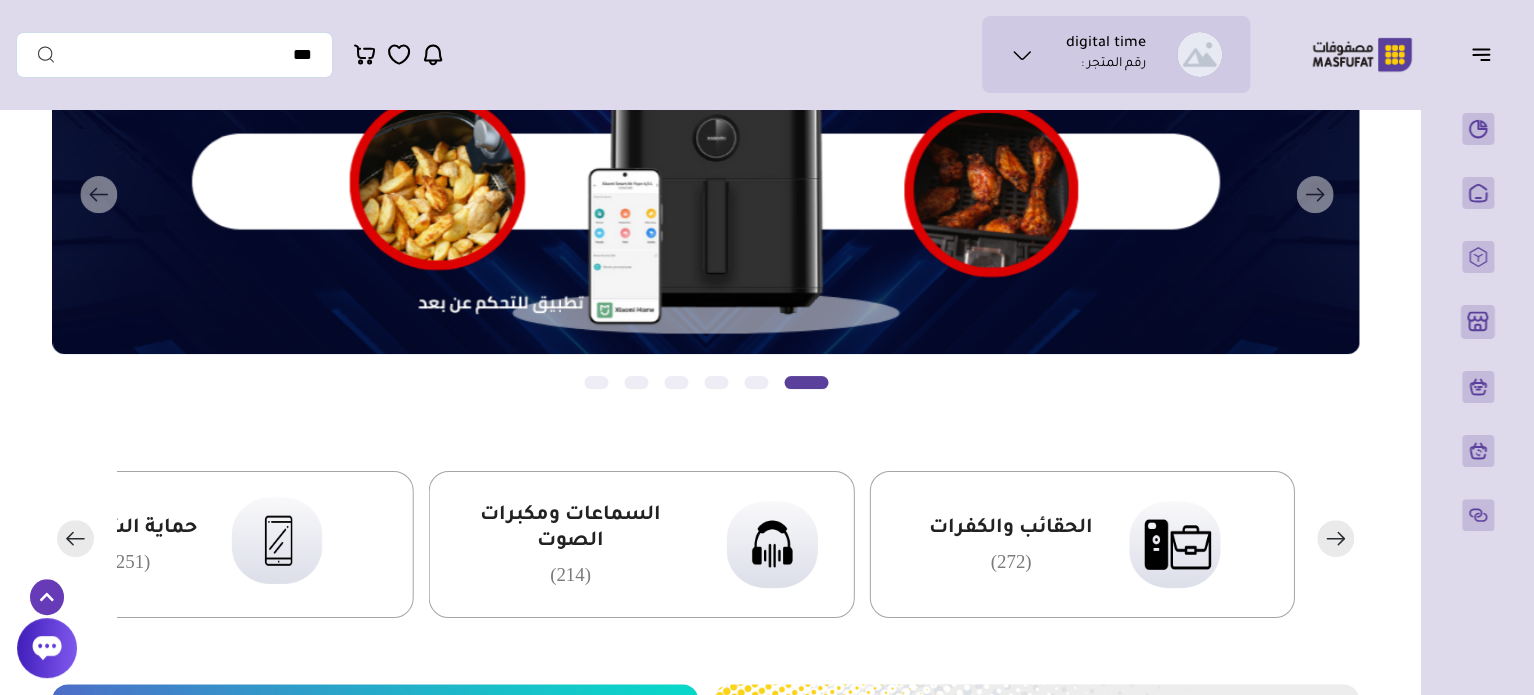 click 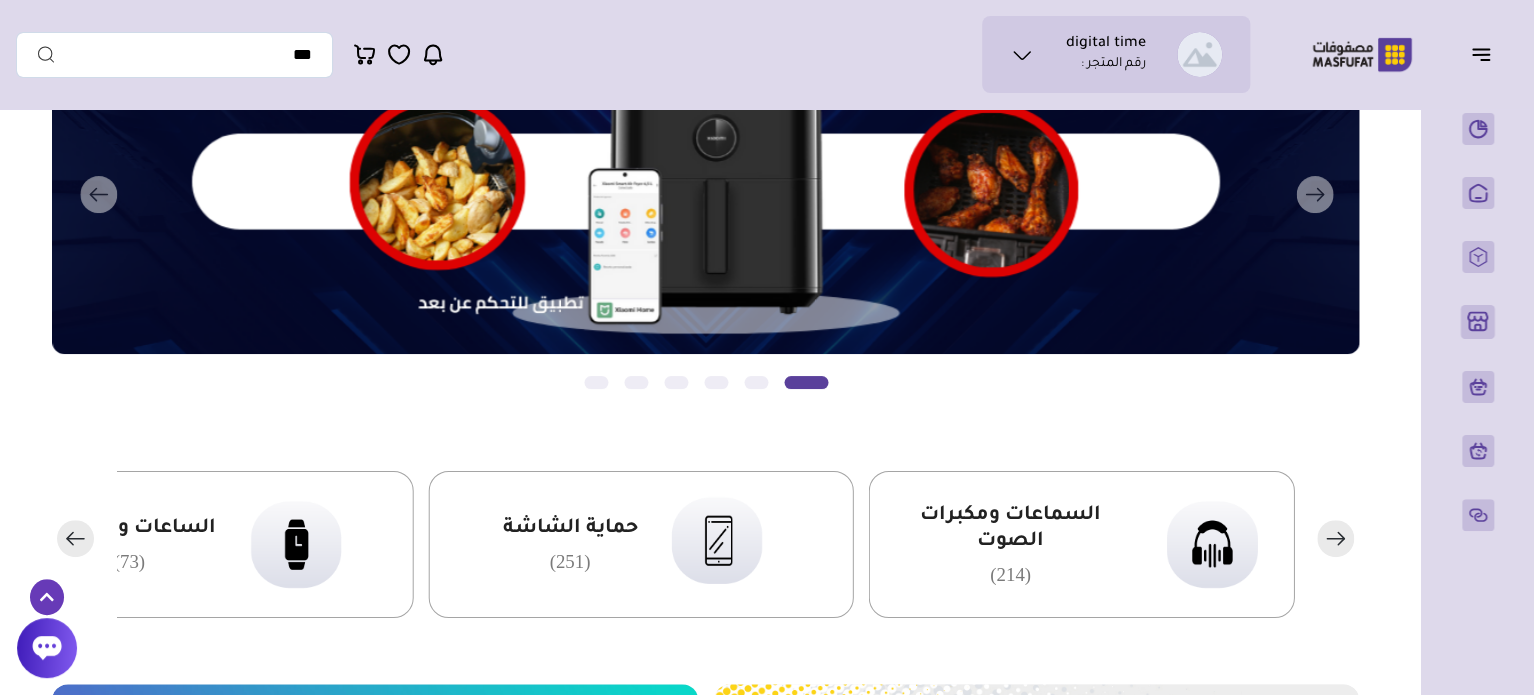 click 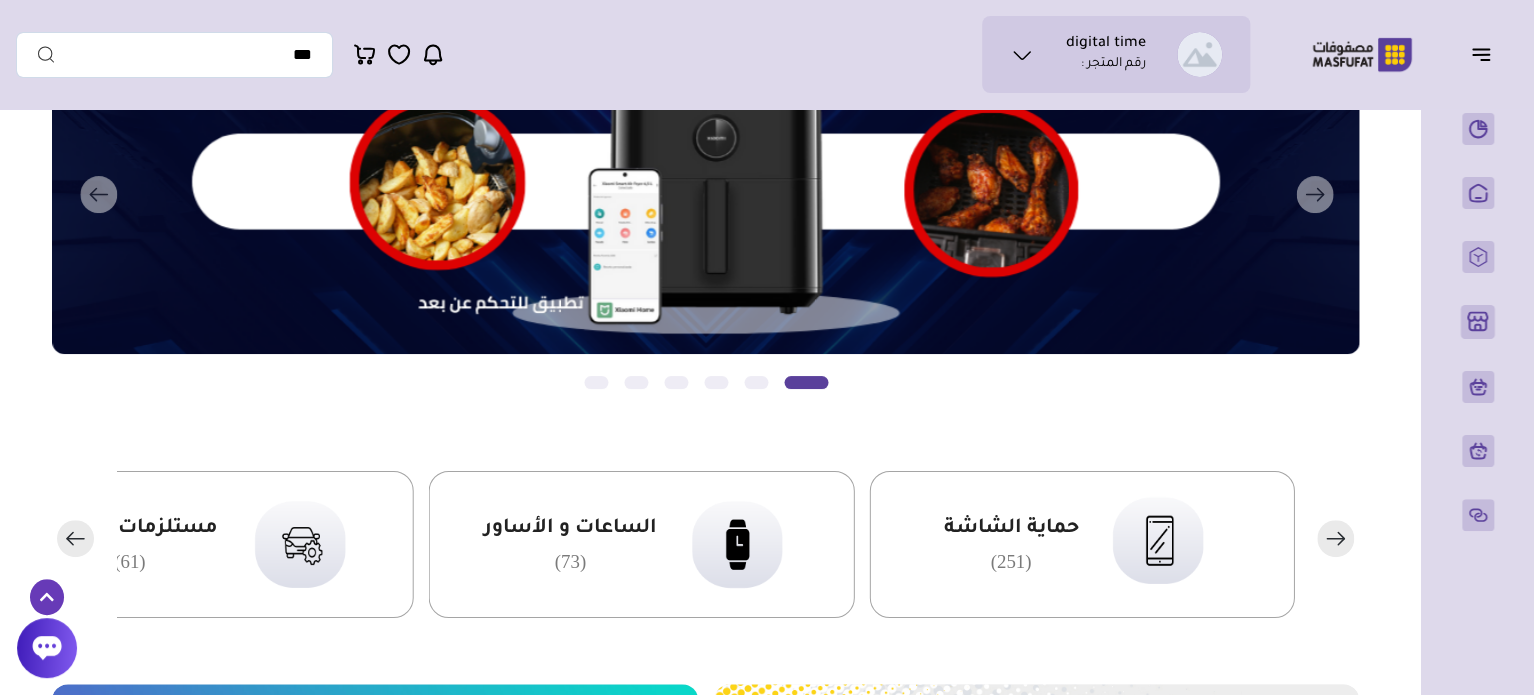 click 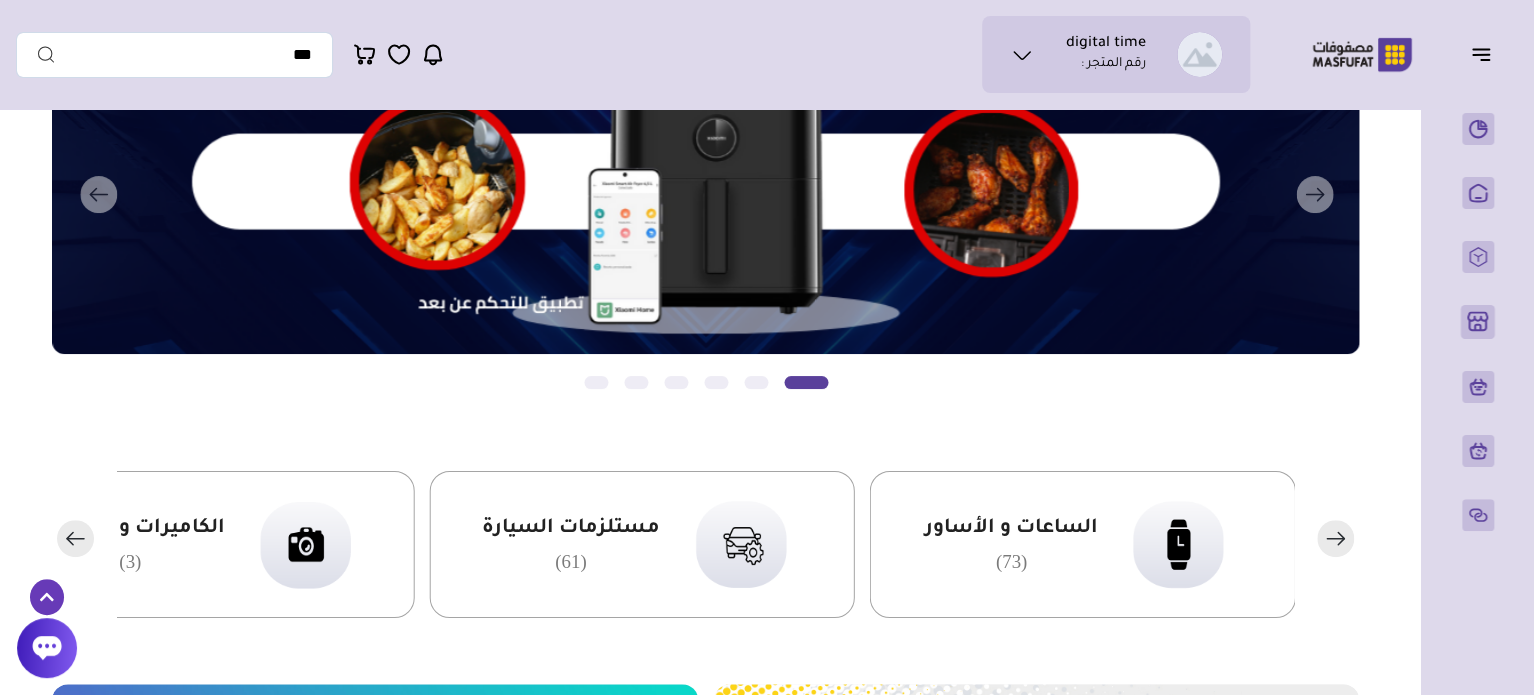 click 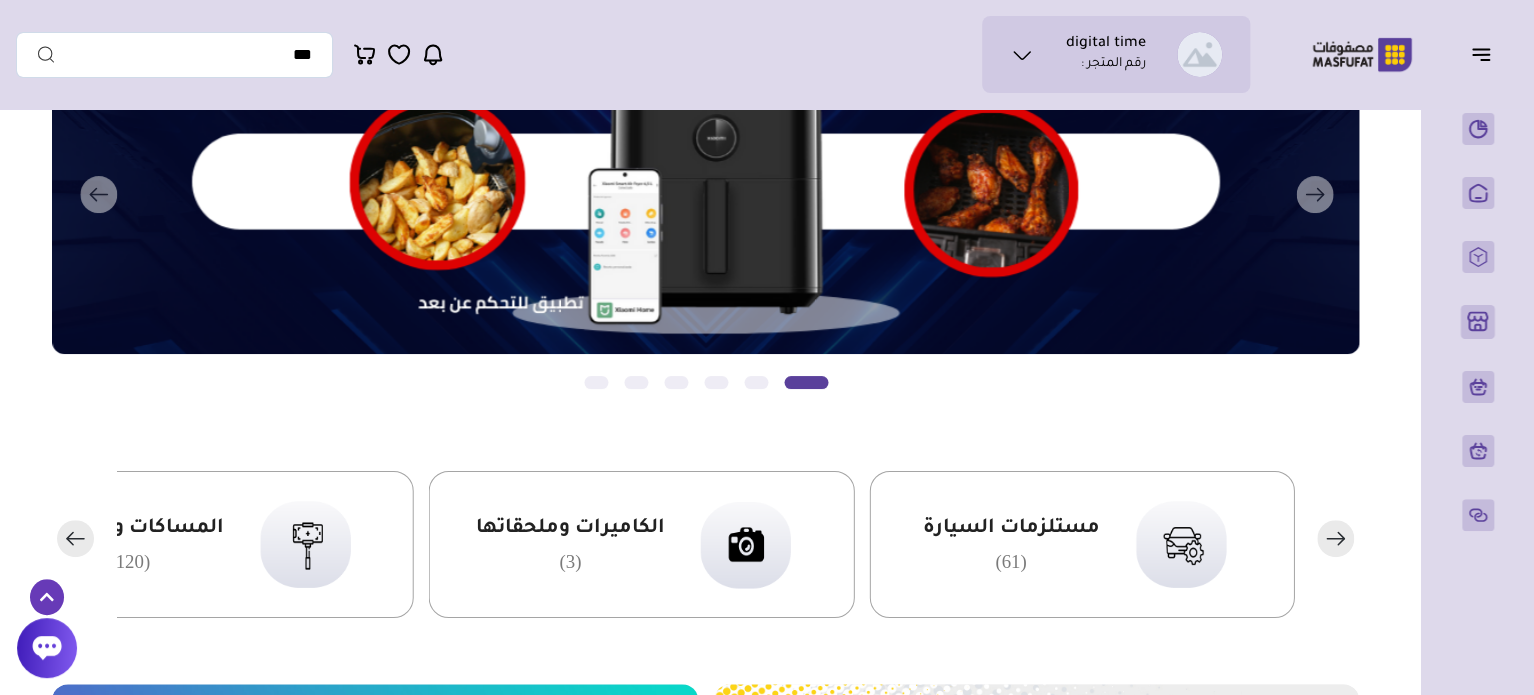 click 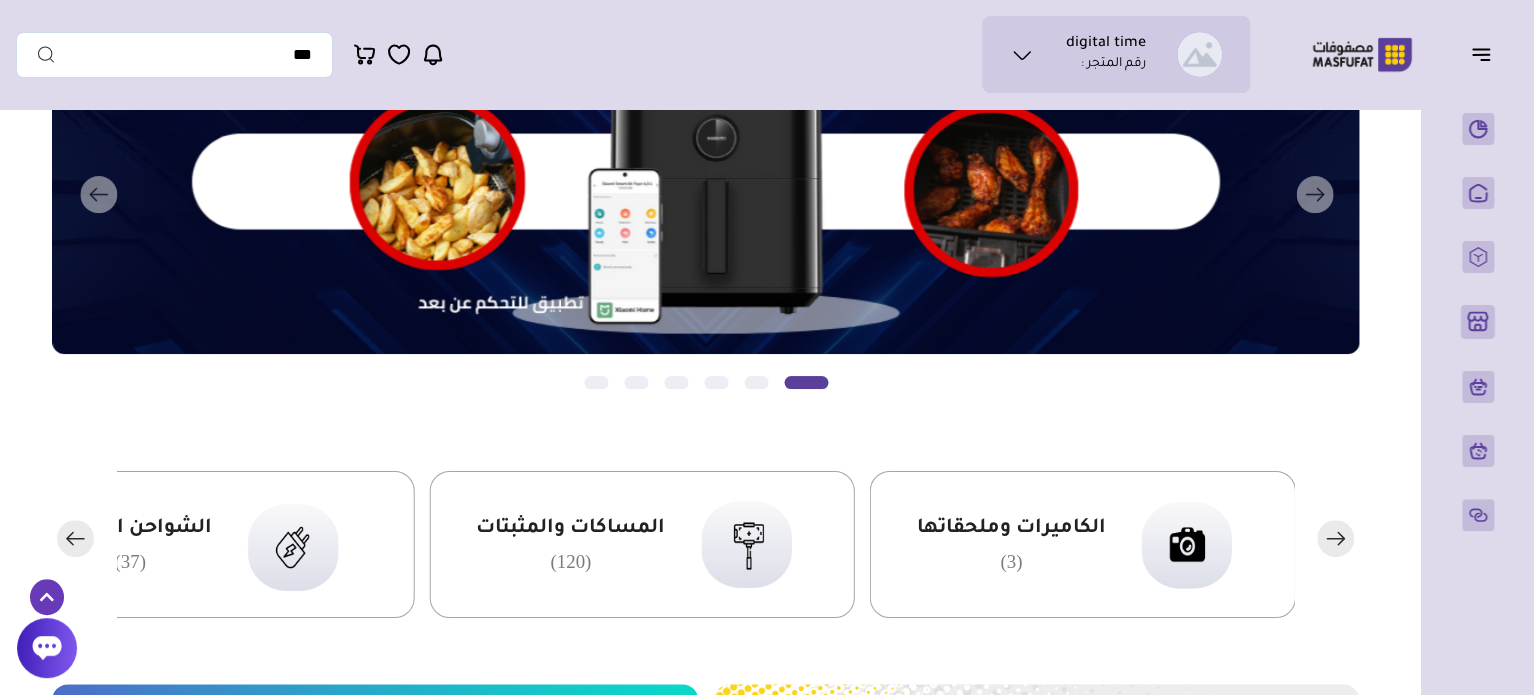 click 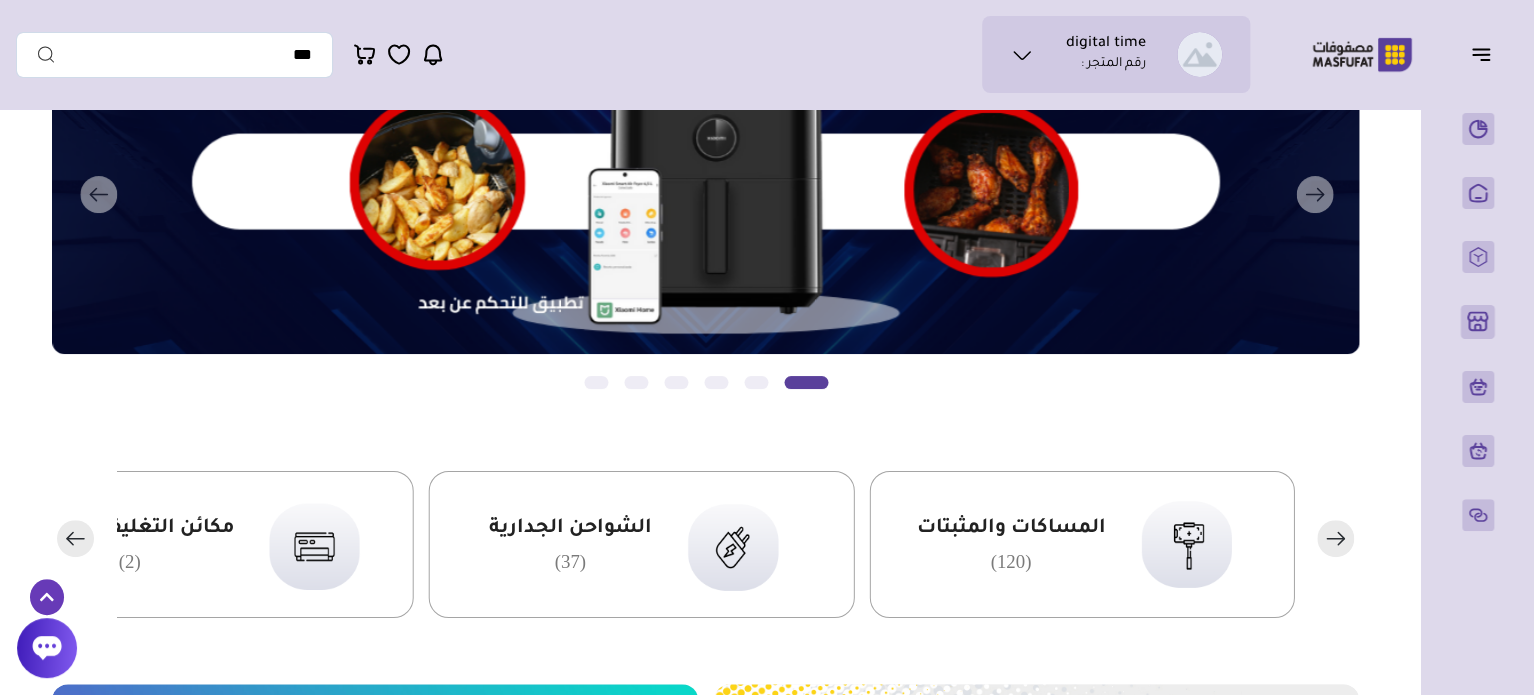 click 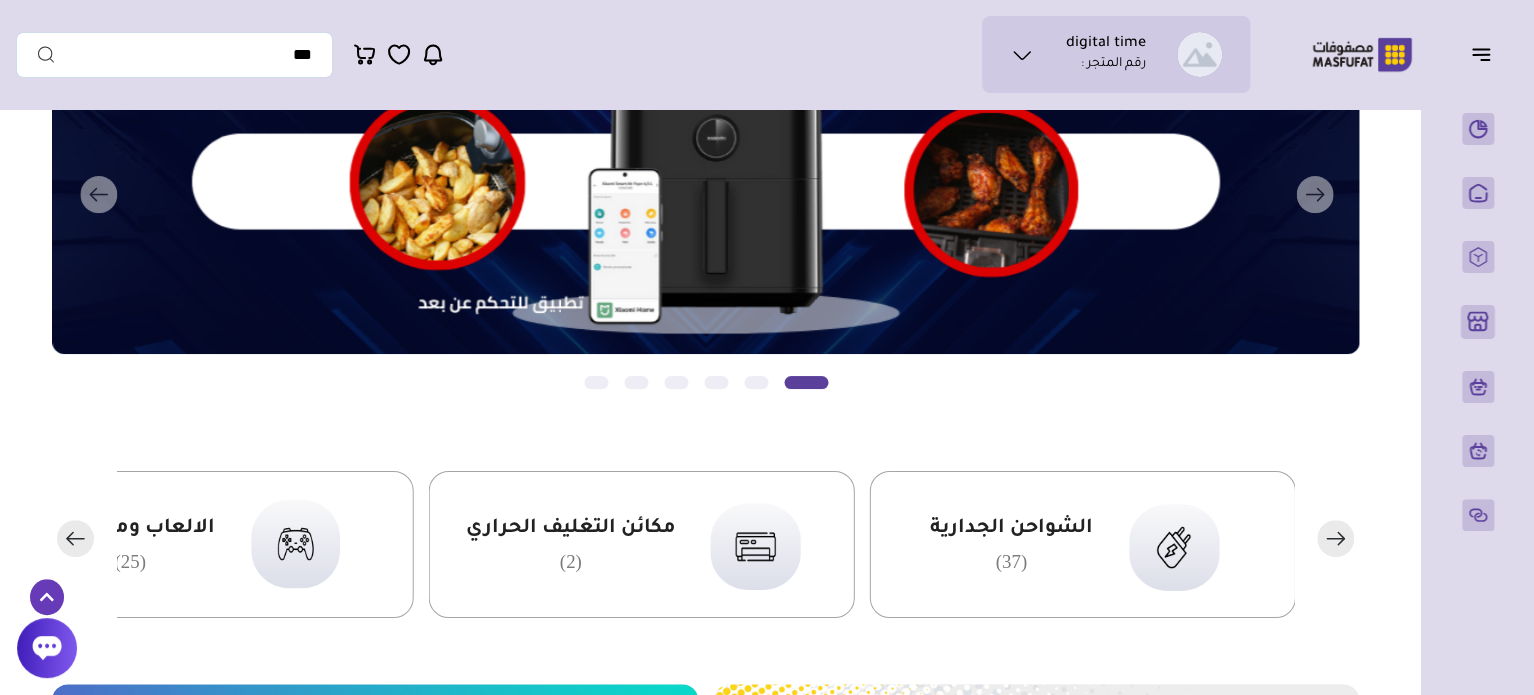 click 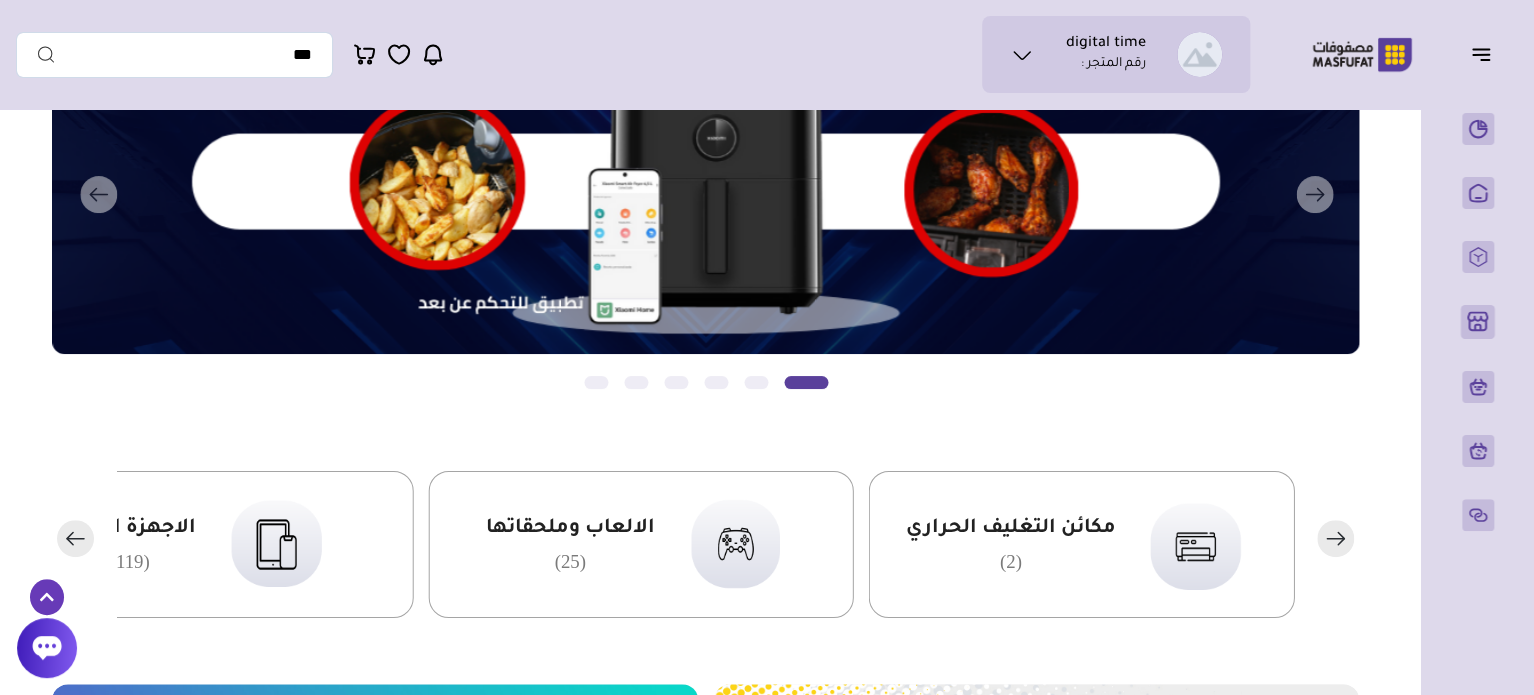 click 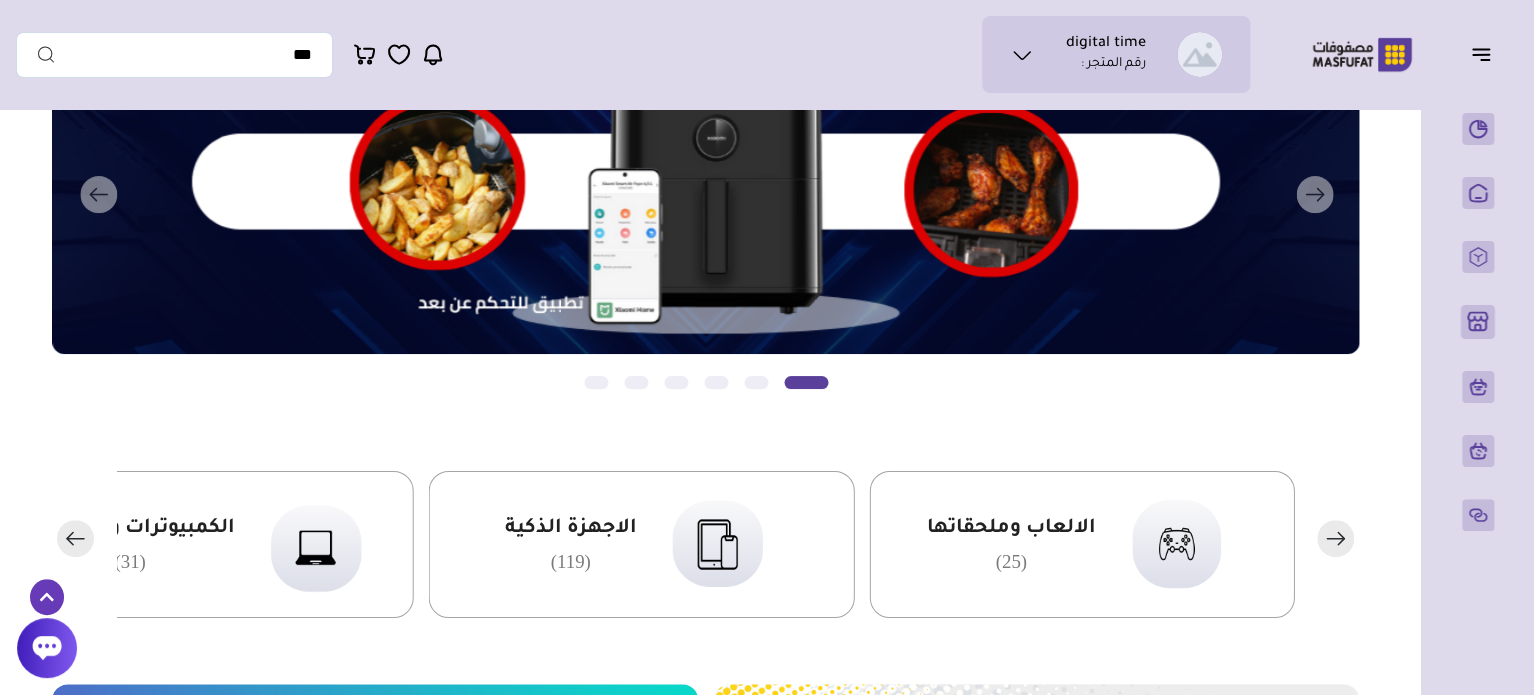 click 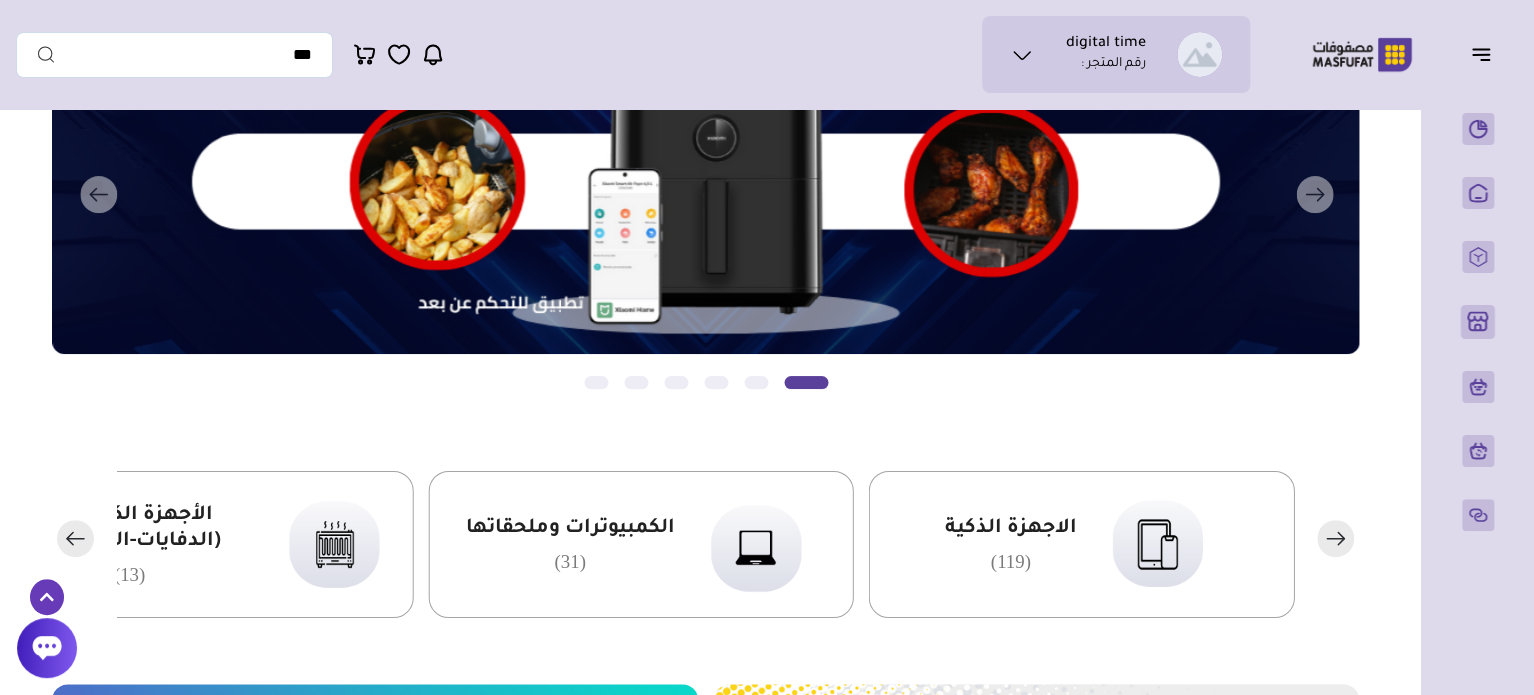 click 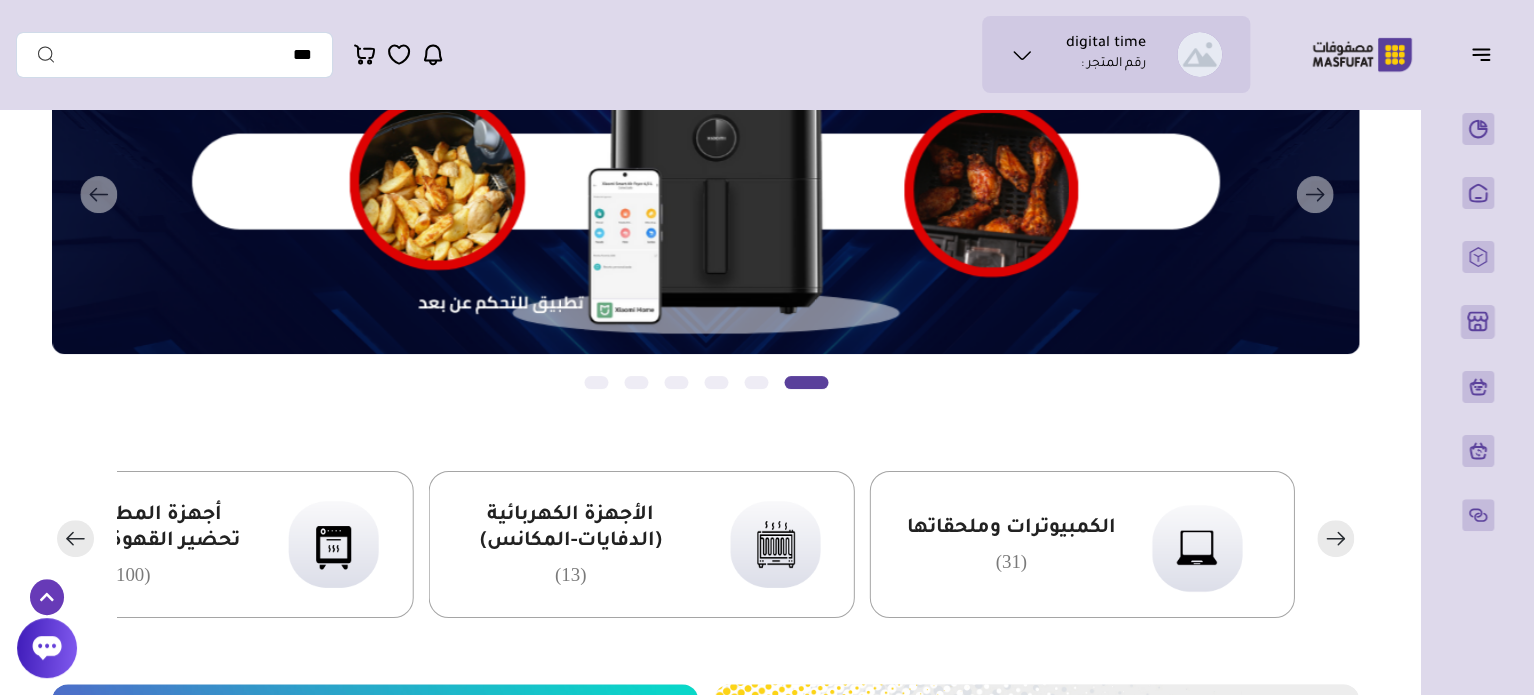 click 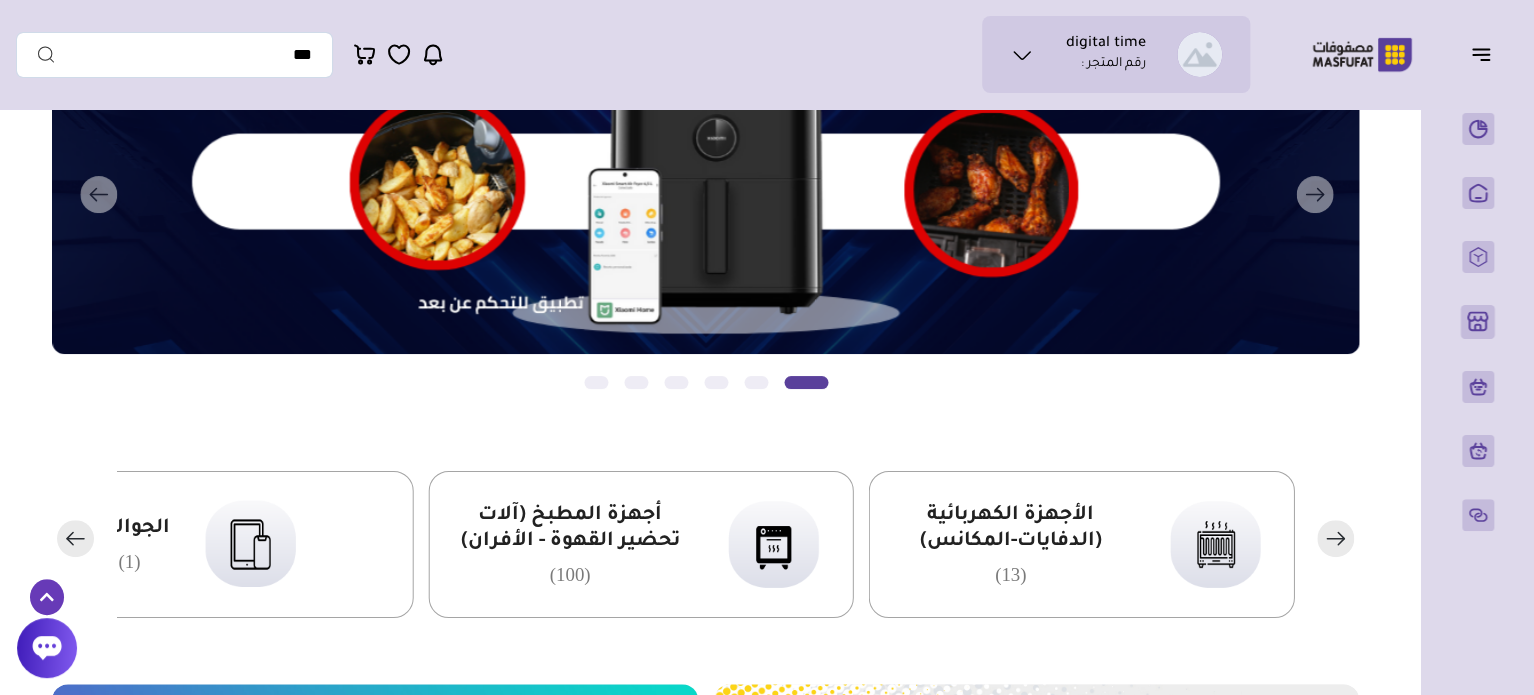 click 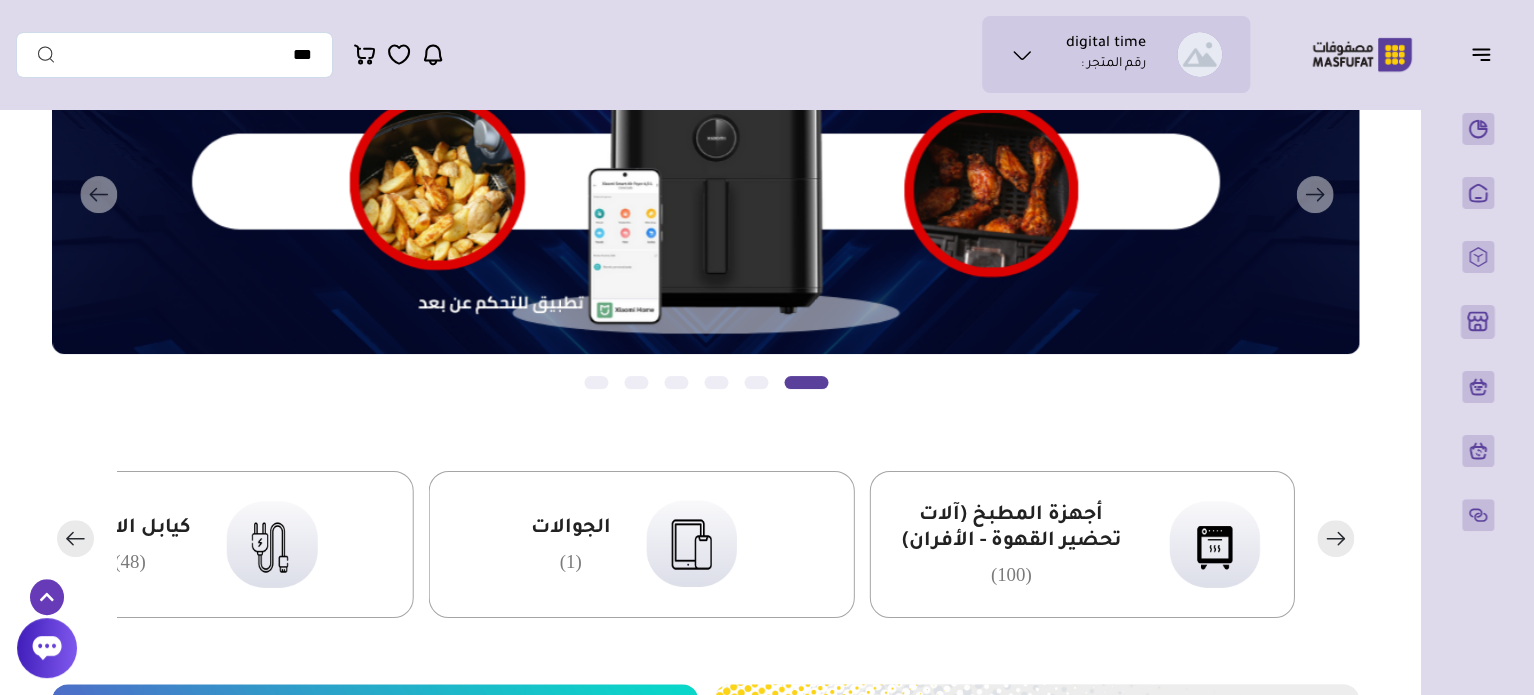 click 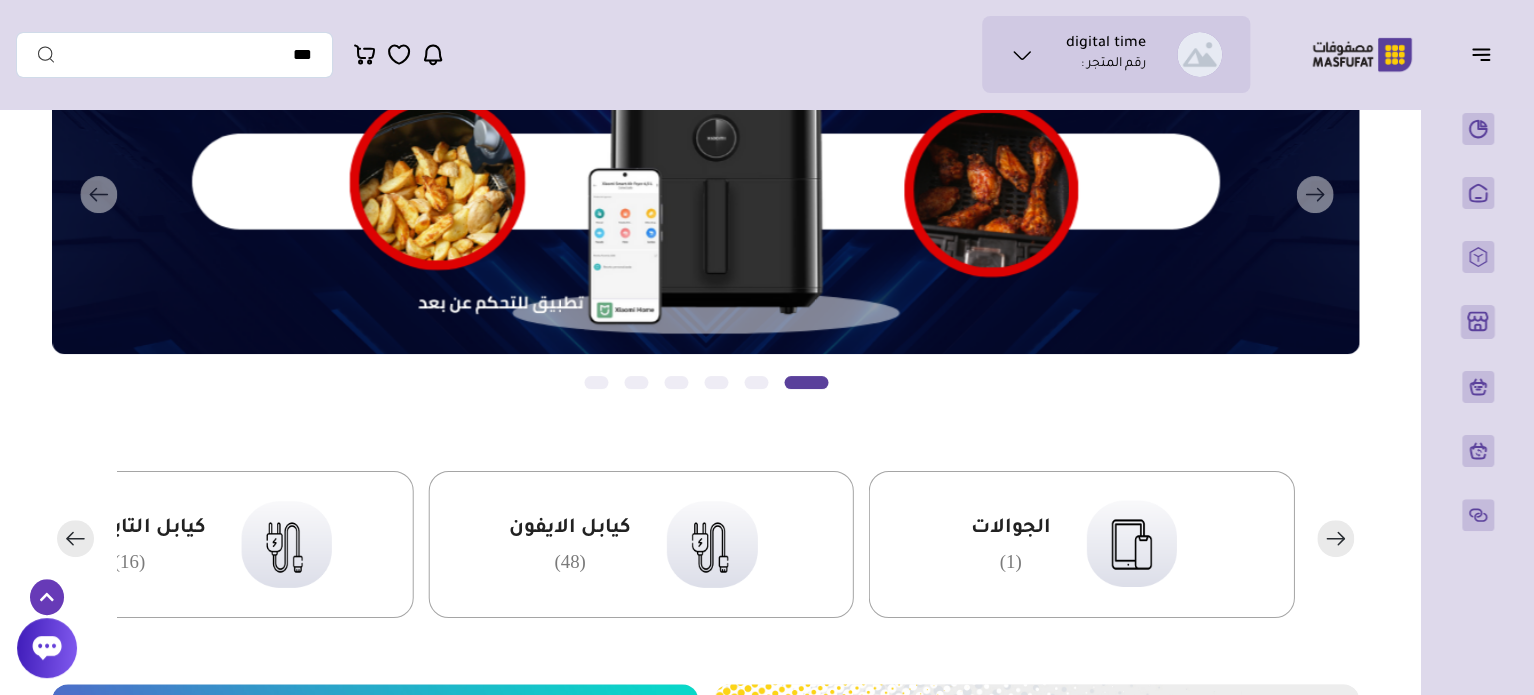 click 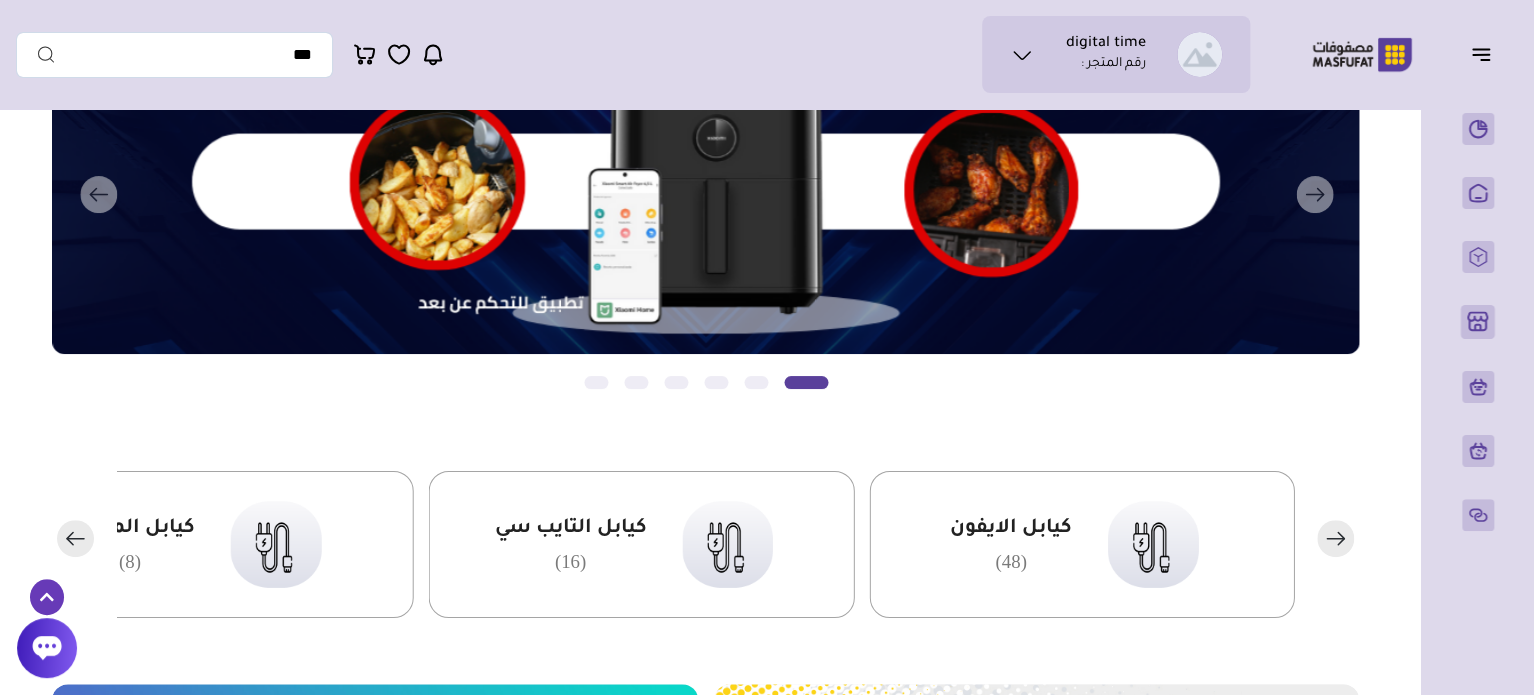 click 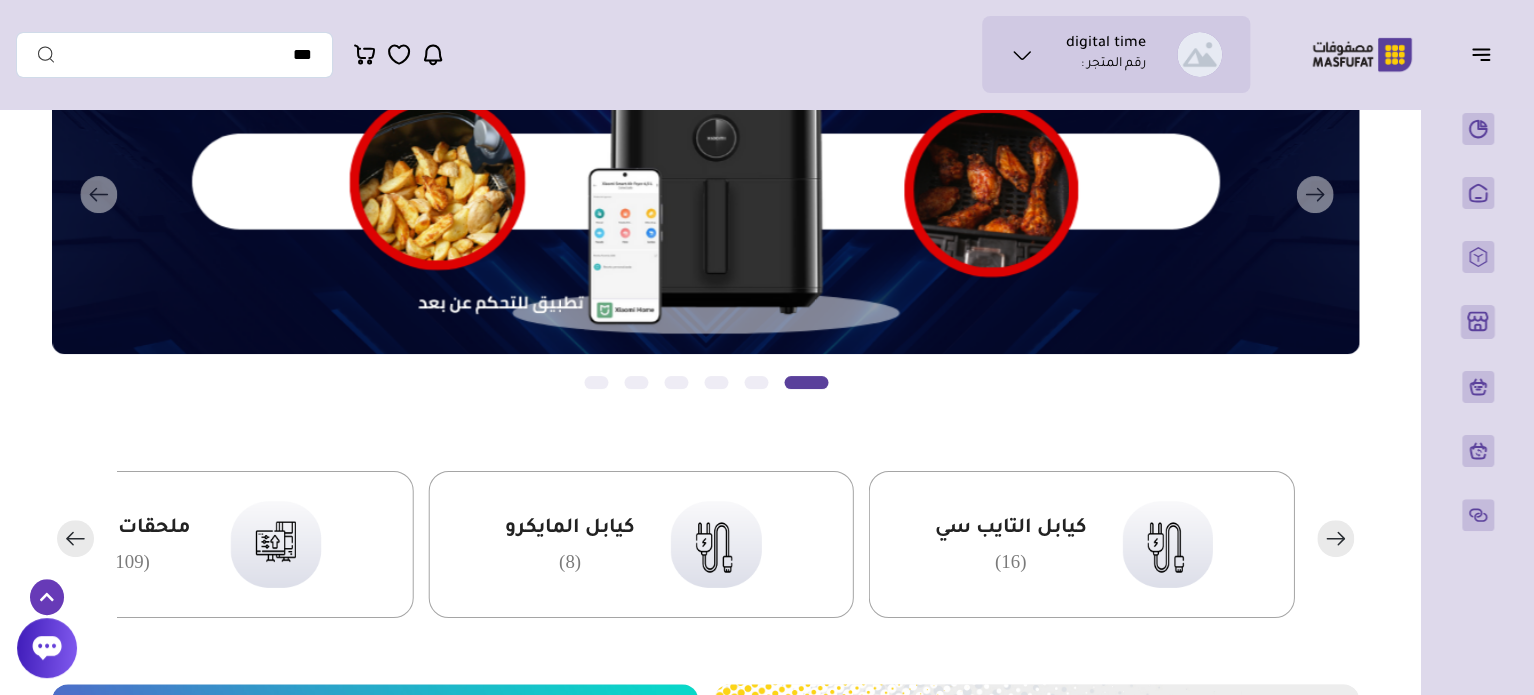 click 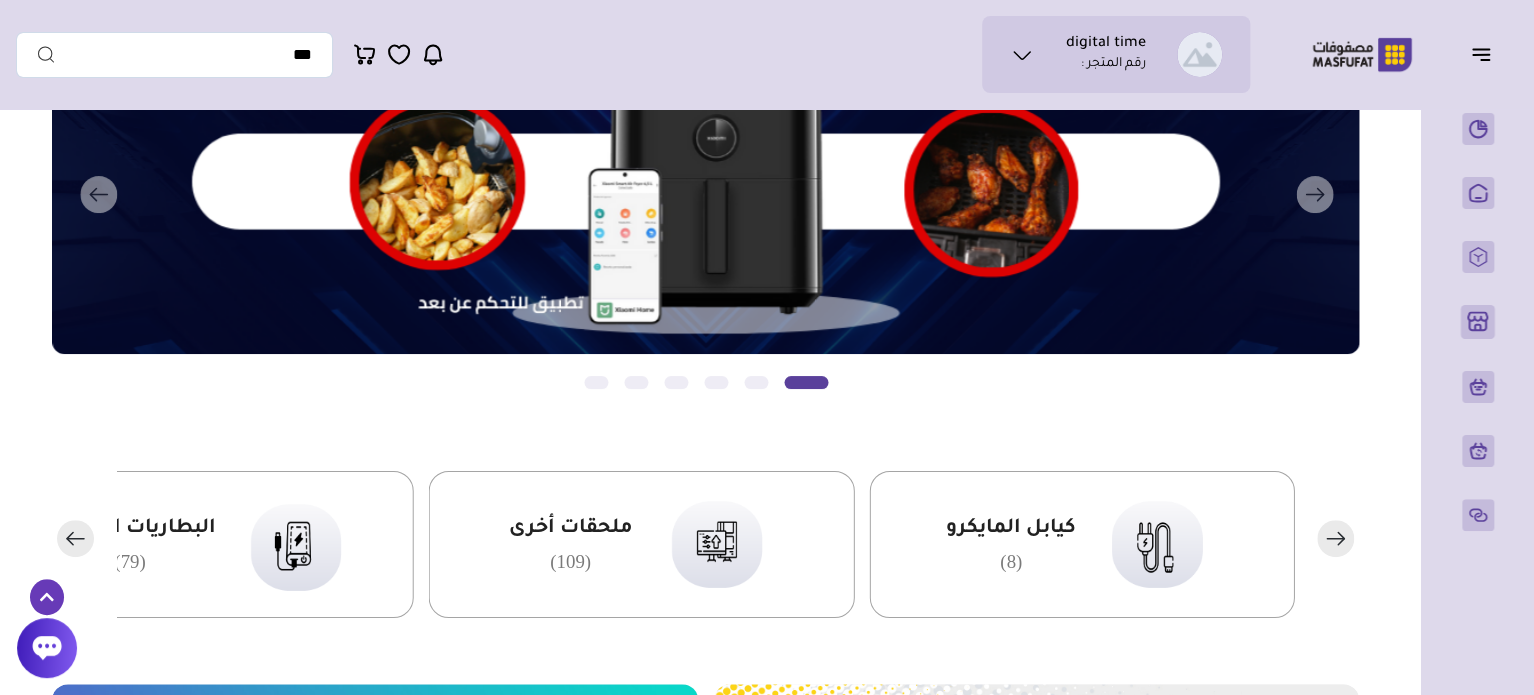 click 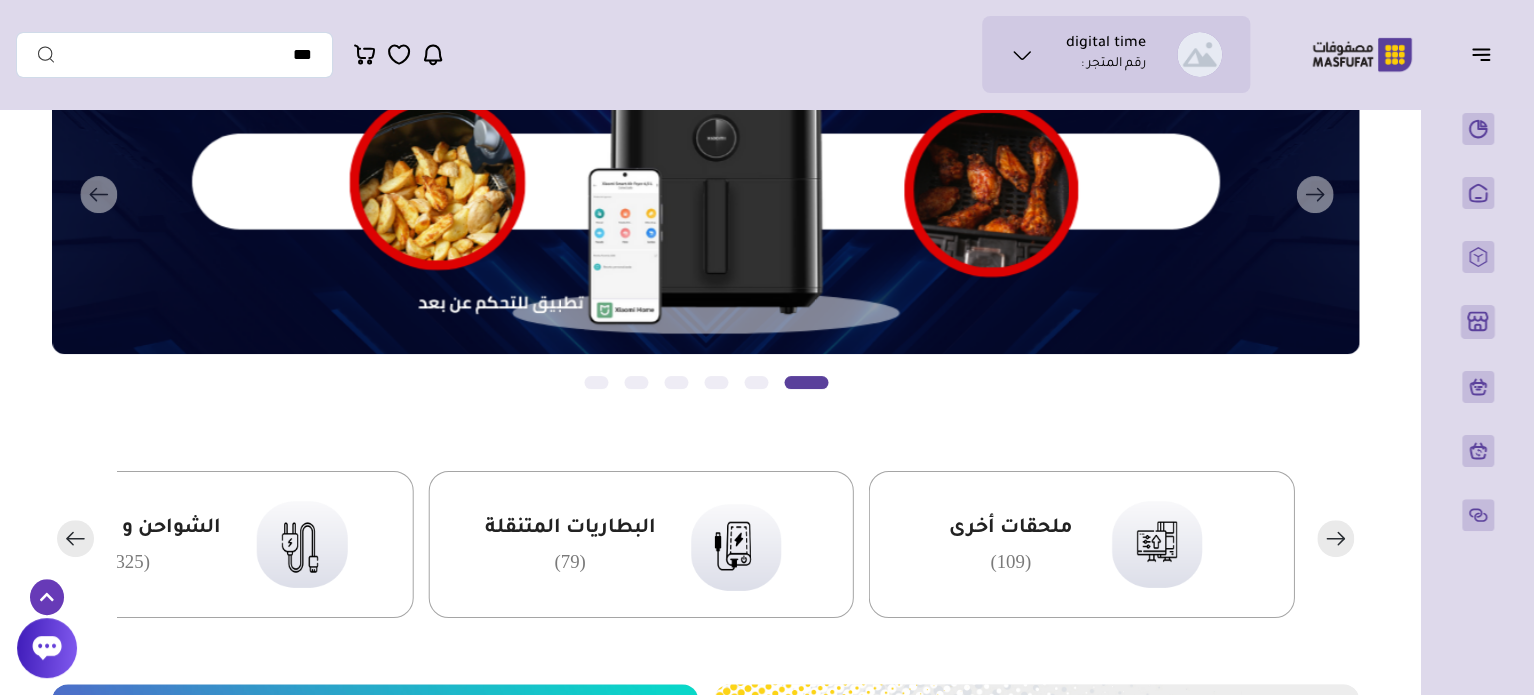 click 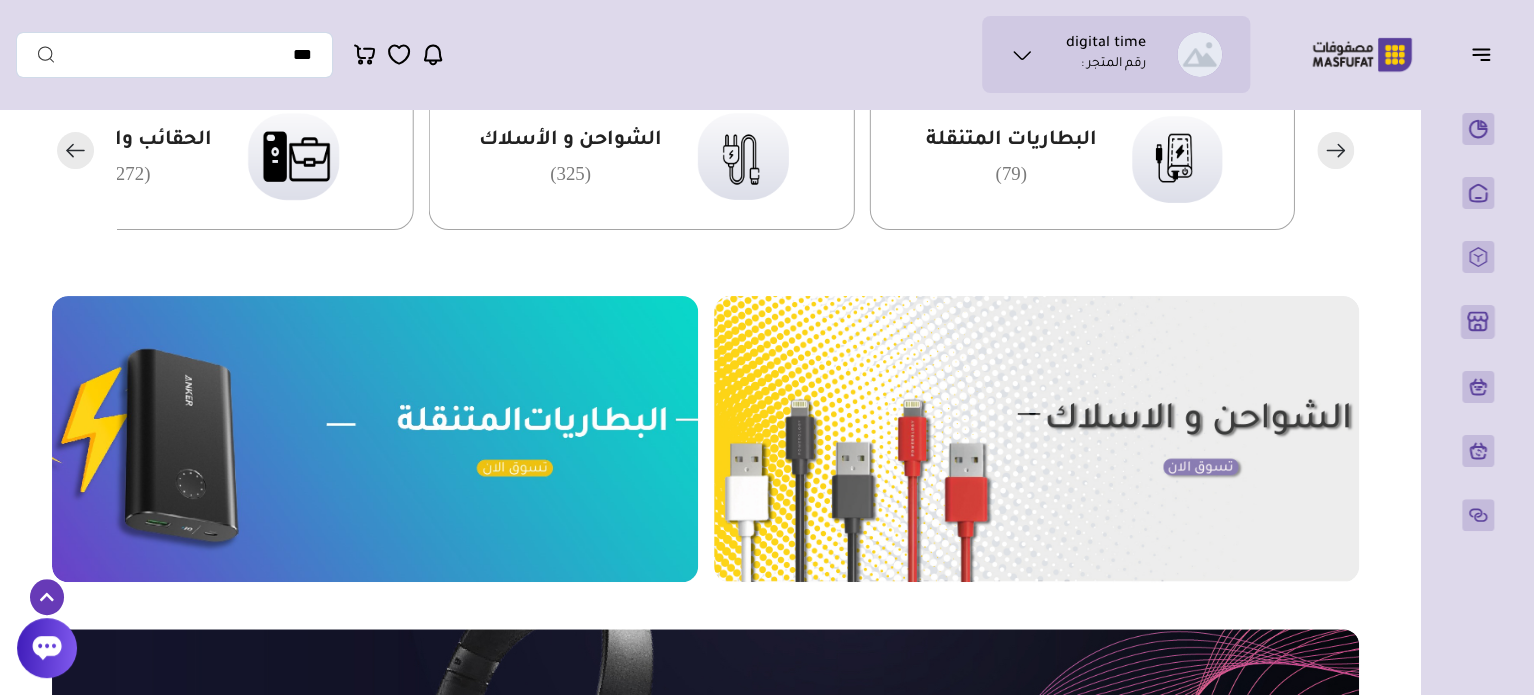 scroll, scrollTop: 600, scrollLeft: 0, axis: vertical 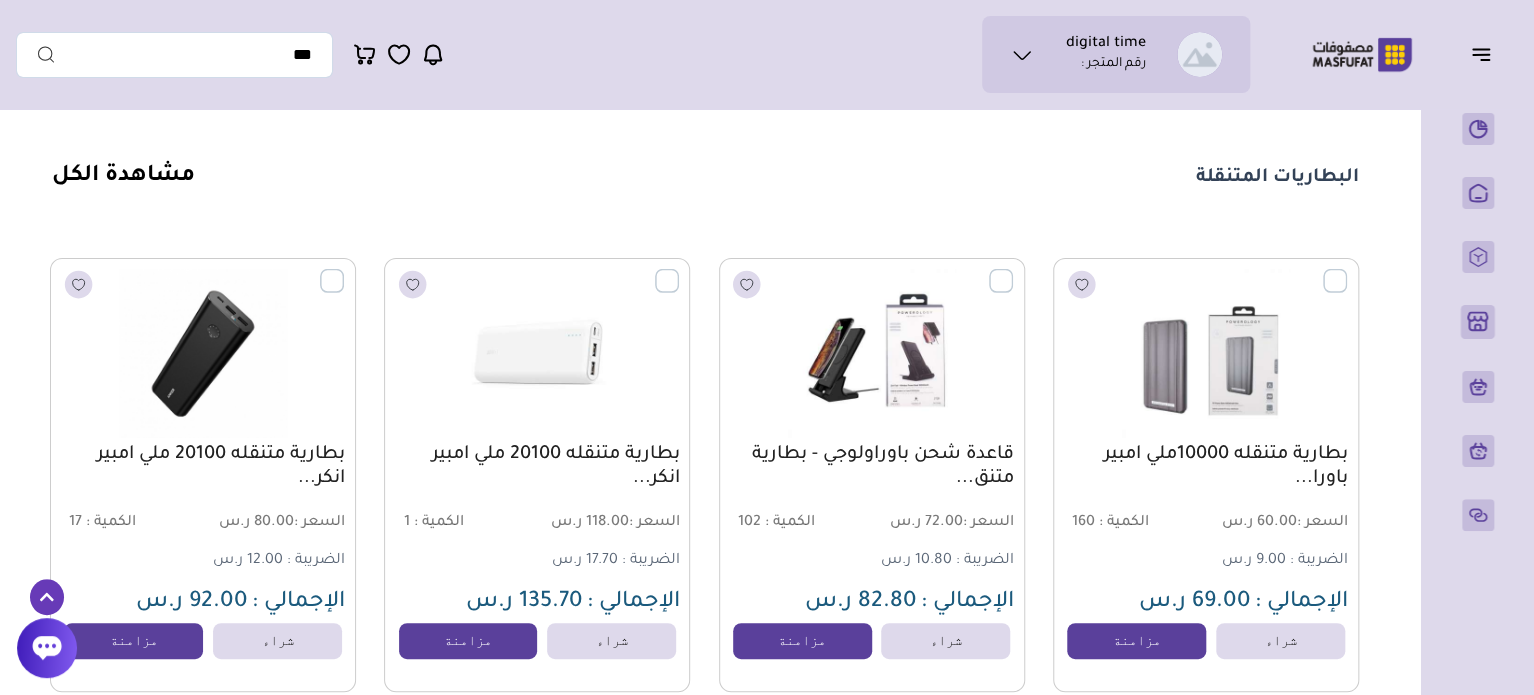 click on "مشاهدة الكل" at bounding box center (123, 177) 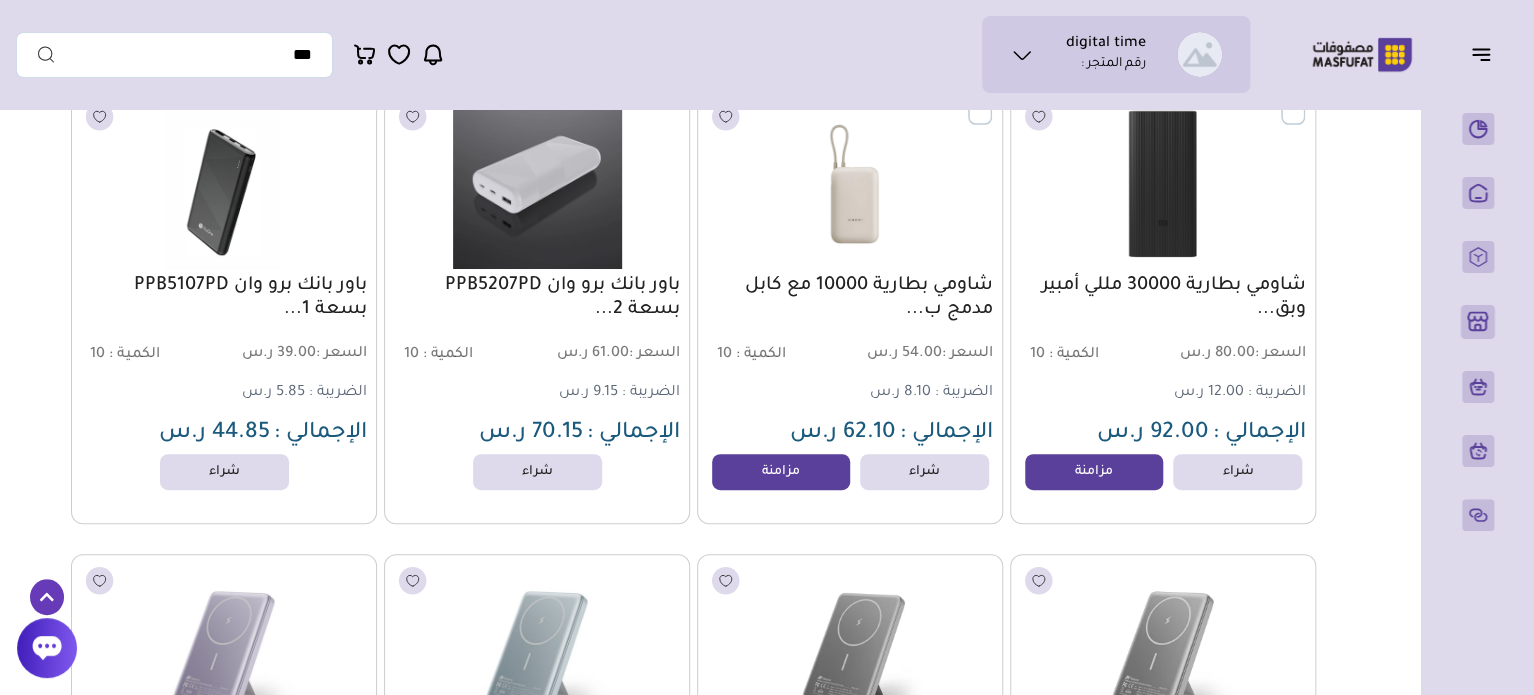 scroll, scrollTop: 0, scrollLeft: 0, axis: both 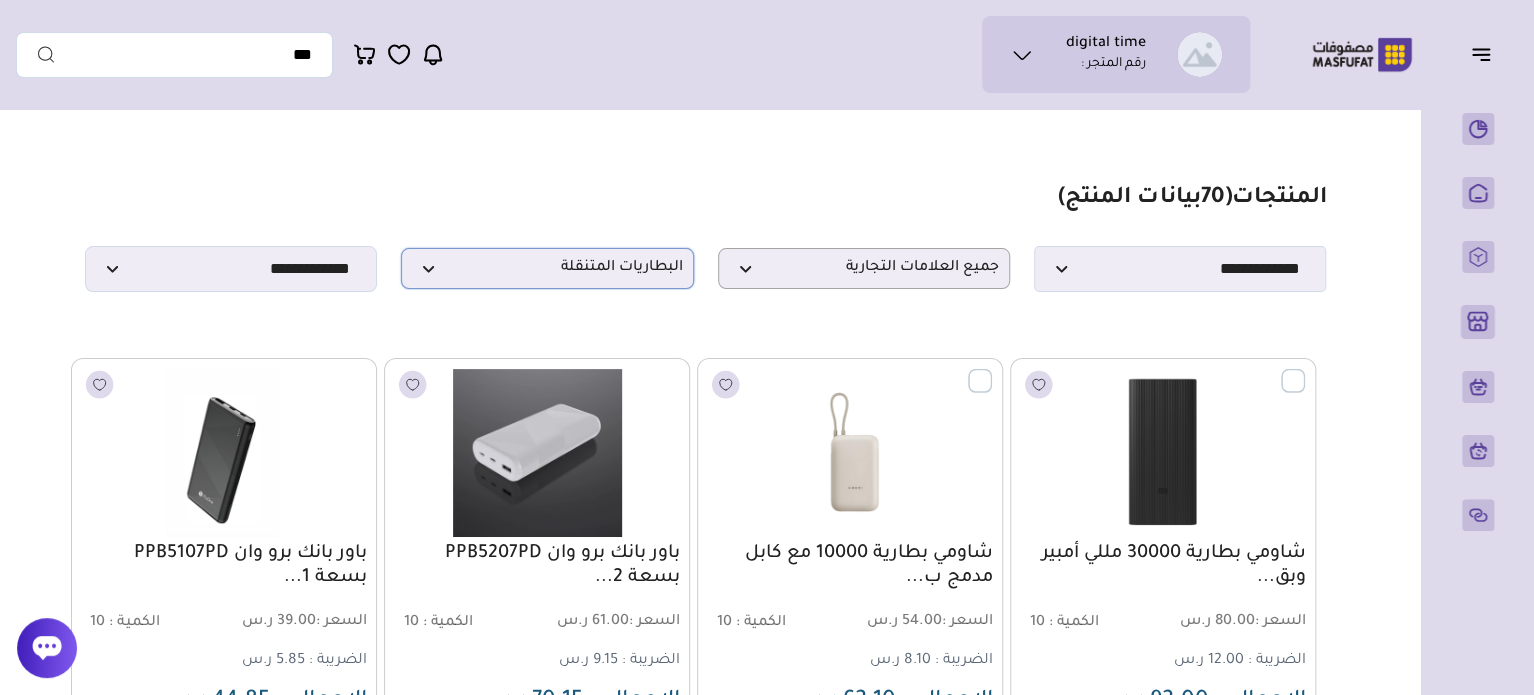 click on "البطاريات المتنقلة" at bounding box center (547, 268) 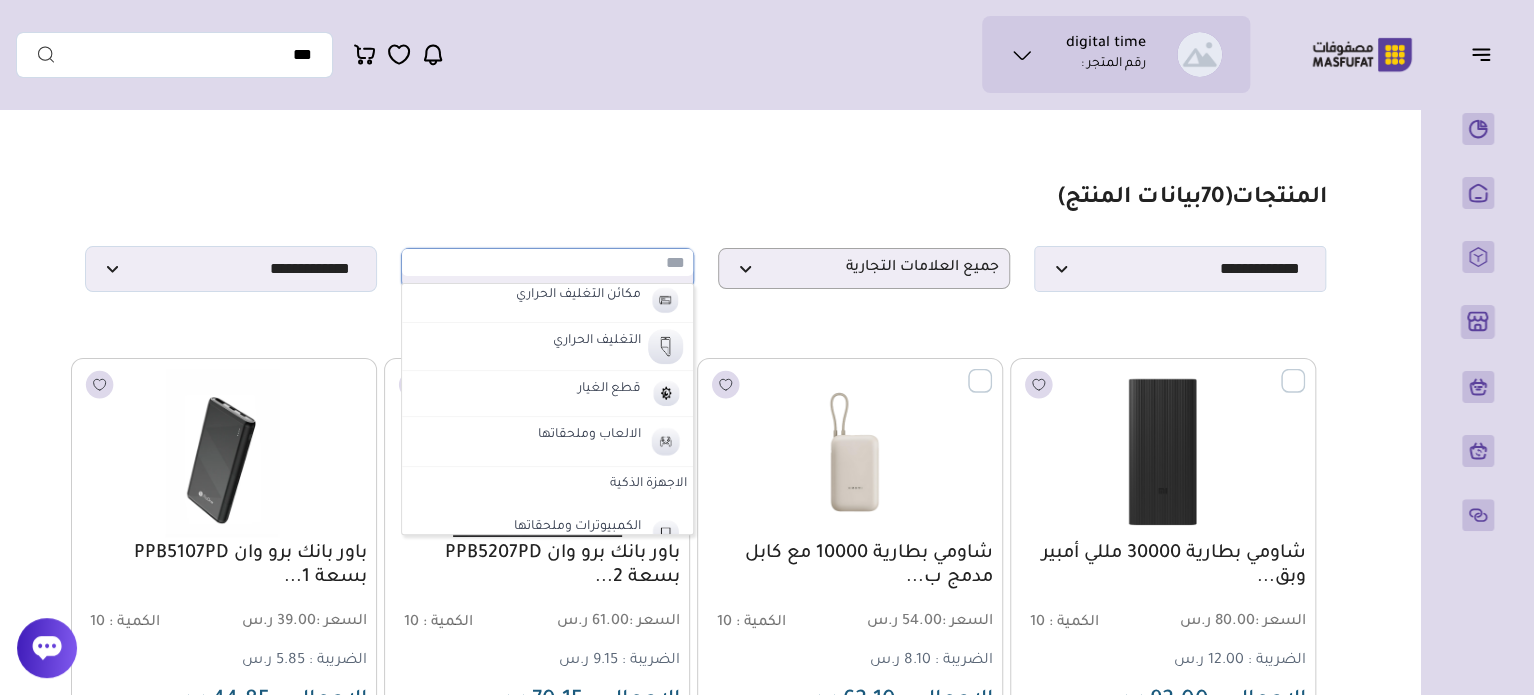 scroll, scrollTop: 891, scrollLeft: 0, axis: vertical 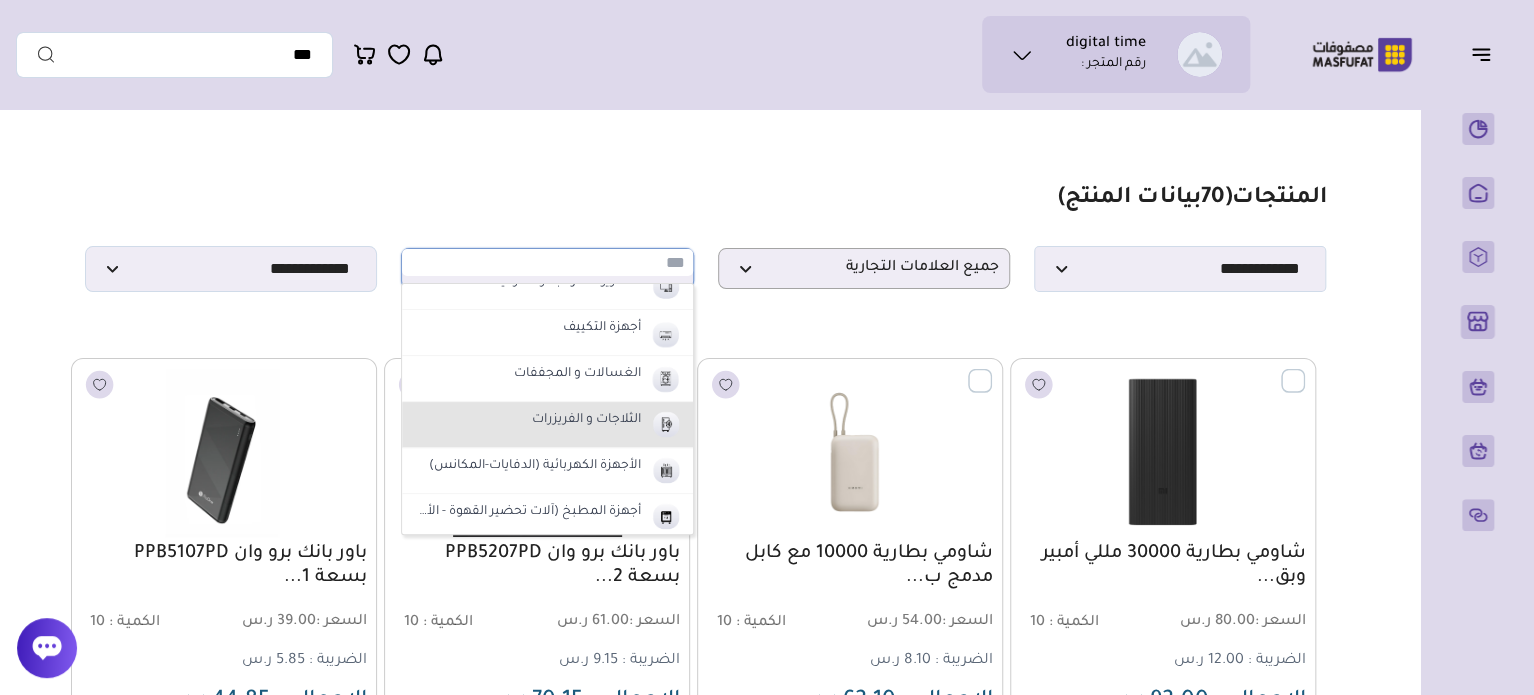 click on "الثلاجات و الفريزرات" at bounding box center (586, 421) 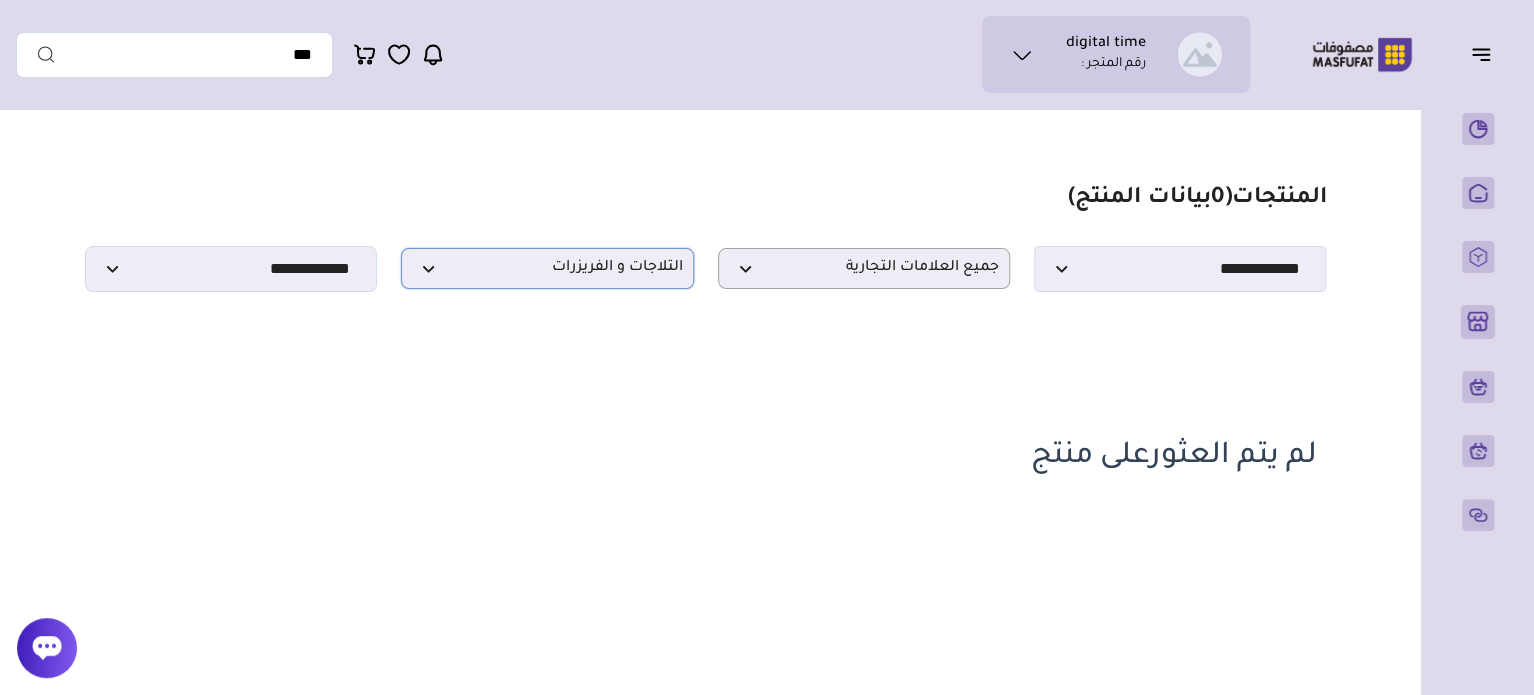 click on "الثلاجات و الفريزرات" at bounding box center [547, 268] 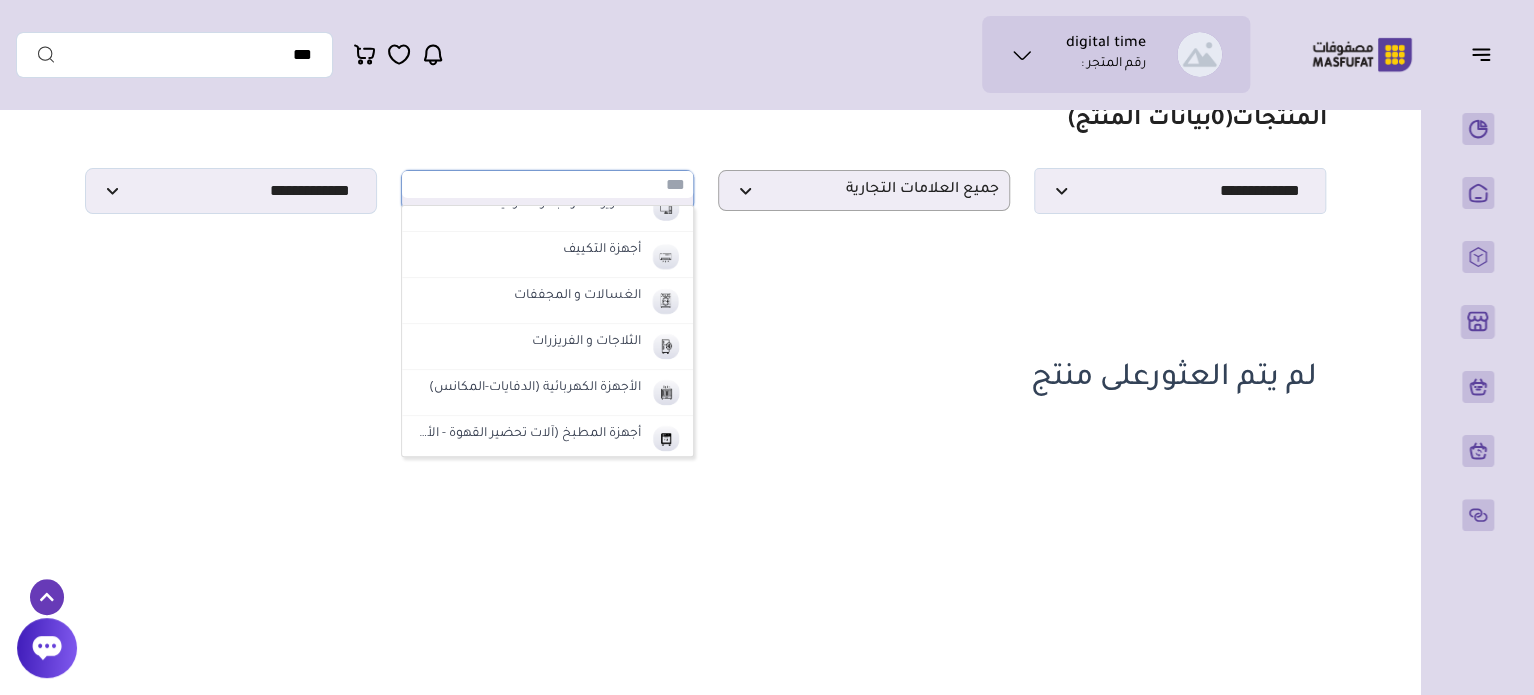 scroll, scrollTop: 200, scrollLeft: 0, axis: vertical 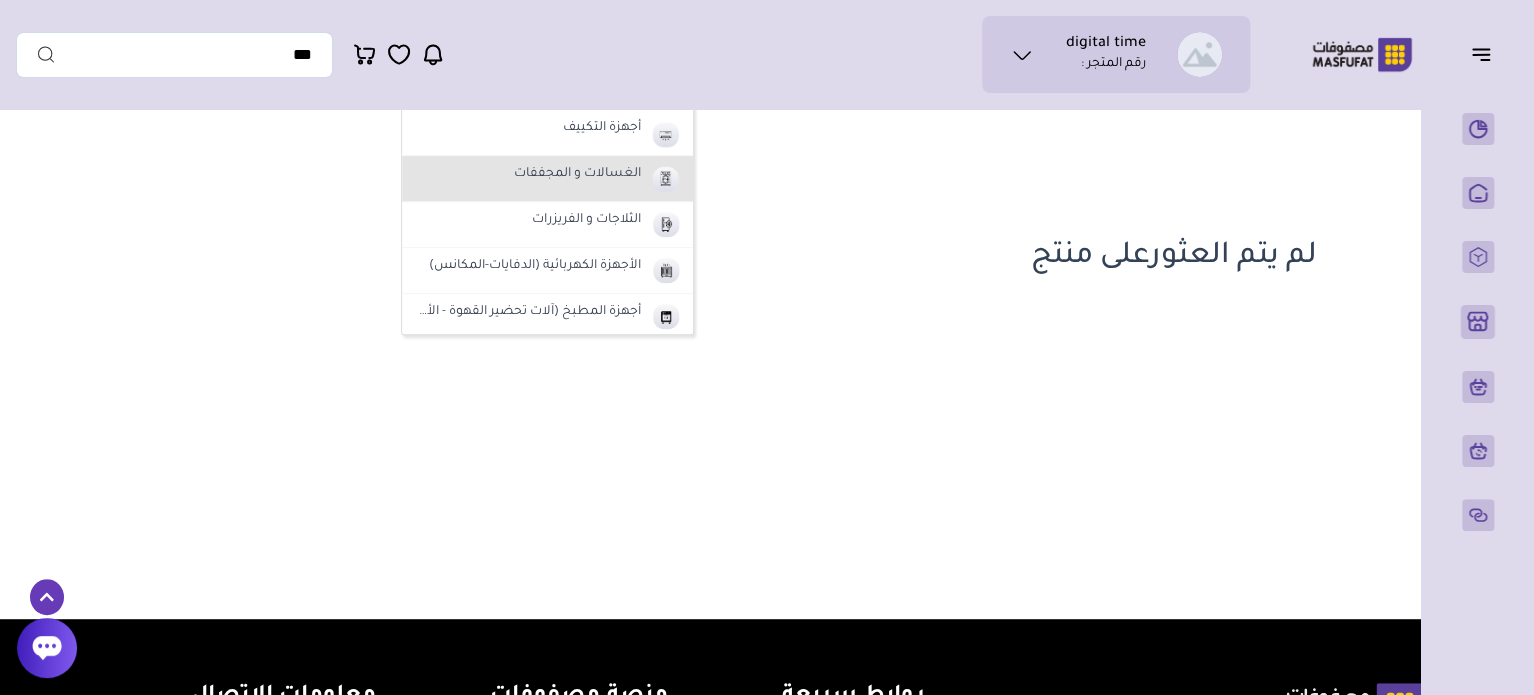 click on "الغسالات و المجففات" at bounding box center [577, 175] 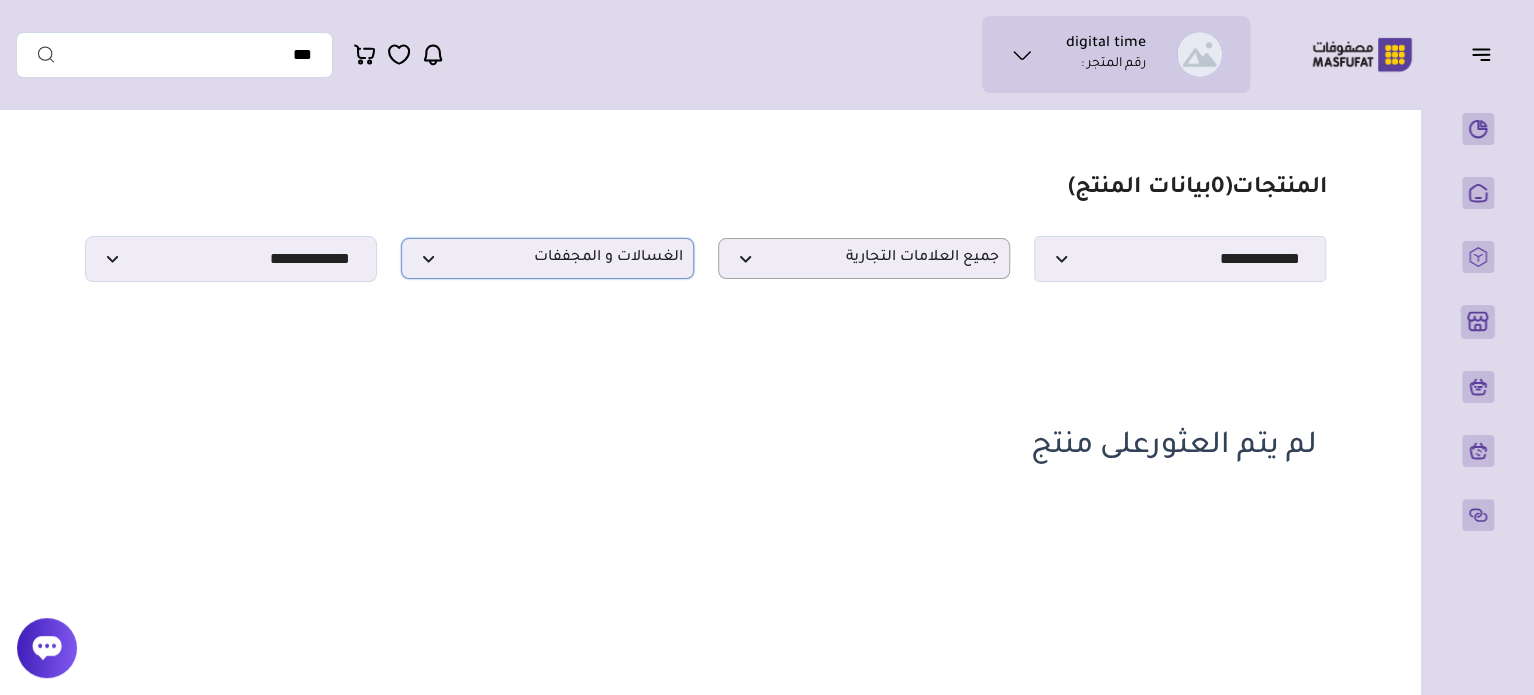 scroll, scrollTop: 0, scrollLeft: 0, axis: both 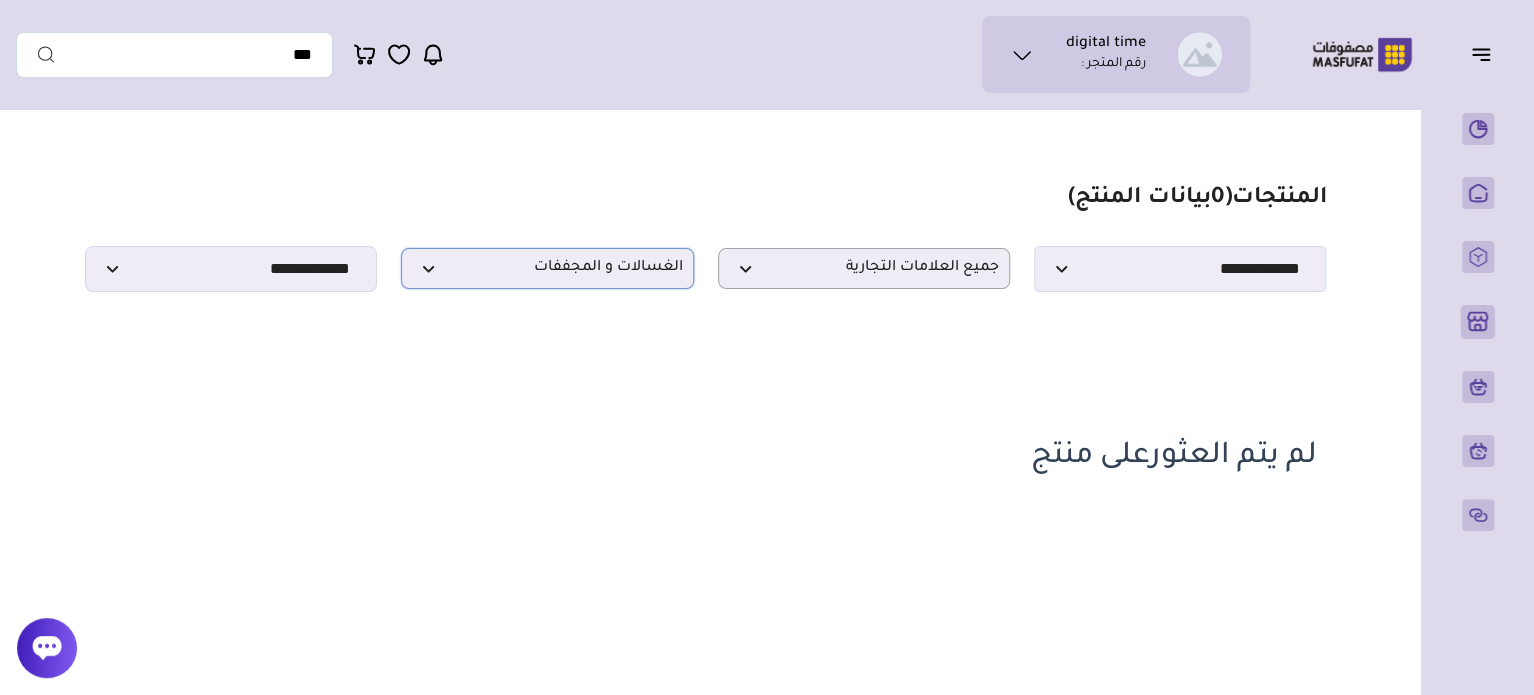 click on "الغسالات و المجففات" at bounding box center [547, 268] 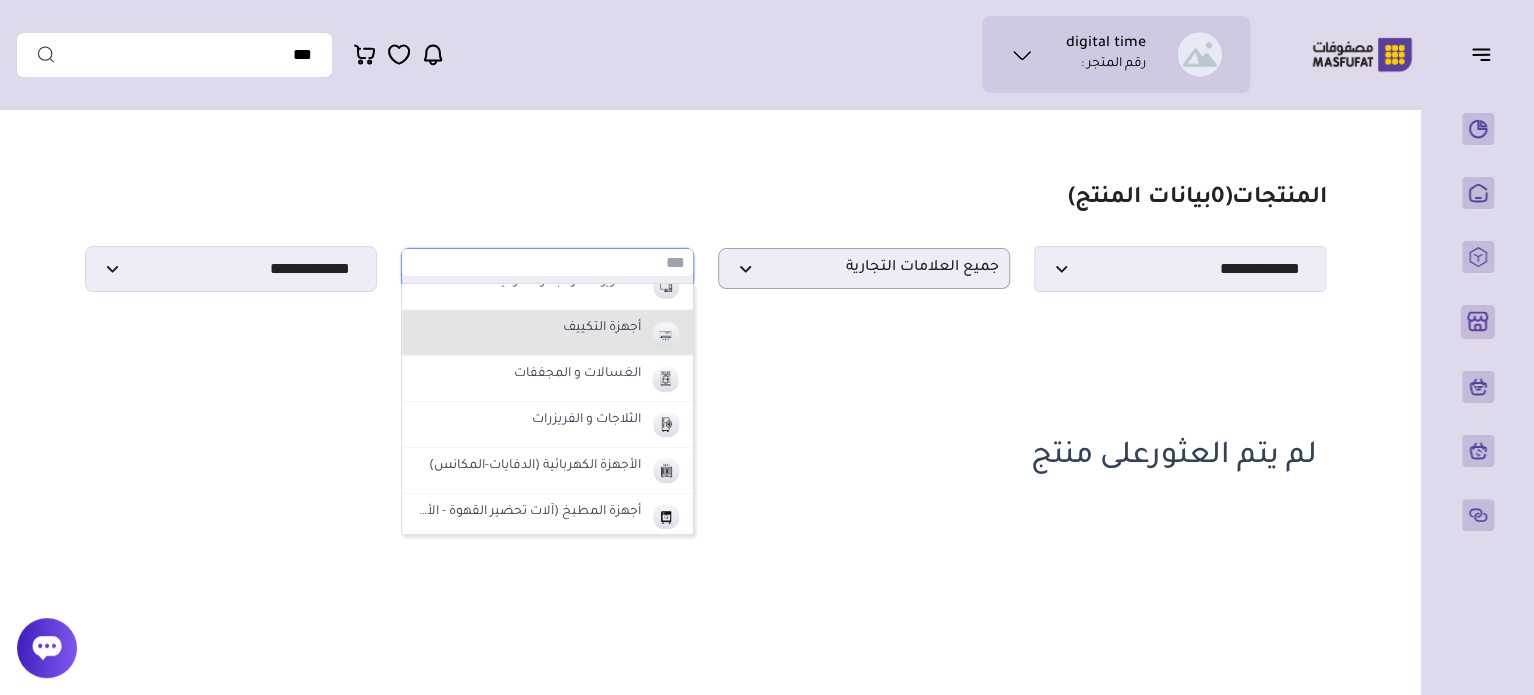 click on "أجهزة التكييف" at bounding box center (547, 333) 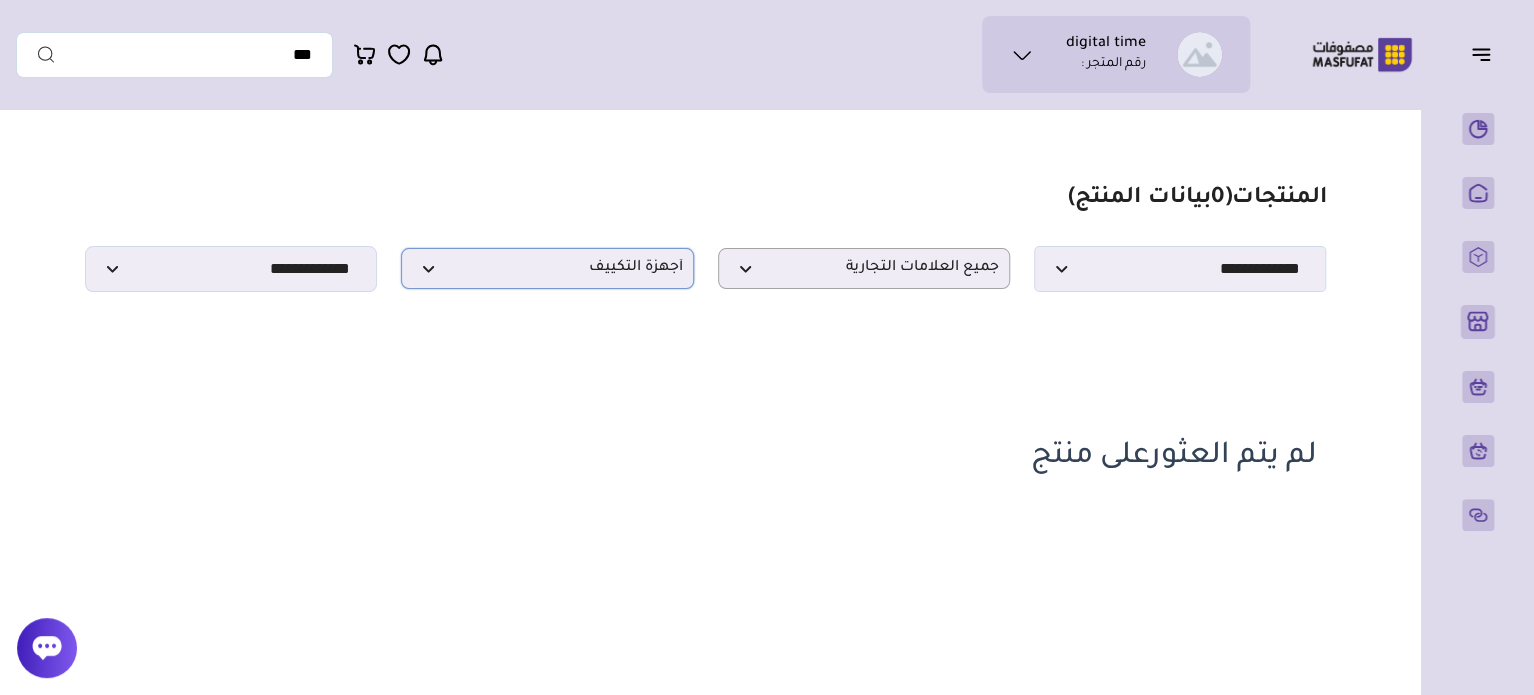 click on "أجهزة التكييف" at bounding box center [547, 268] 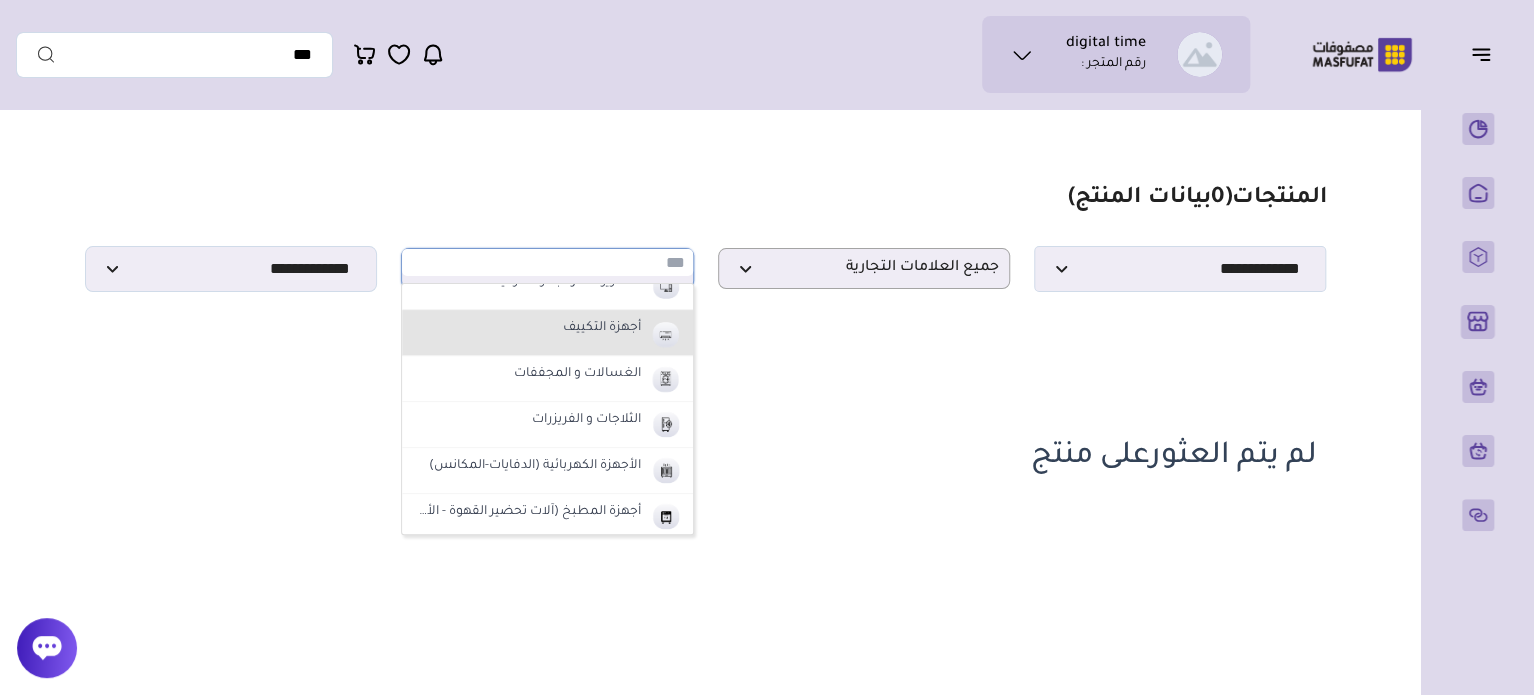 scroll, scrollTop: 791, scrollLeft: 0, axis: vertical 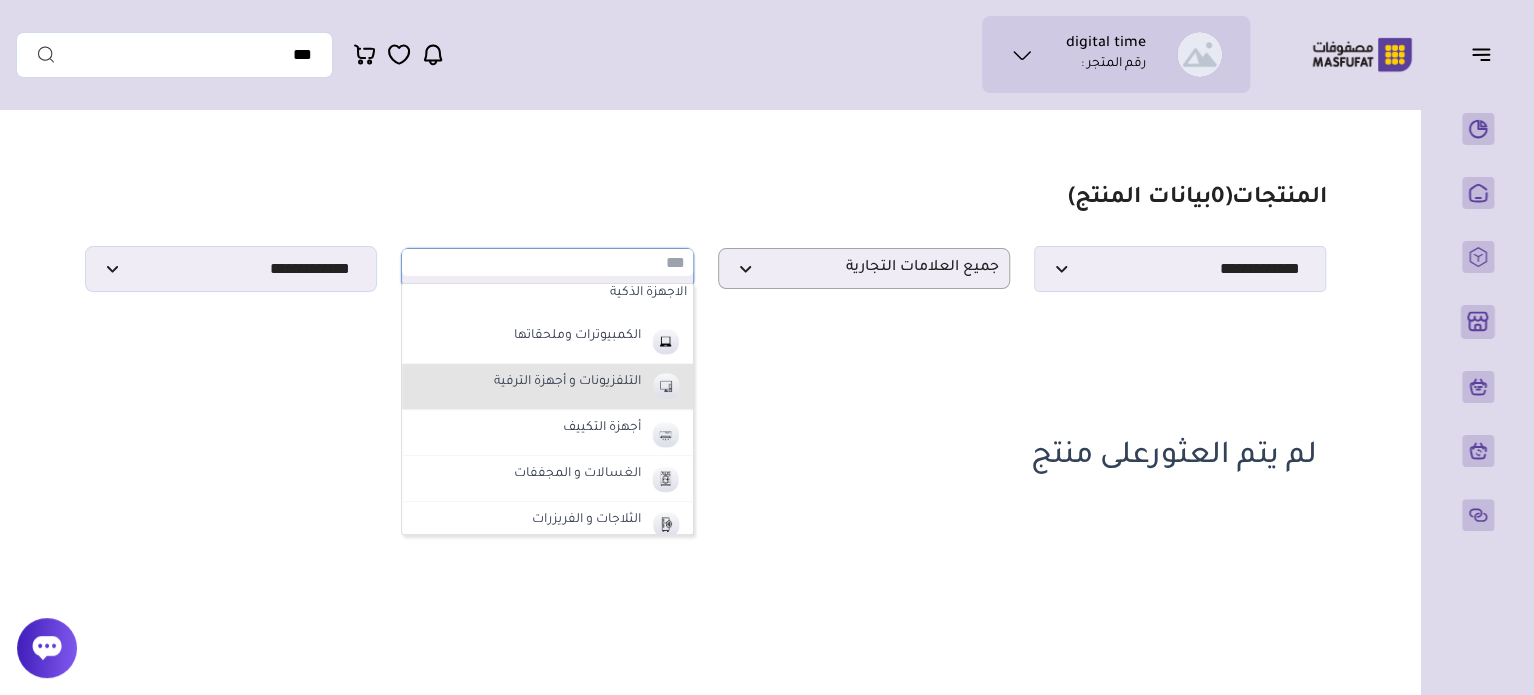click on "التلفزيونات و أجهزة الترفية" at bounding box center [567, 383] 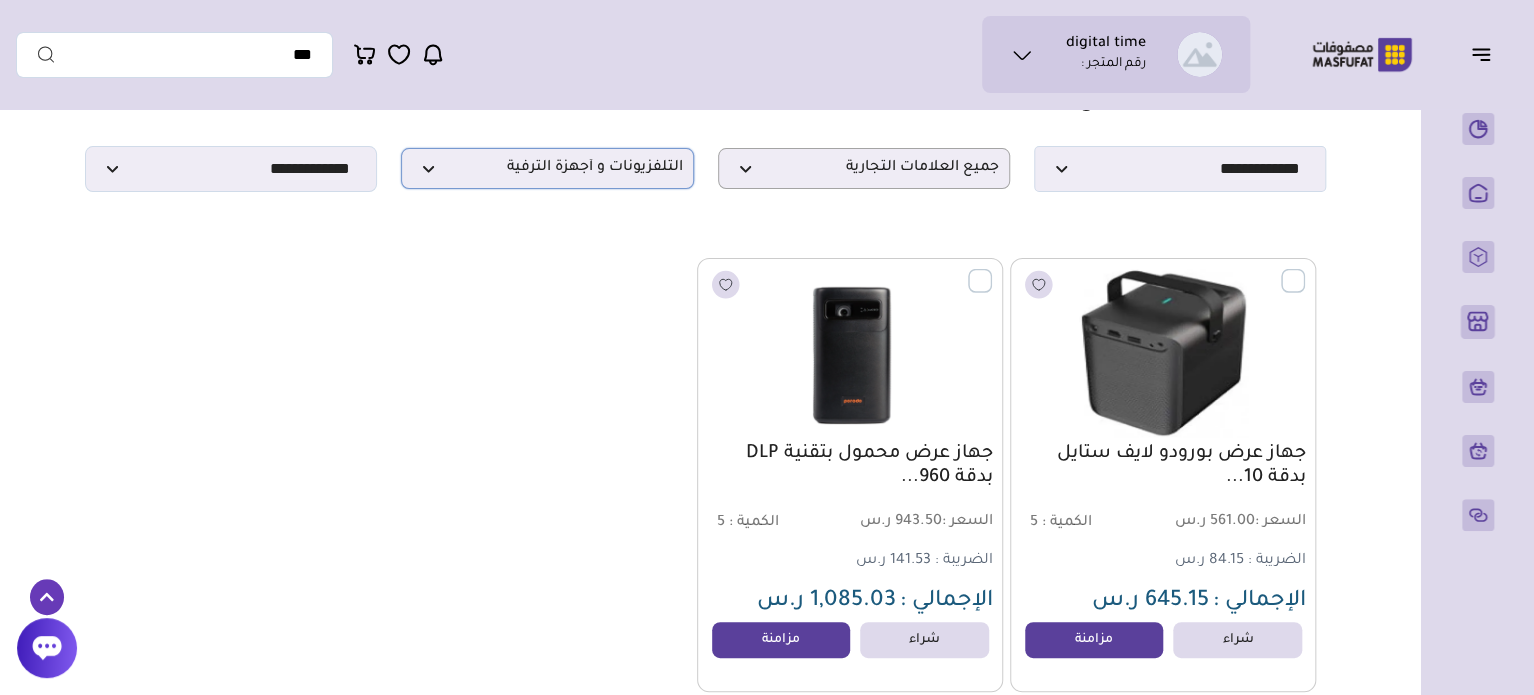 scroll, scrollTop: 0, scrollLeft: 0, axis: both 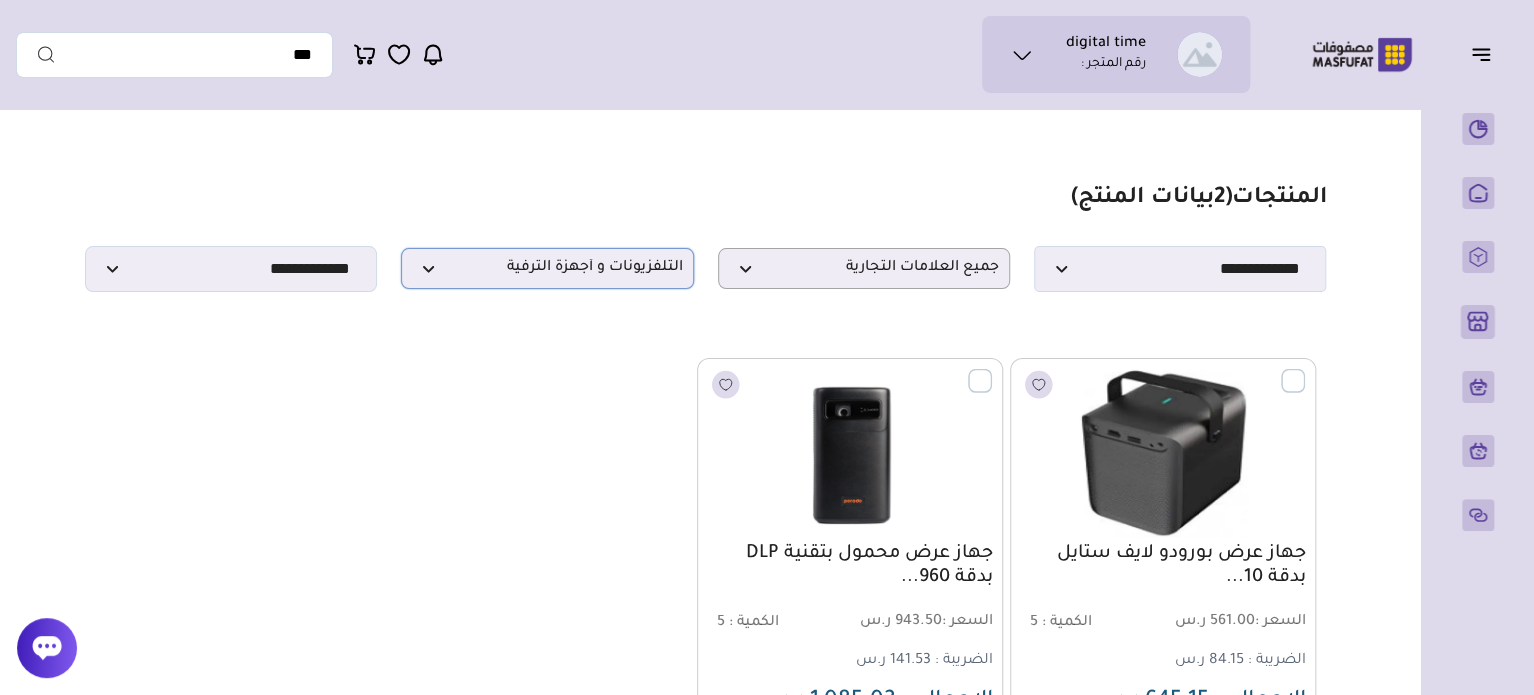 click on "التلفزيونات و أجهزة الترفية" at bounding box center (547, 268) 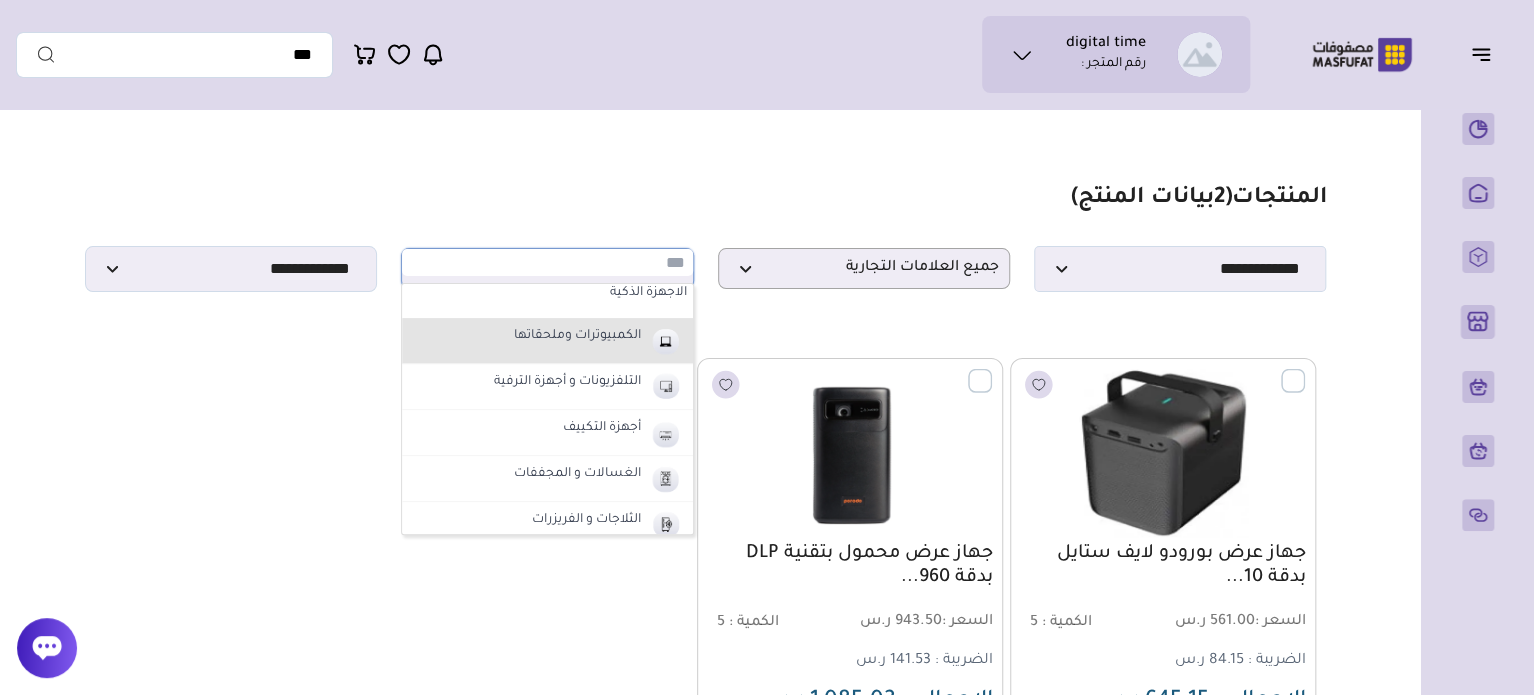click on "الكمبيوترات وملحقاتها" at bounding box center (577, 337) 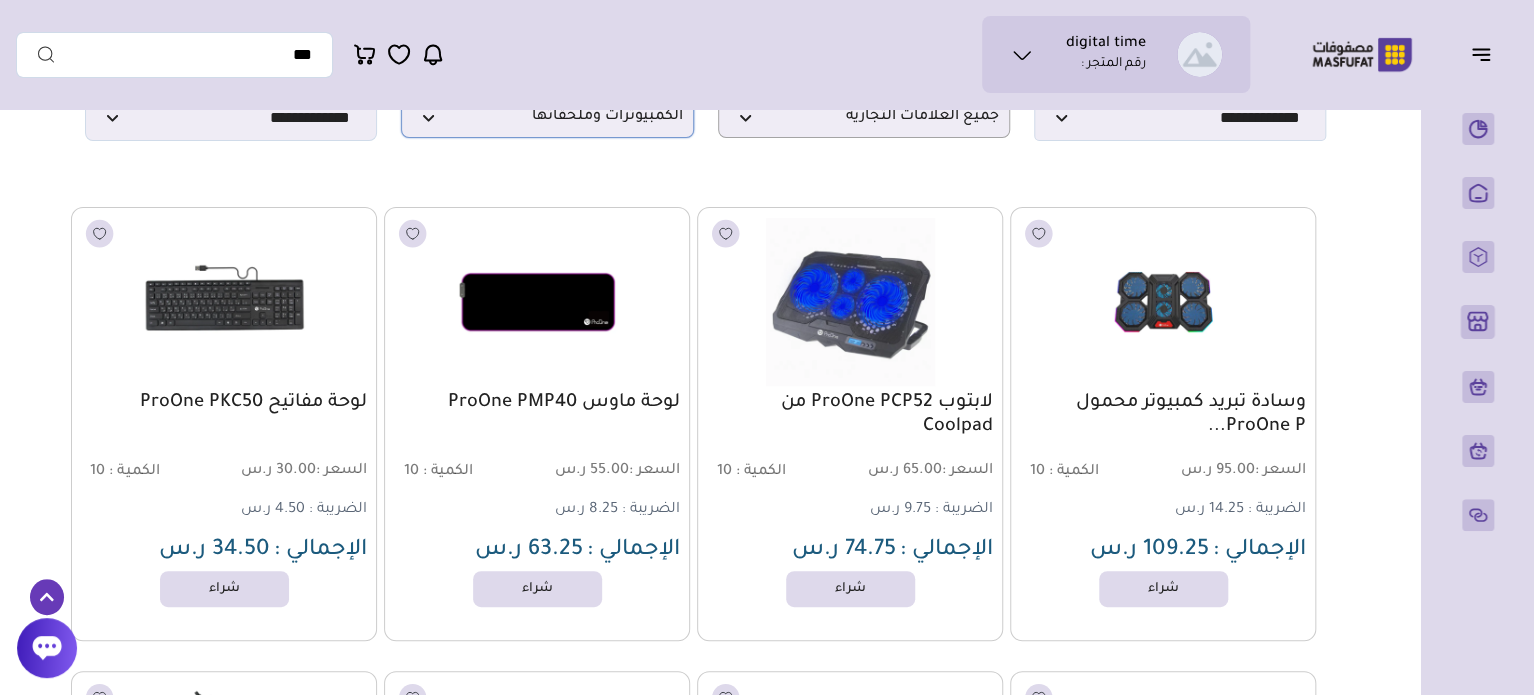 scroll, scrollTop: 0, scrollLeft: 0, axis: both 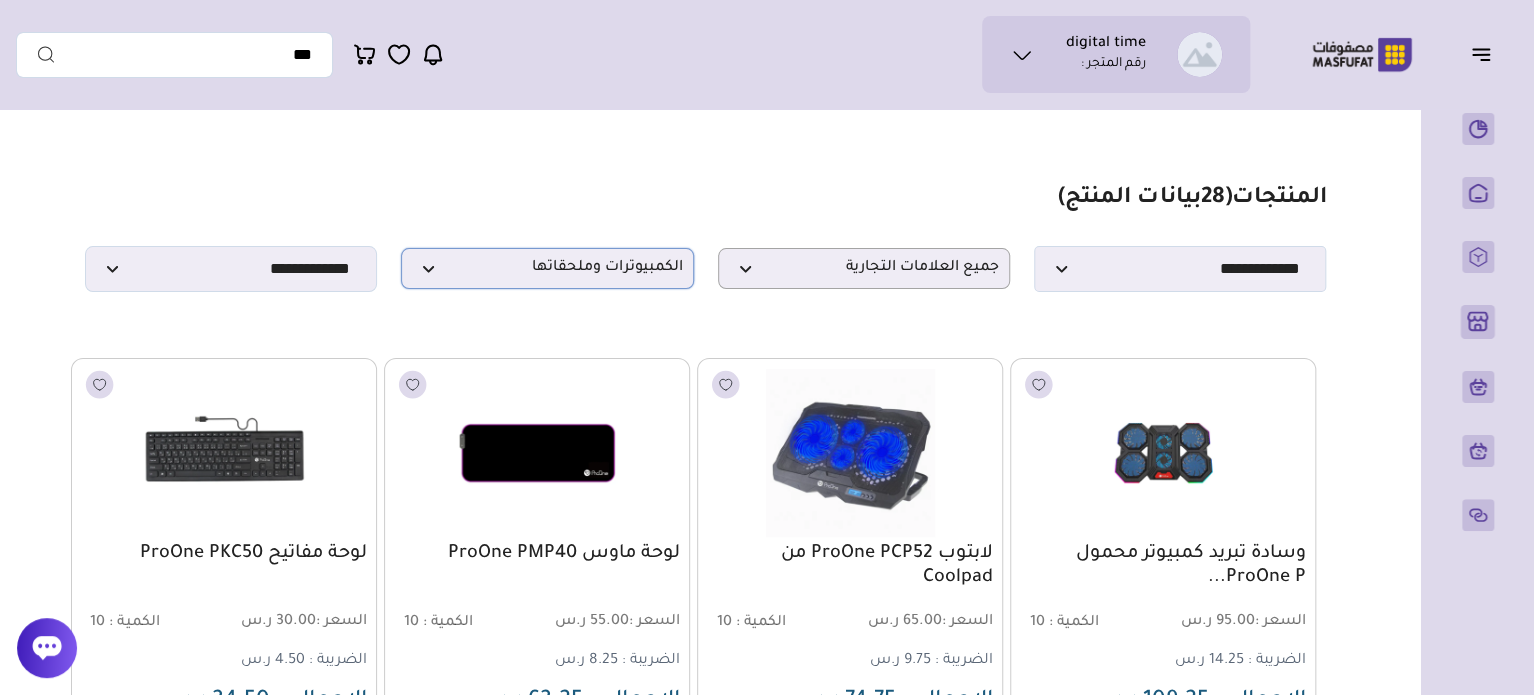 click on "الكمبيوترات وملحقاتها" at bounding box center [547, 268] 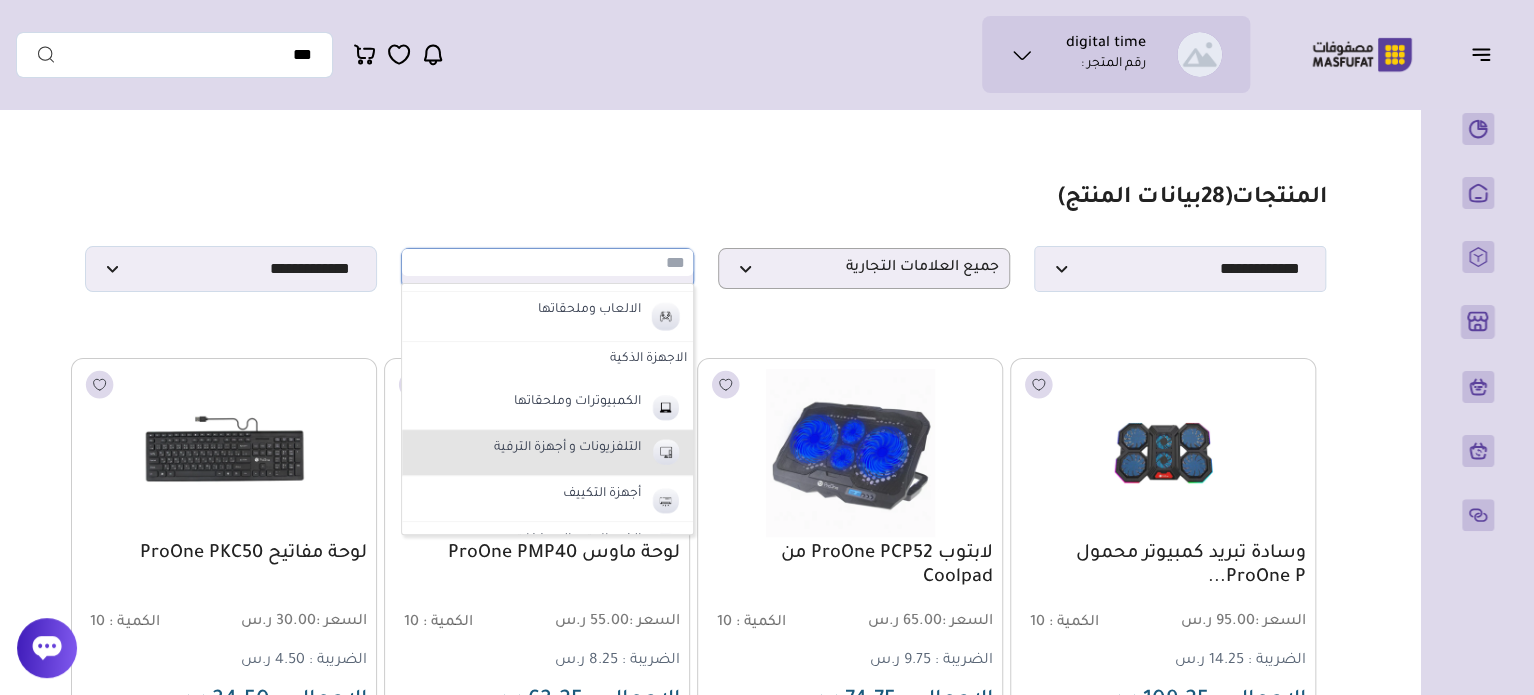 scroll, scrollTop: 691, scrollLeft: 0, axis: vertical 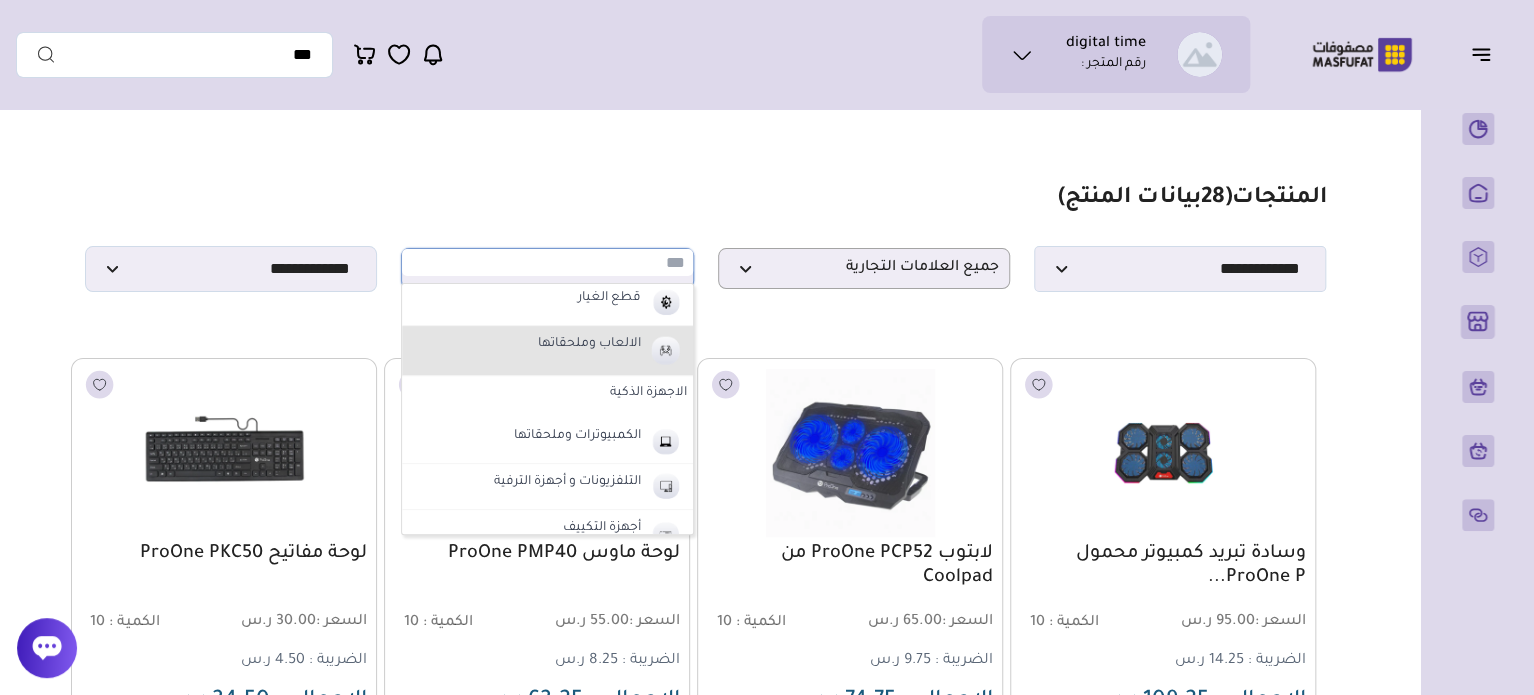 click on "الالعاب وملحقاتها" at bounding box center [547, 351] 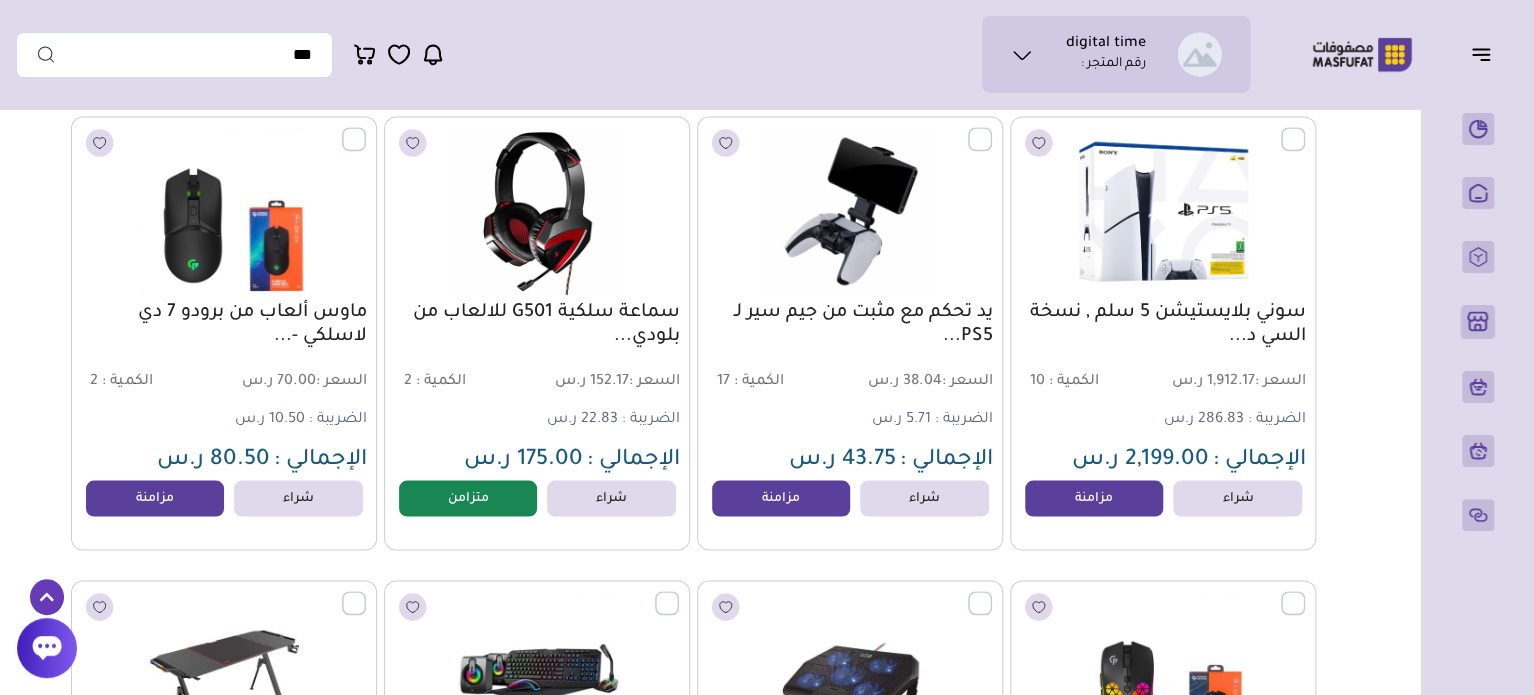 scroll, scrollTop: 1600, scrollLeft: 0, axis: vertical 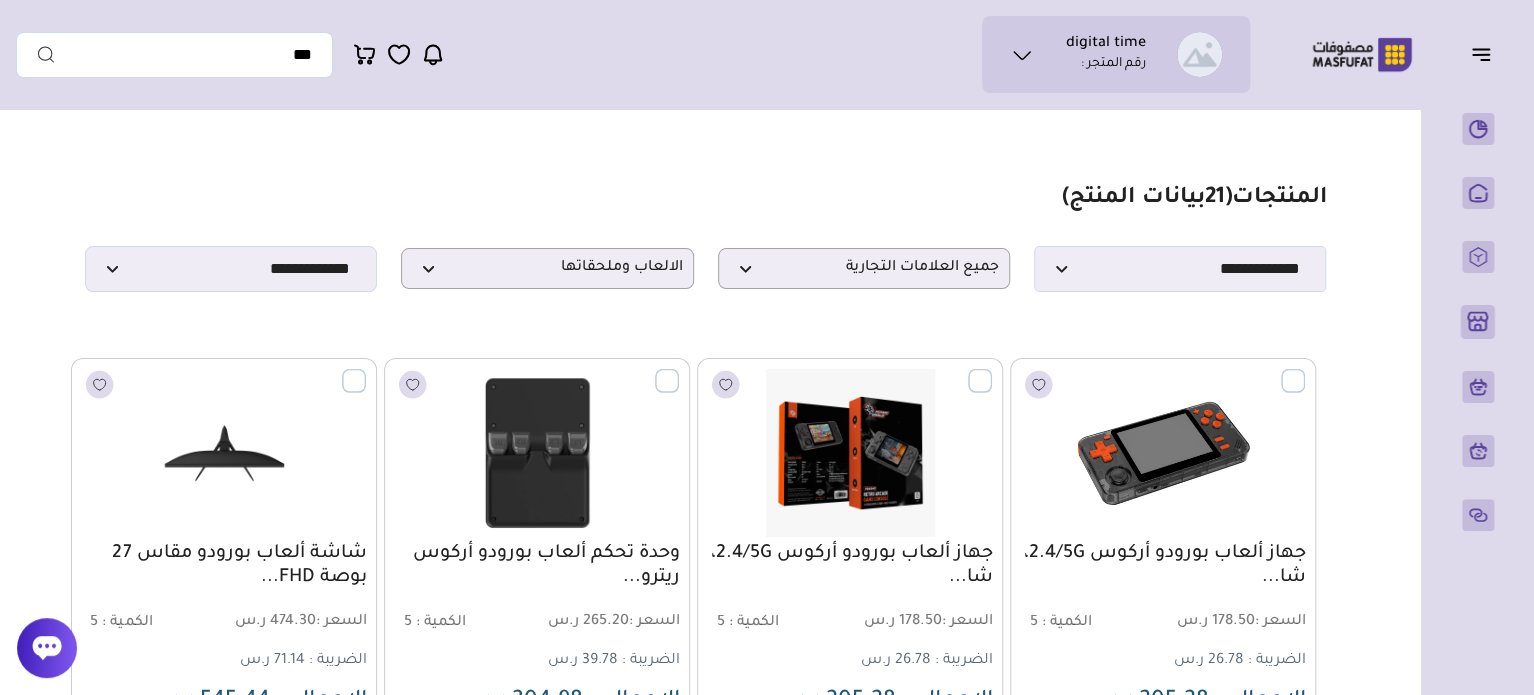 click at bounding box center [1305, 370] 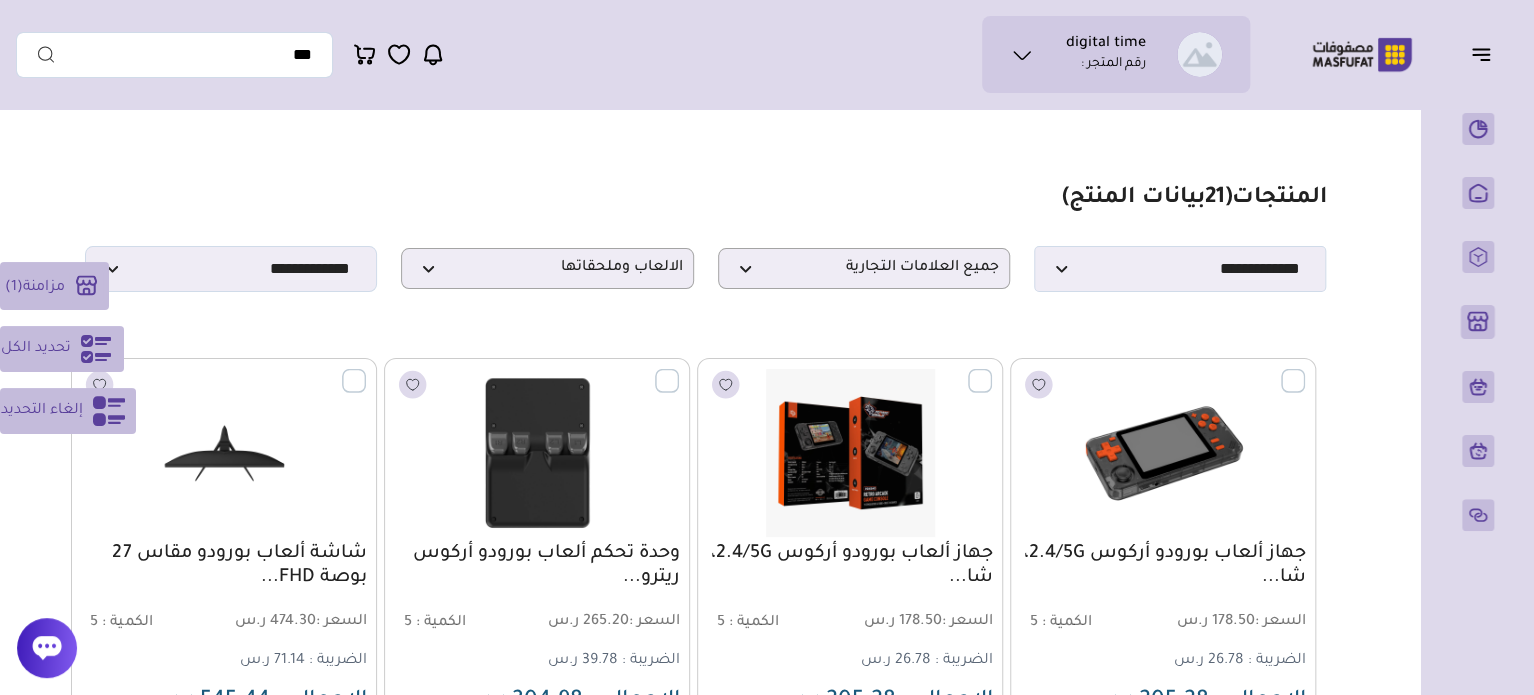 click on "تحديد الكل" at bounding box center (36, 349) 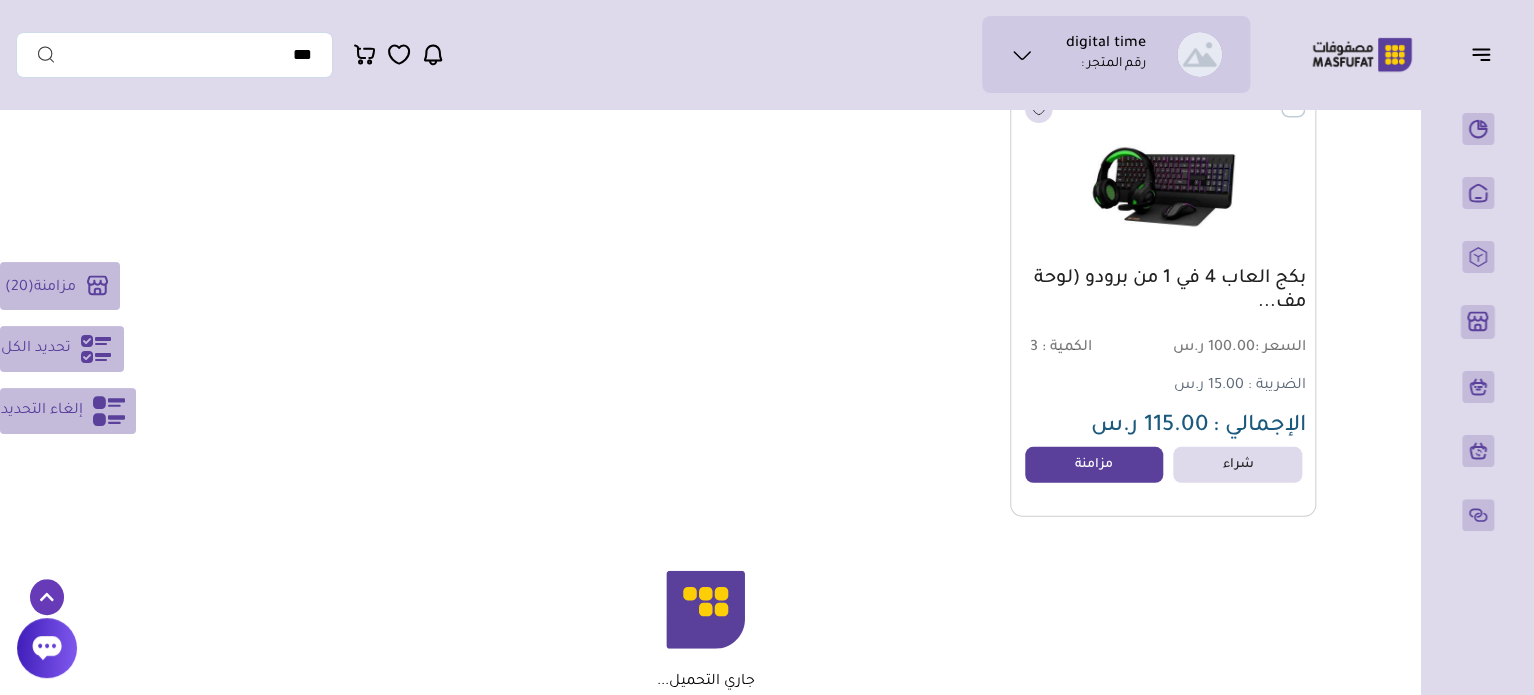 scroll, scrollTop: 2600, scrollLeft: 0, axis: vertical 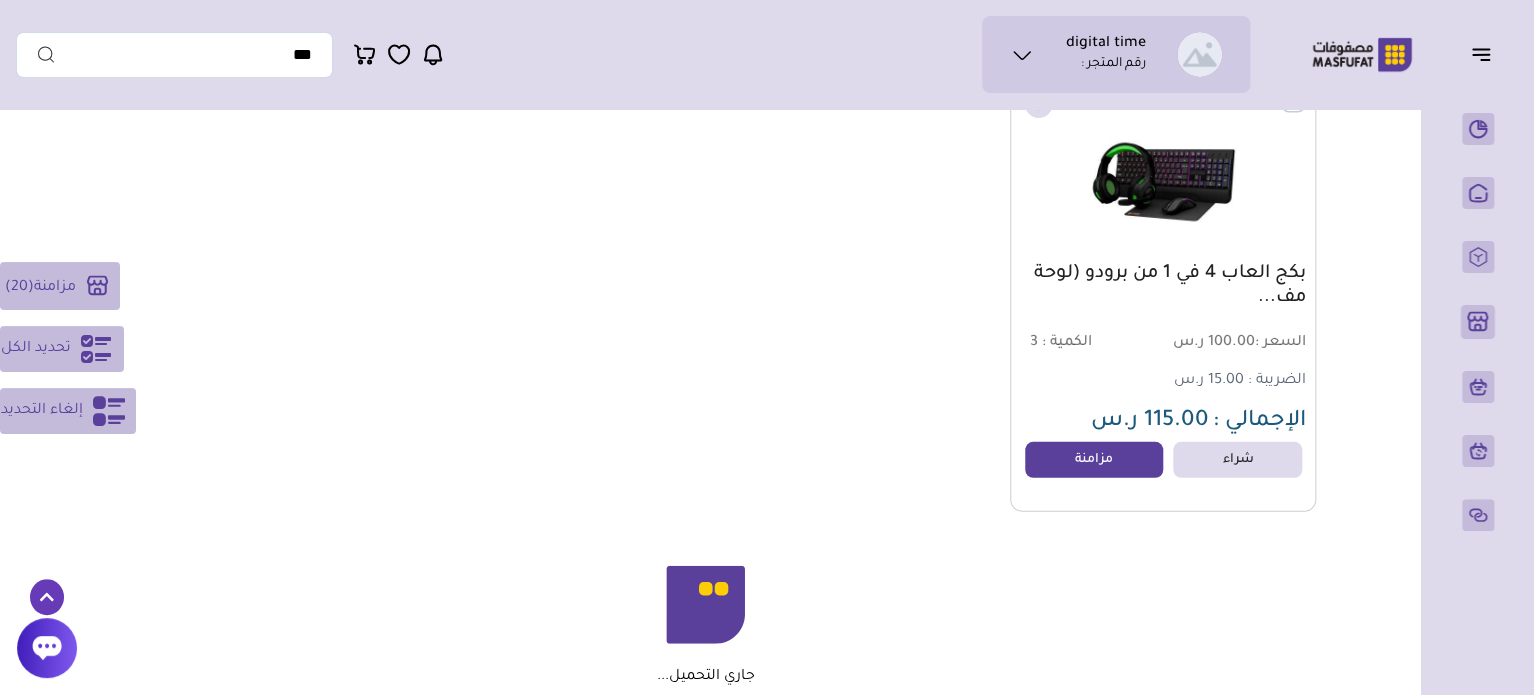 click on "مزامنة" at bounding box center (55, 287) 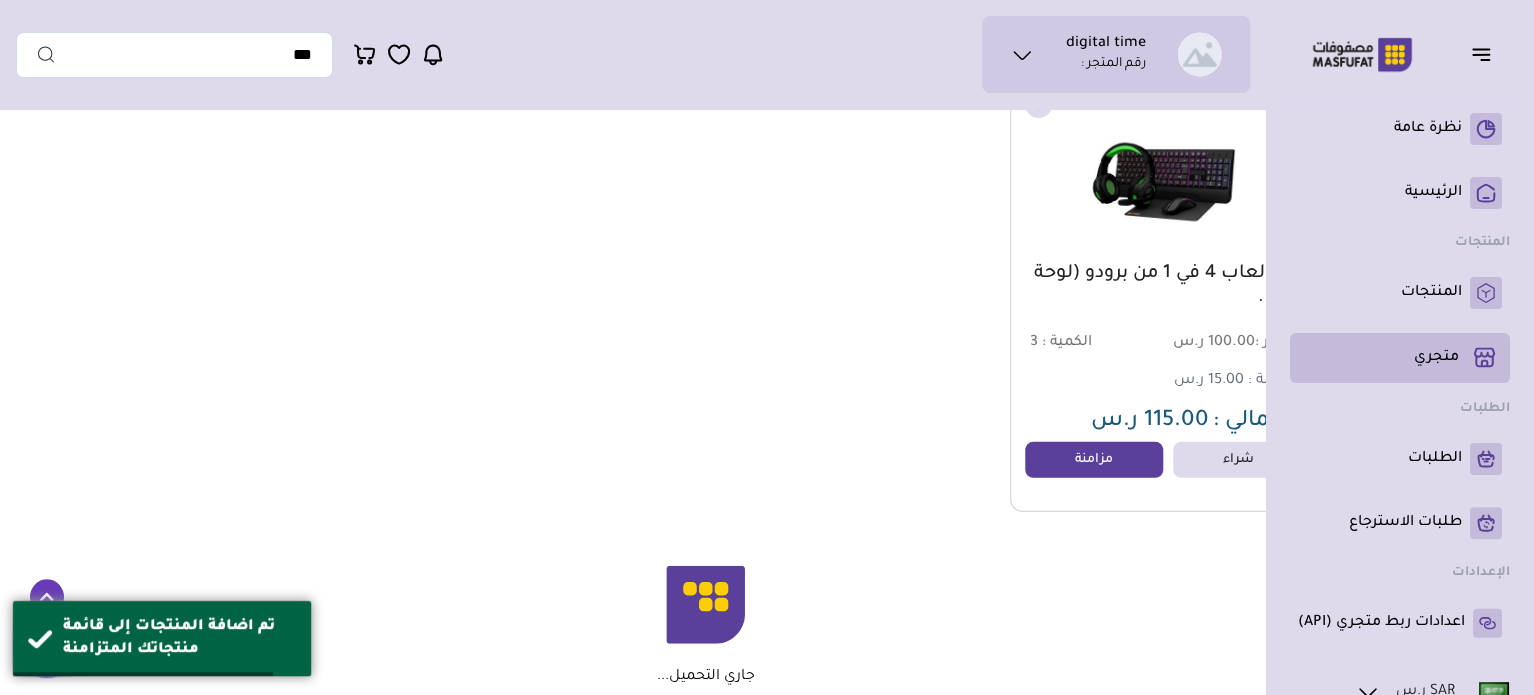 click on "متجري  ( 0 )" at bounding box center (1400, 358) 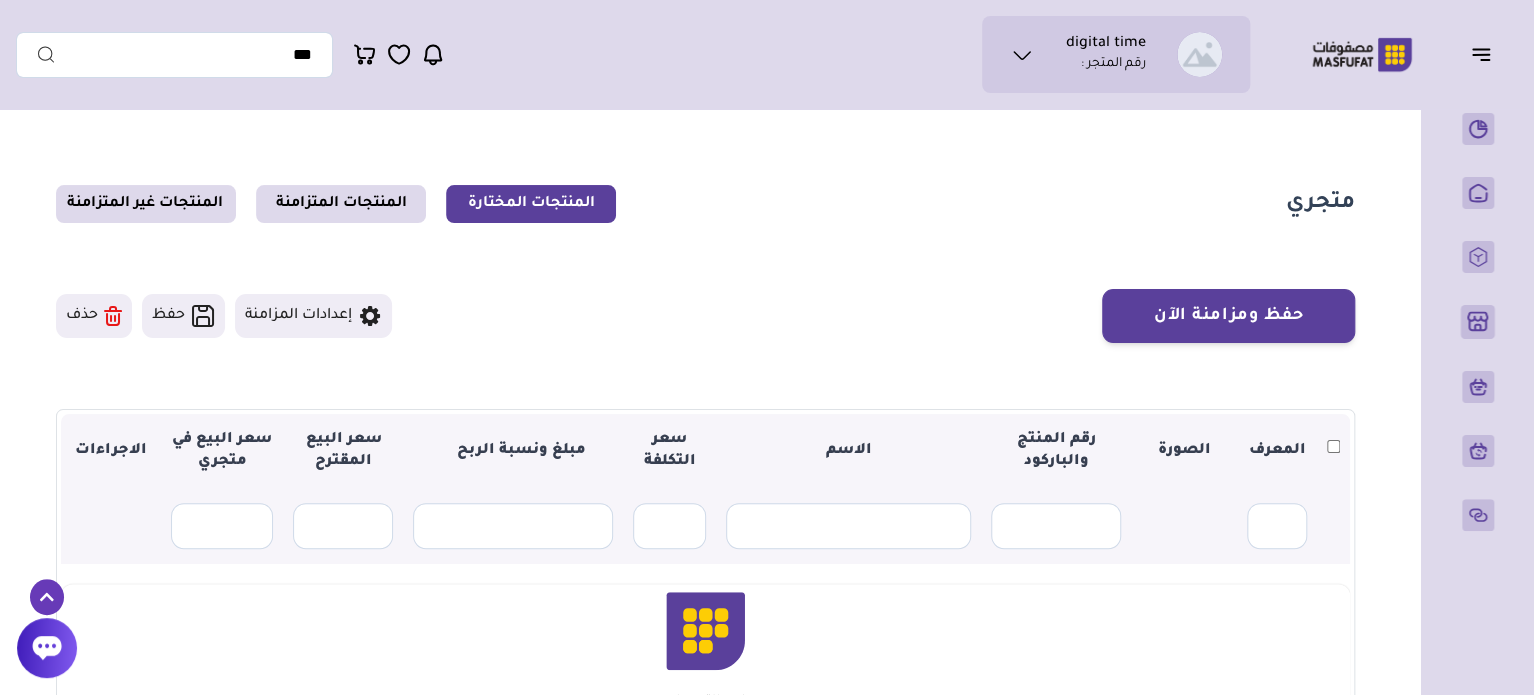 scroll, scrollTop: 200, scrollLeft: 0, axis: vertical 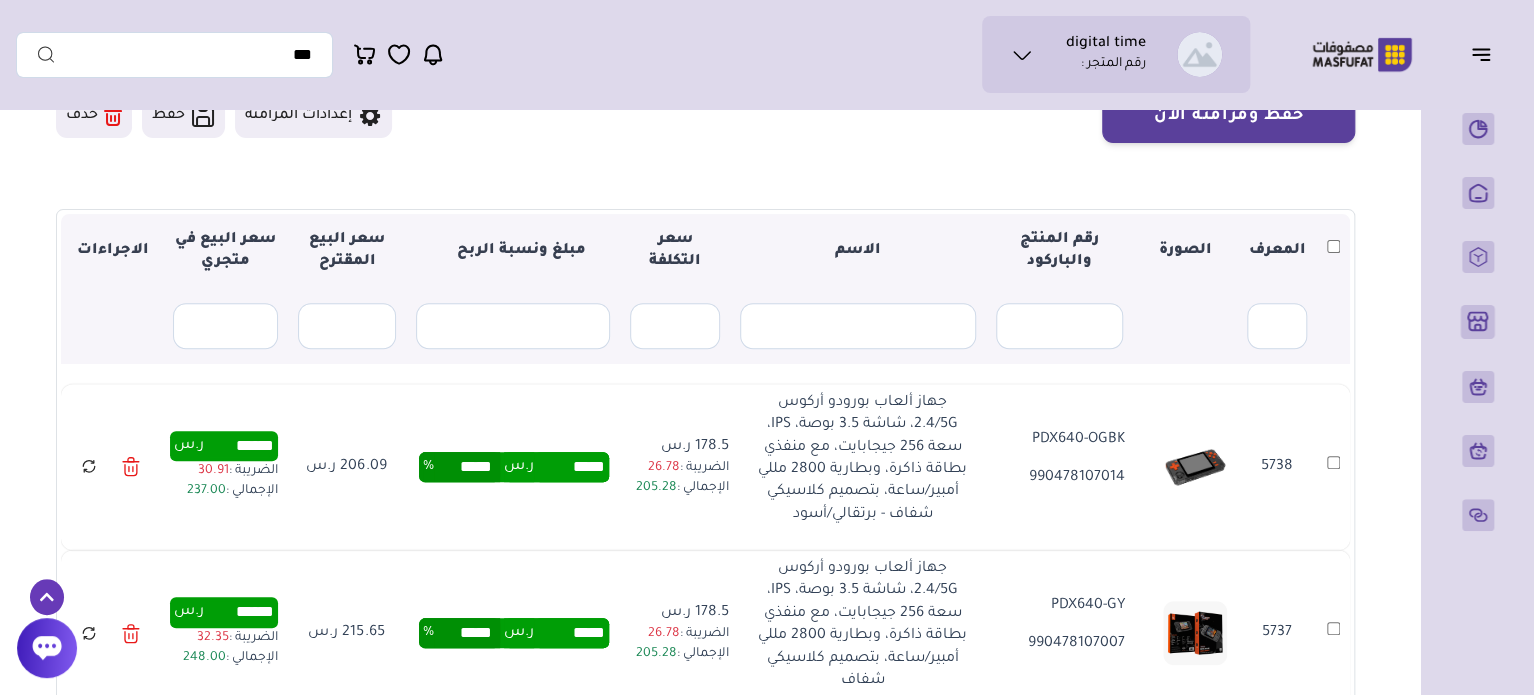 click at bounding box center (1333, 251) 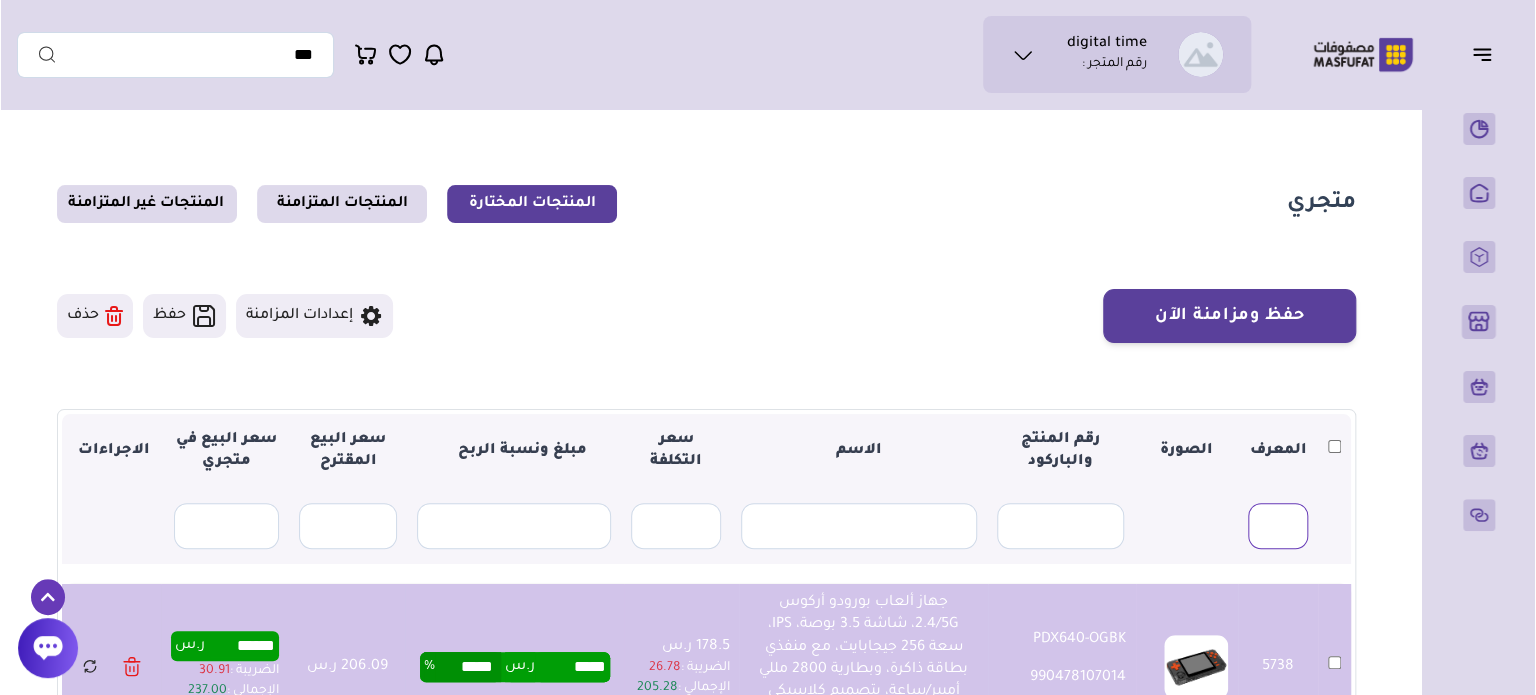 scroll, scrollTop: 0, scrollLeft: 0, axis: both 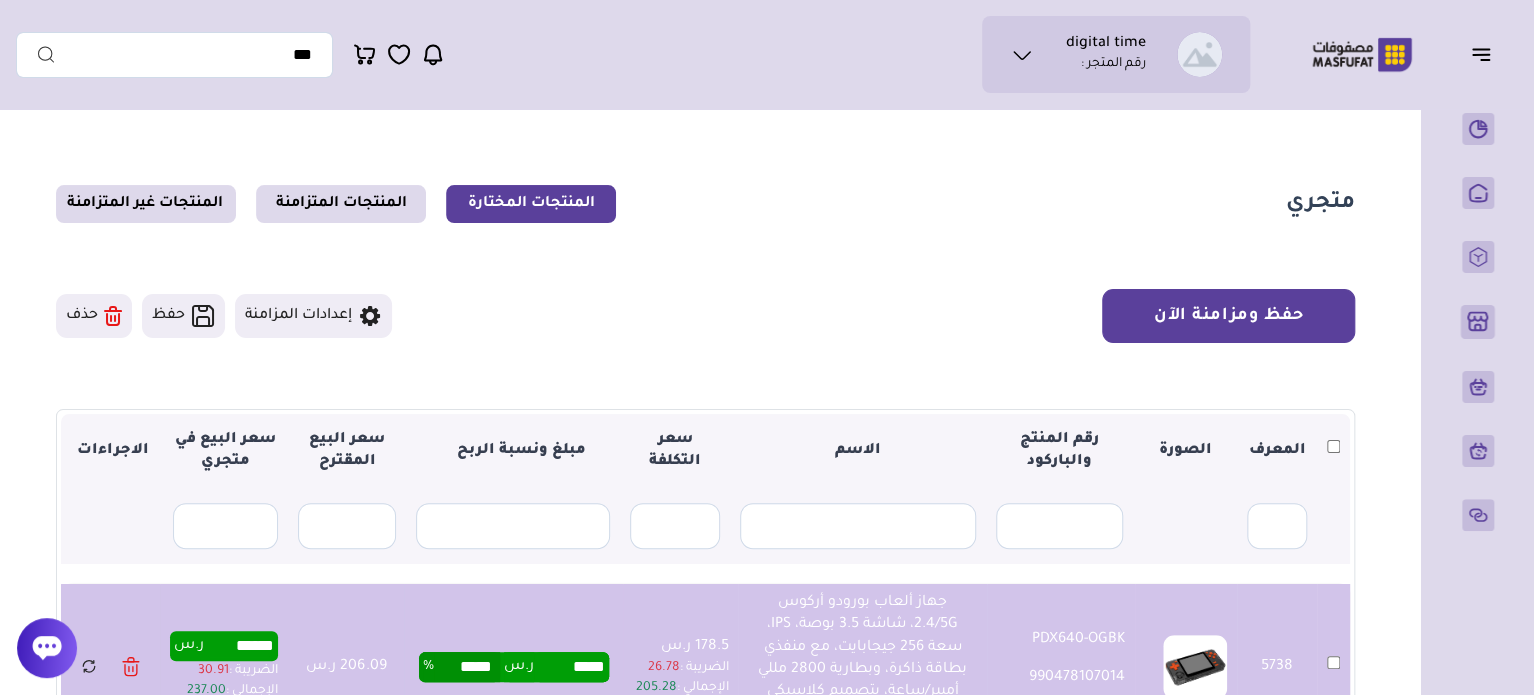 click on "حفظ ومزامنة الآن" at bounding box center (1228, 316) 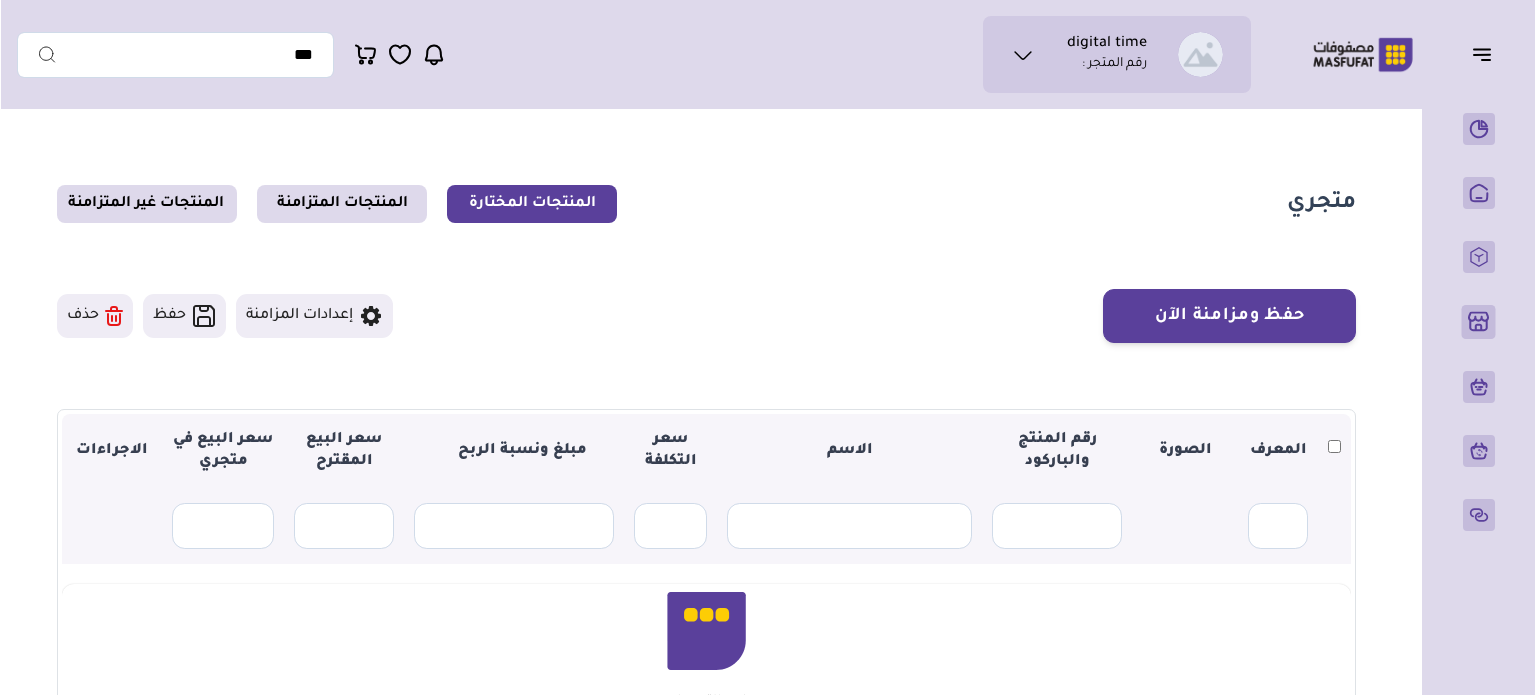 scroll, scrollTop: 0, scrollLeft: 0, axis: both 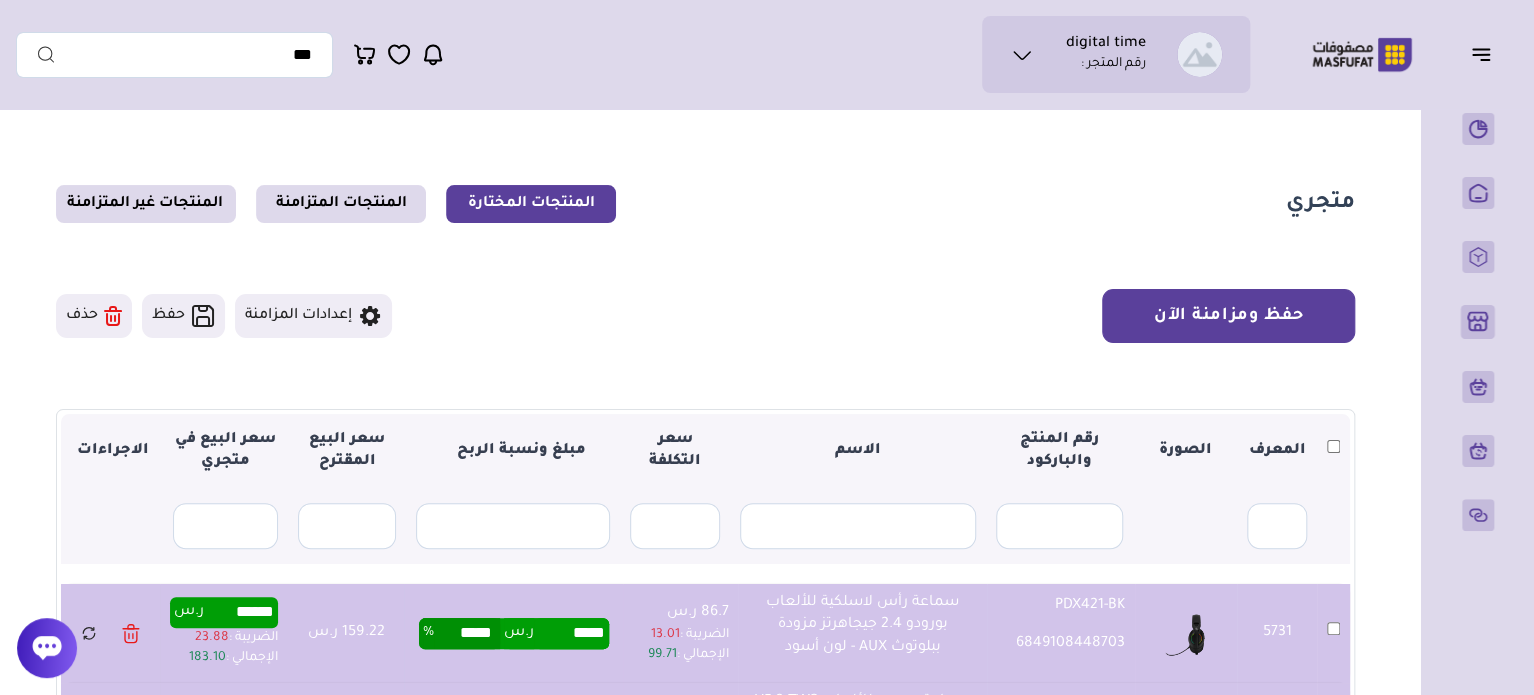 click on "حفظ ومزامنة الآن" at bounding box center [1228, 316] 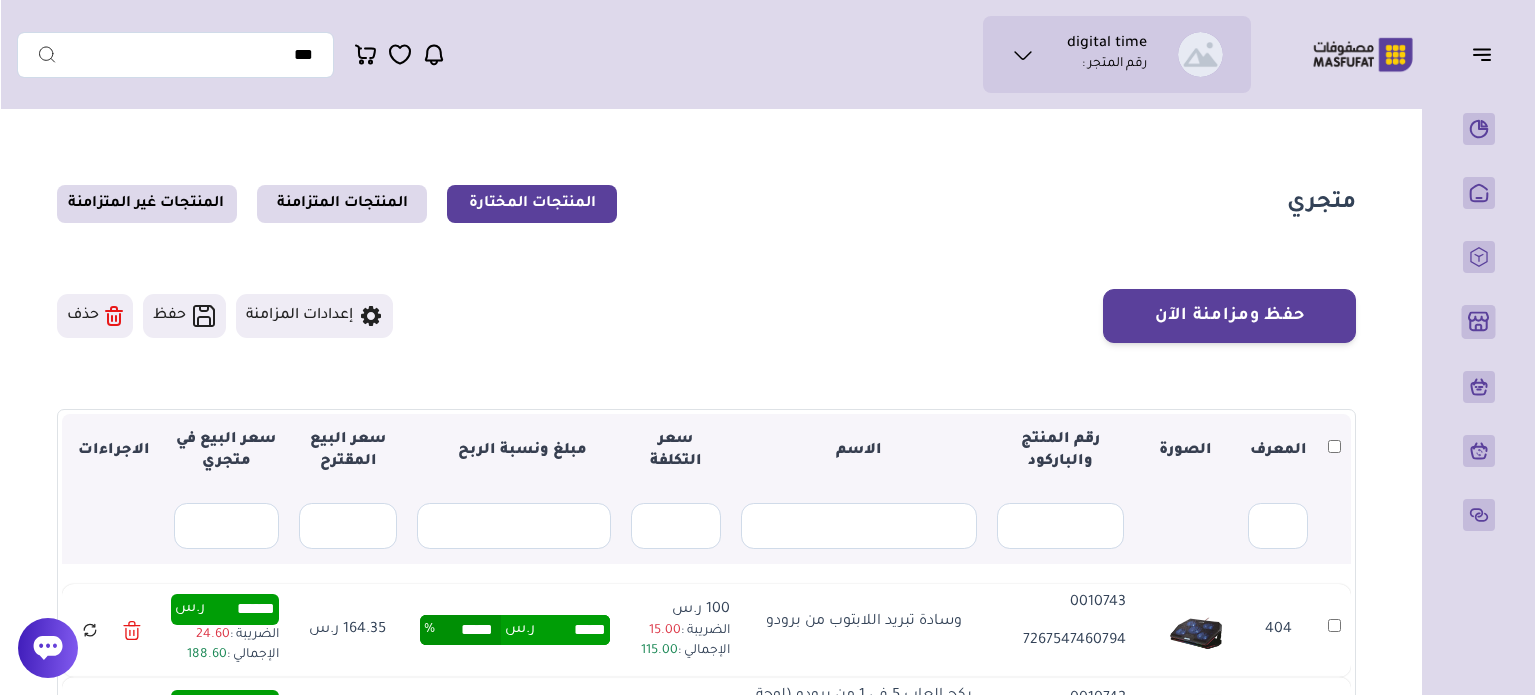 scroll, scrollTop: 0, scrollLeft: 0, axis: both 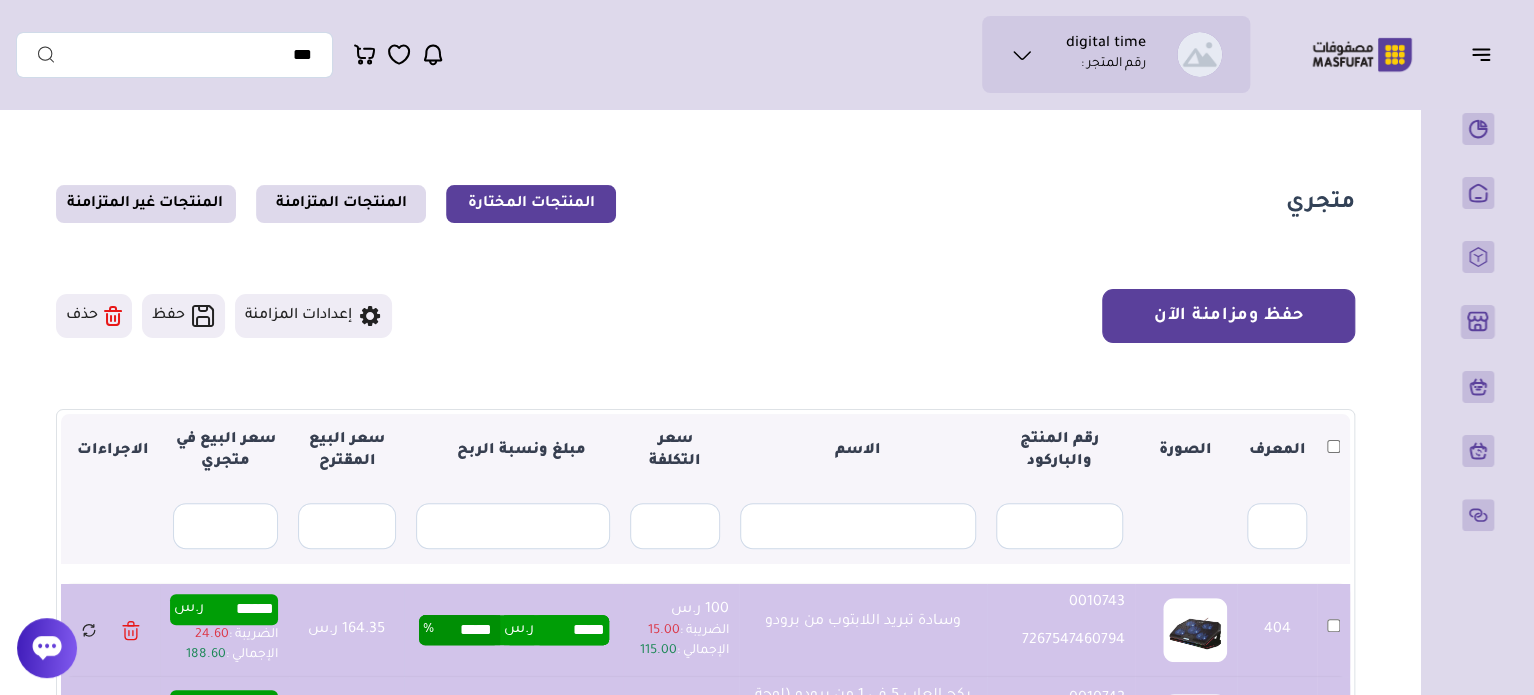 click on "حفظ ومزامنة الآن" at bounding box center (1228, 316) 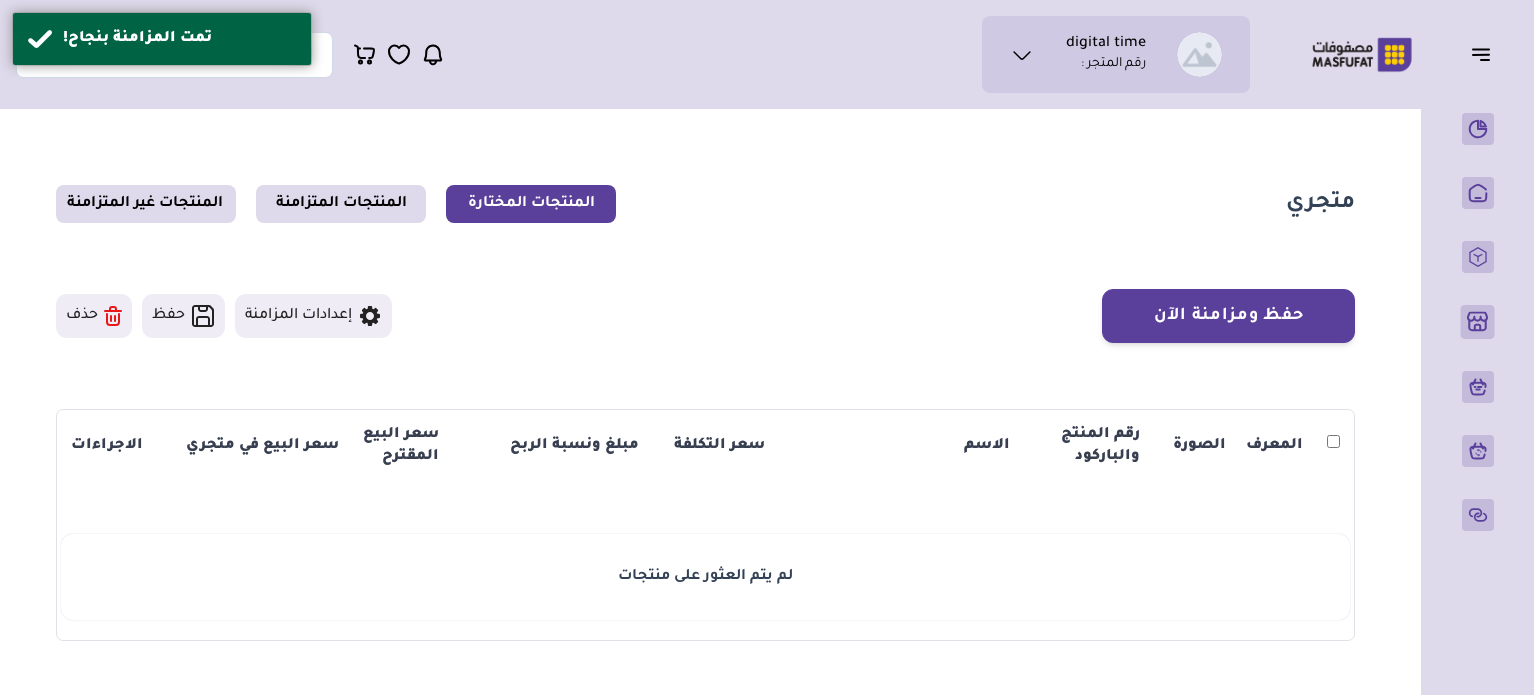scroll, scrollTop: 0, scrollLeft: 0, axis: both 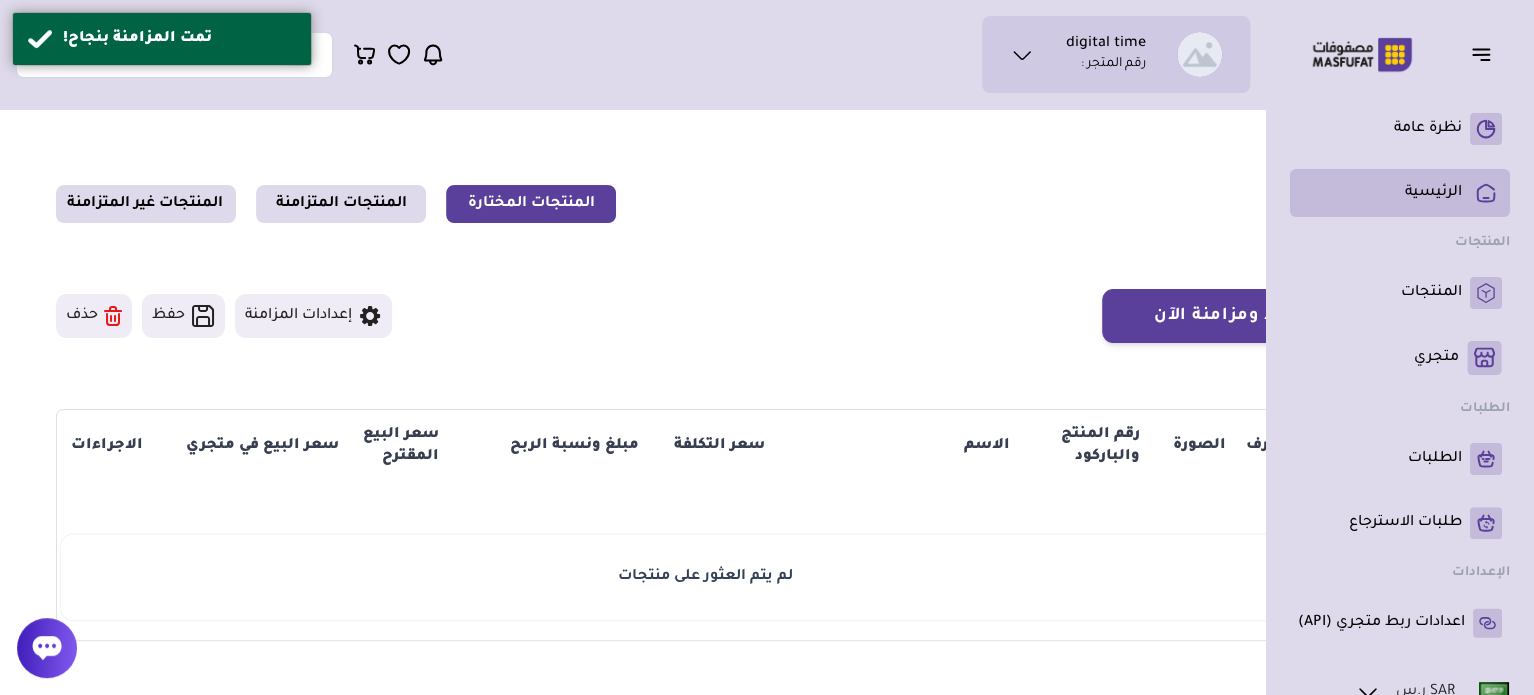 click on "الرئيسية" at bounding box center [1433, 193] 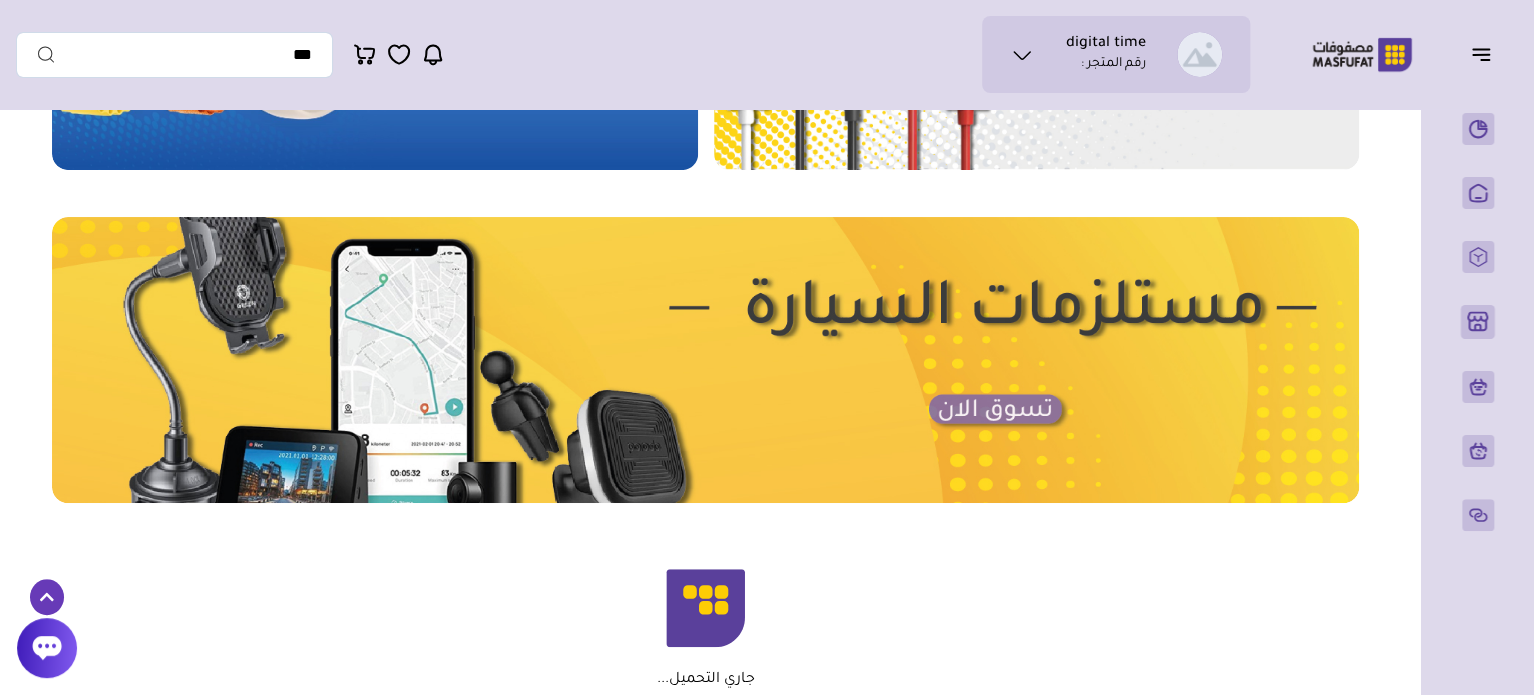 scroll, scrollTop: 1300, scrollLeft: 0, axis: vertical 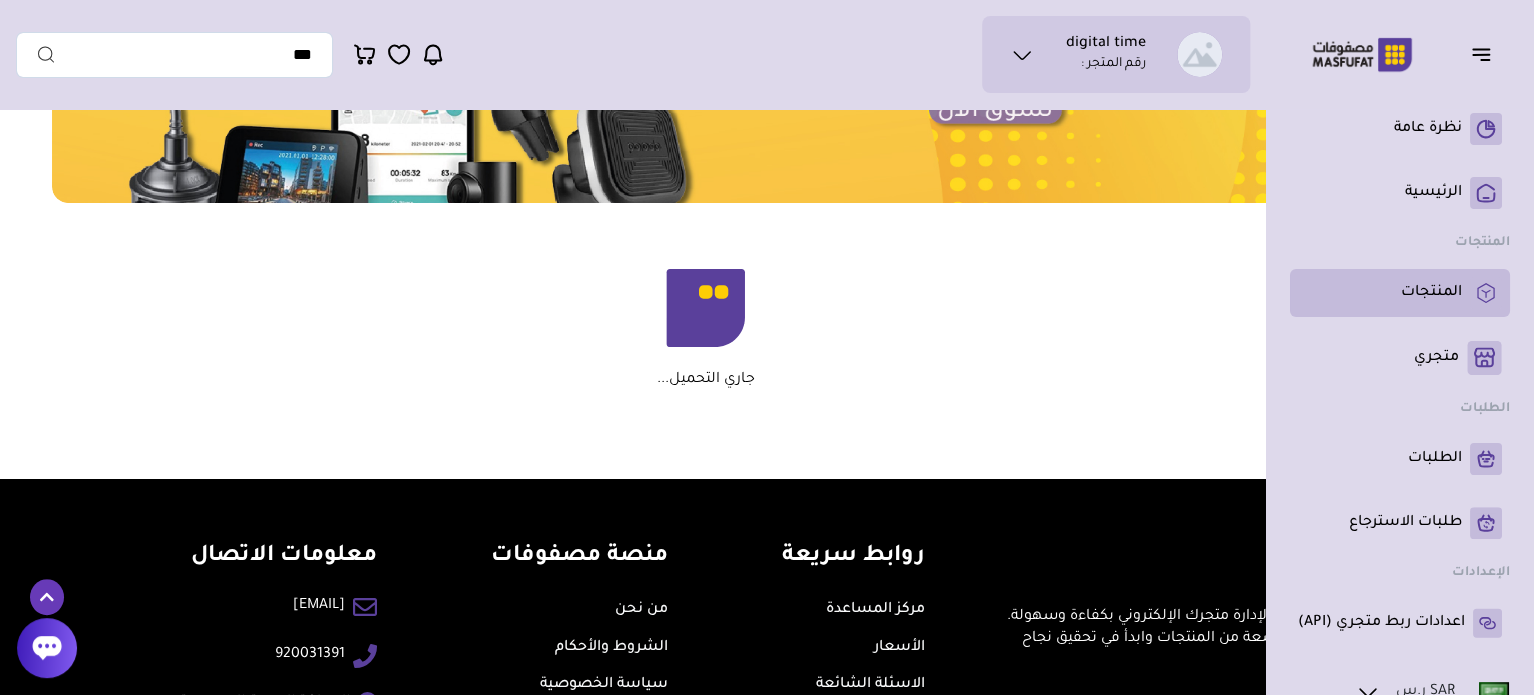 click on "المنتجات" at bounding box center [1400, 293] 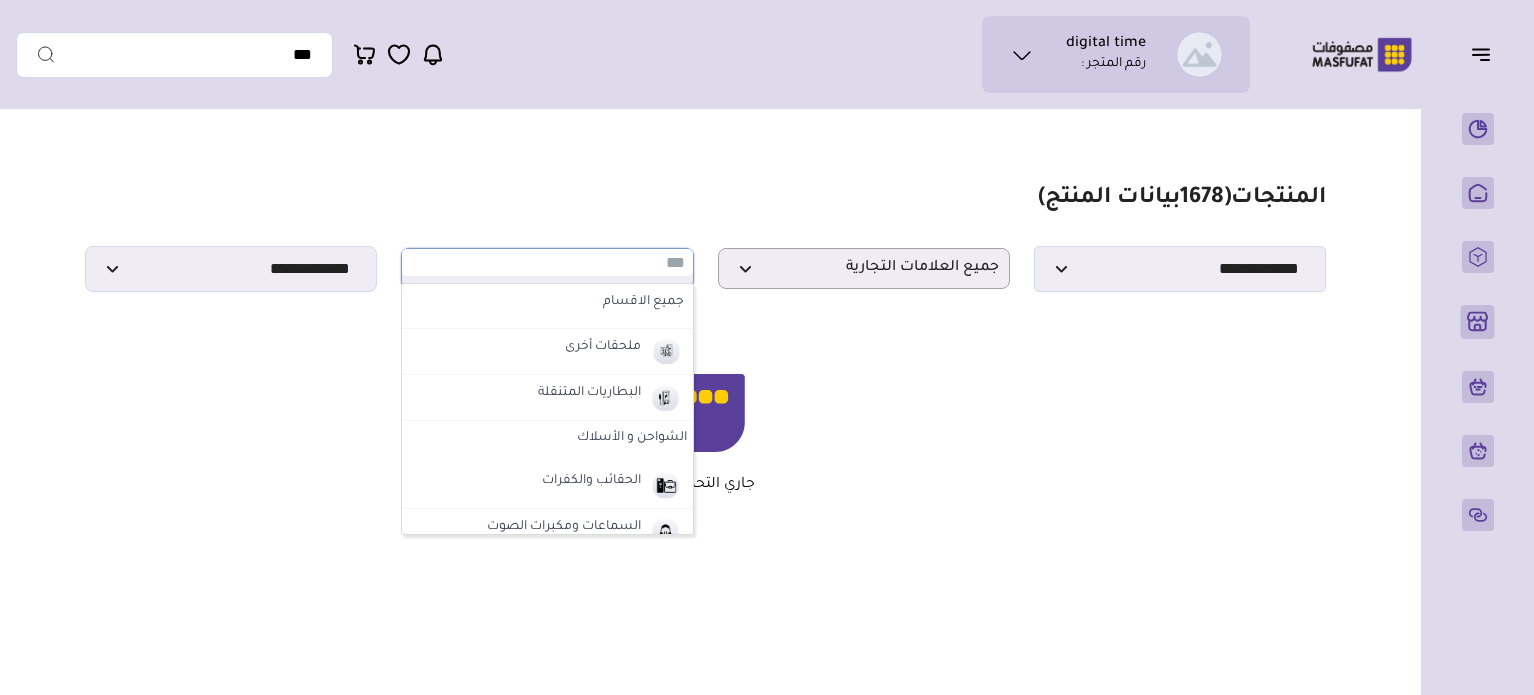 scroll, scrollTop: 0, scrollLeft: 0, axis: both 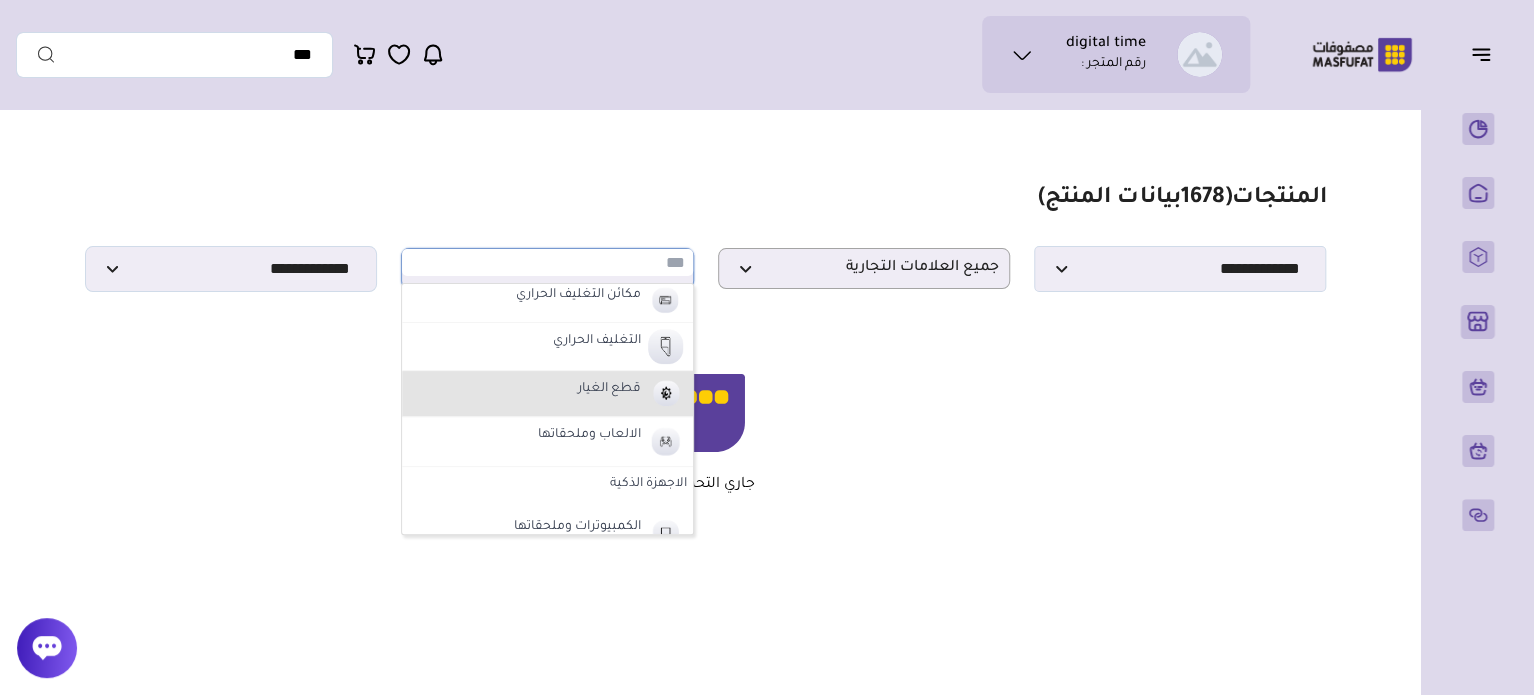 click on "قطع الغيار" at bounding box center [547, 394] 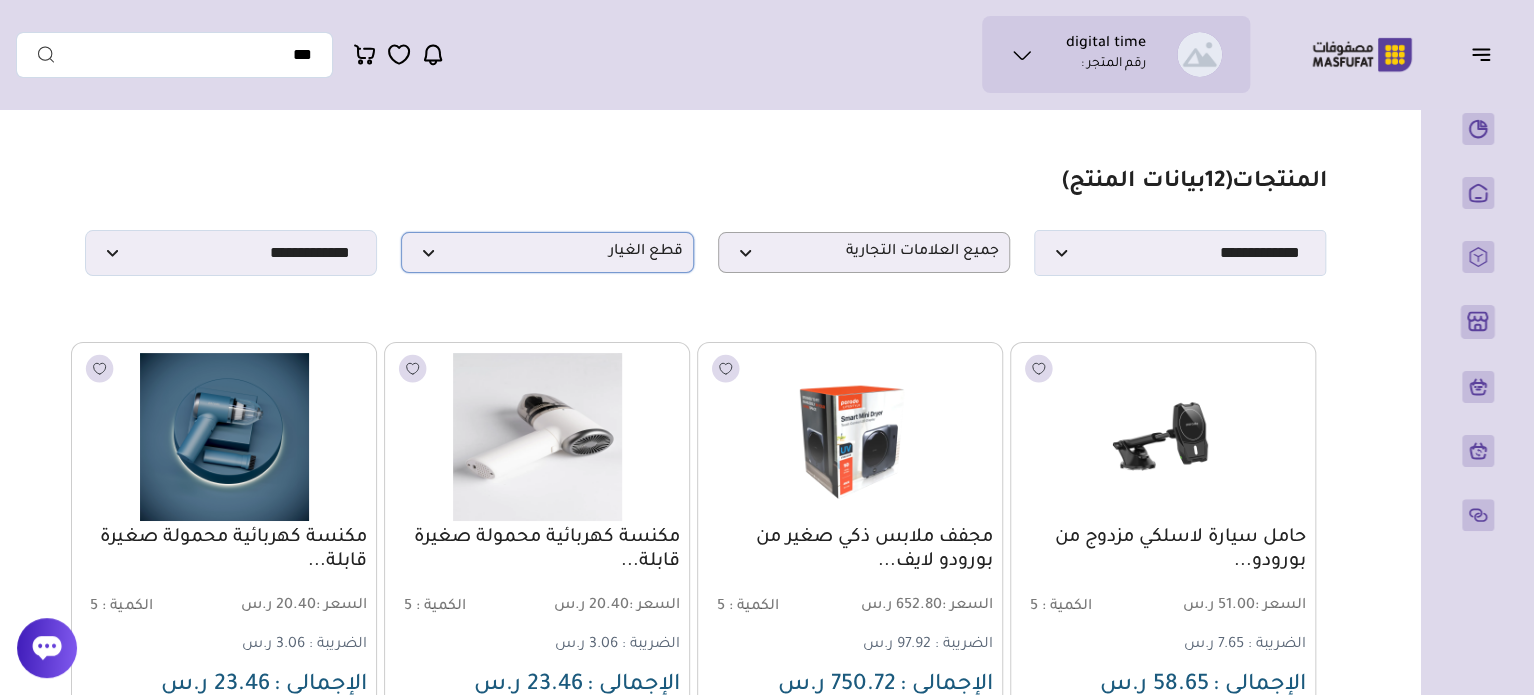scroll, scrollTop: 0, scrollLeft: 0, axis: both 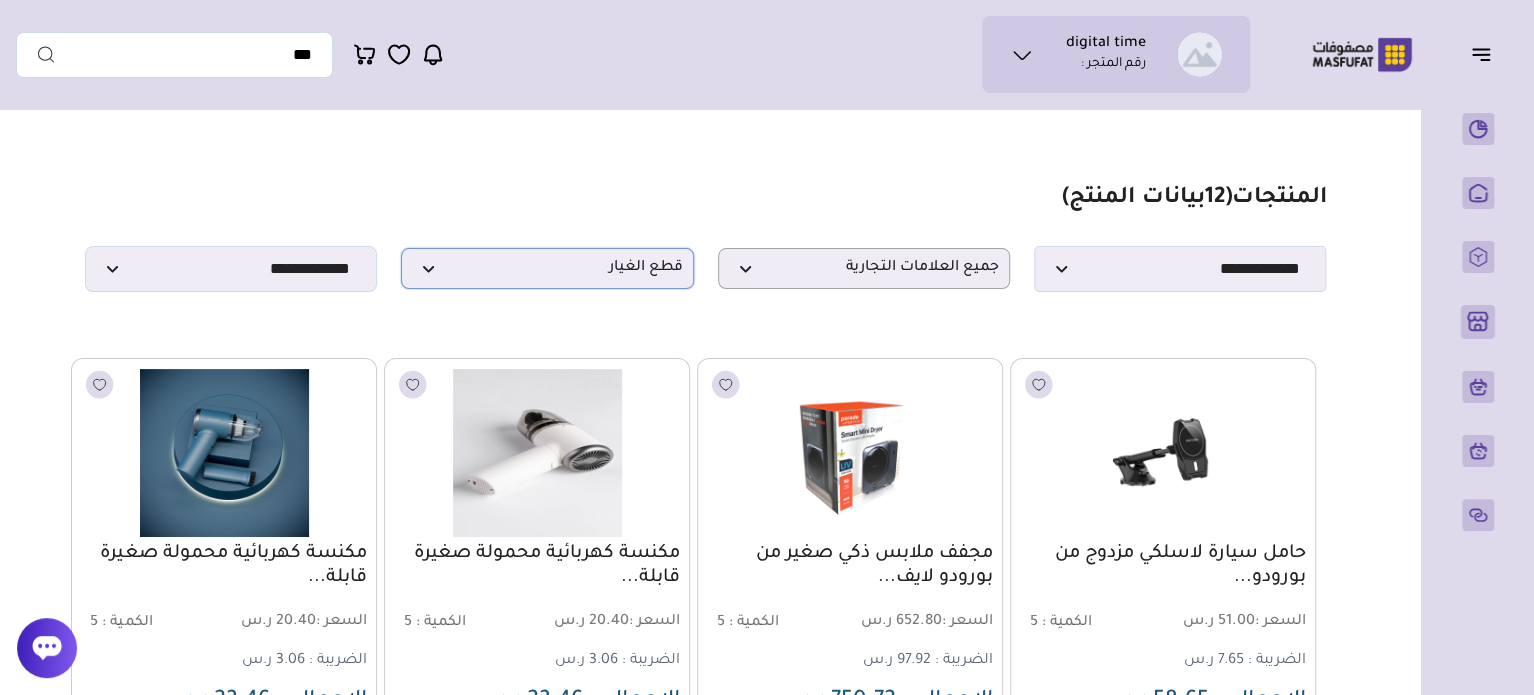 click on "قطع الغيار" at bounding box center (547, 268) 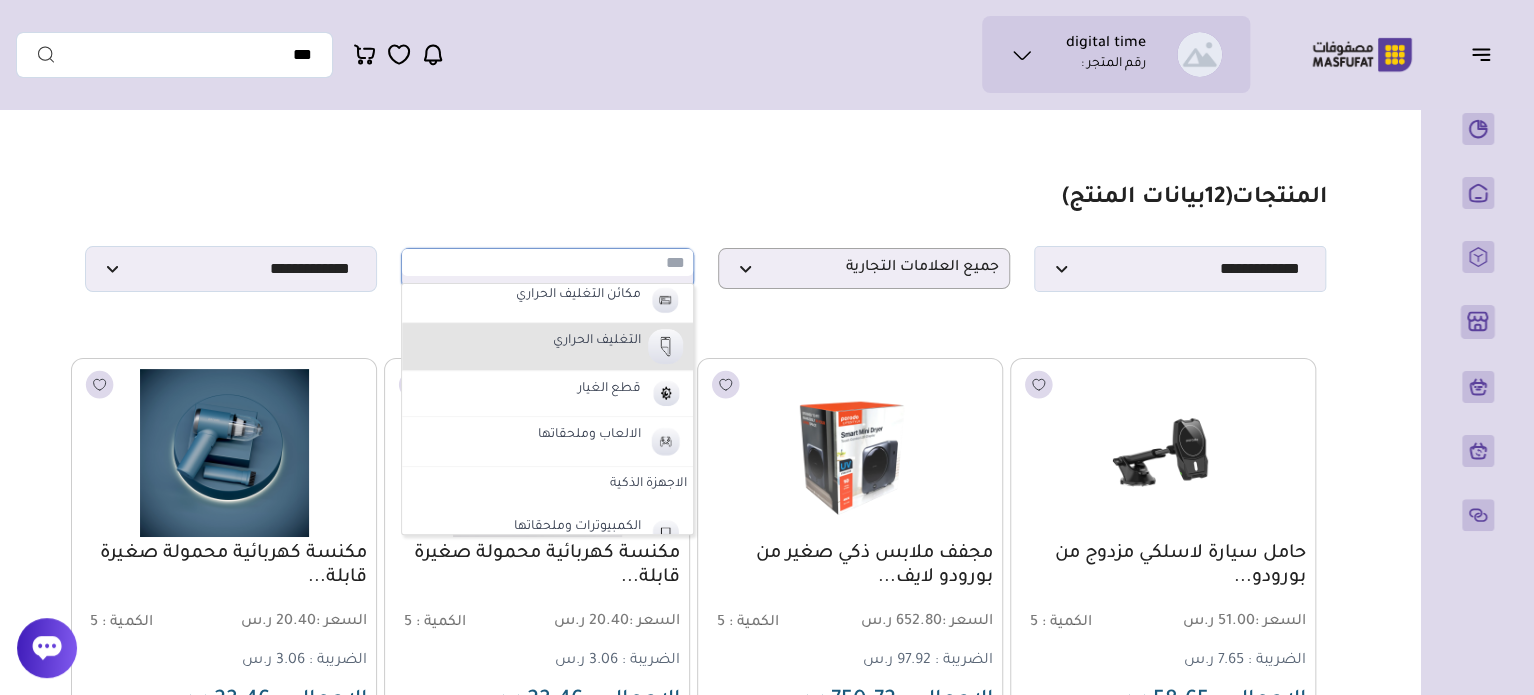 click on "التغليف الحراري" at bounding box center [547, 347] 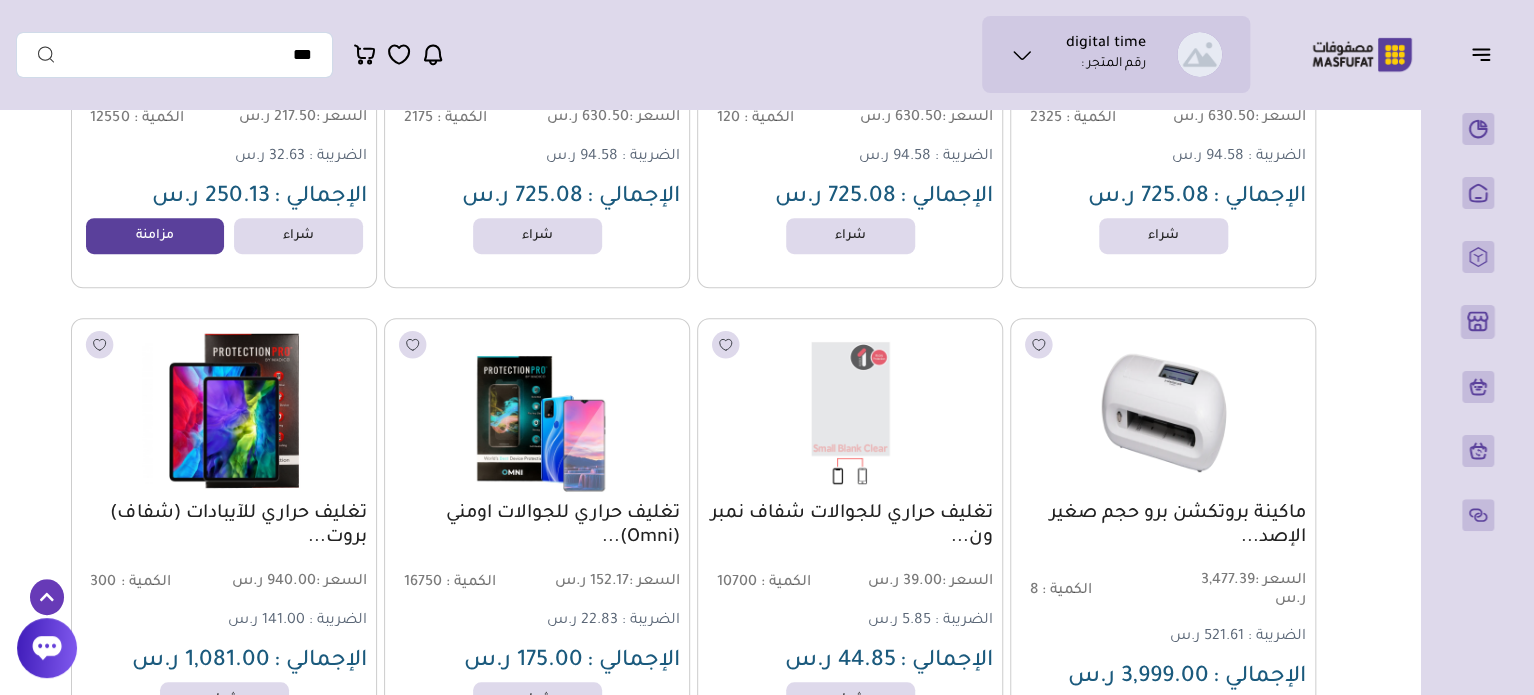 scroll, scrollTop: 100, scrollLeft: 0, axis: vertical 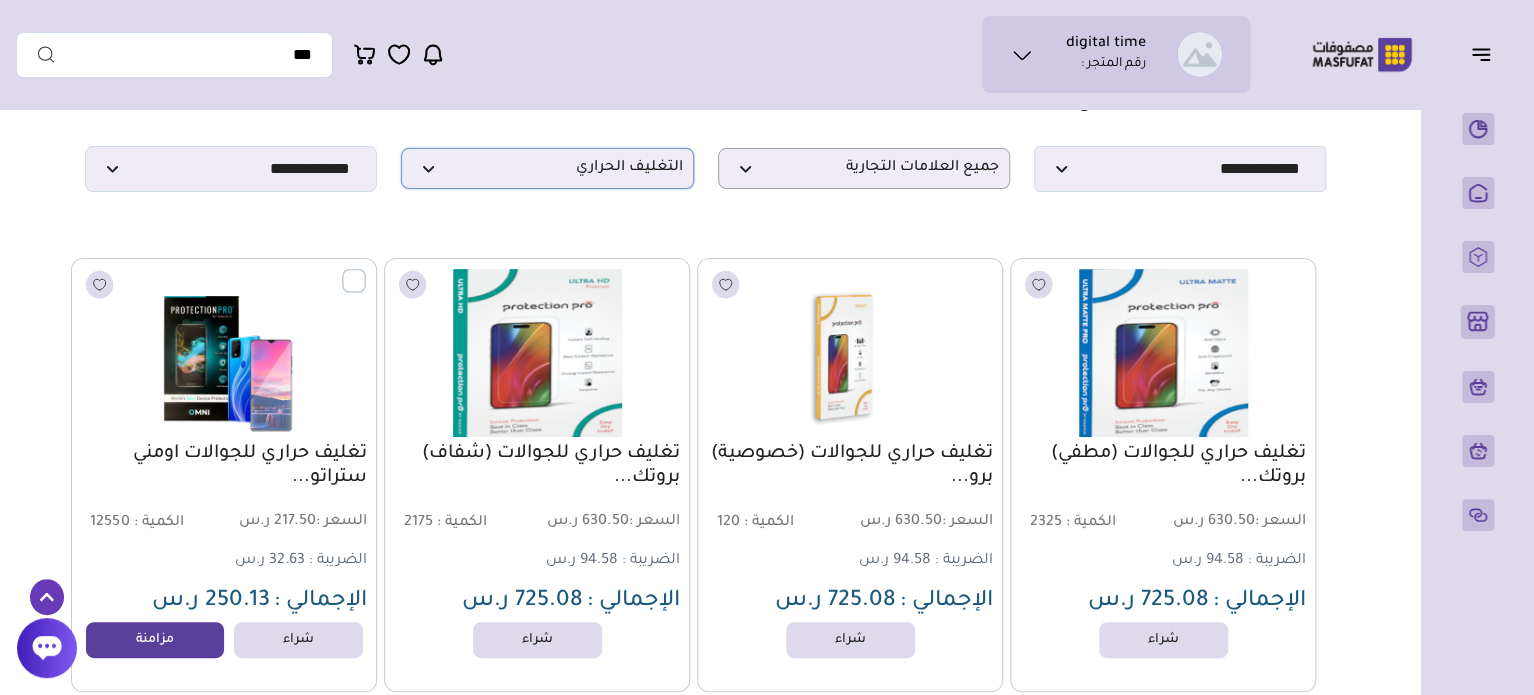 click on "التغليف الحراري" at bounding box center [547, 168] 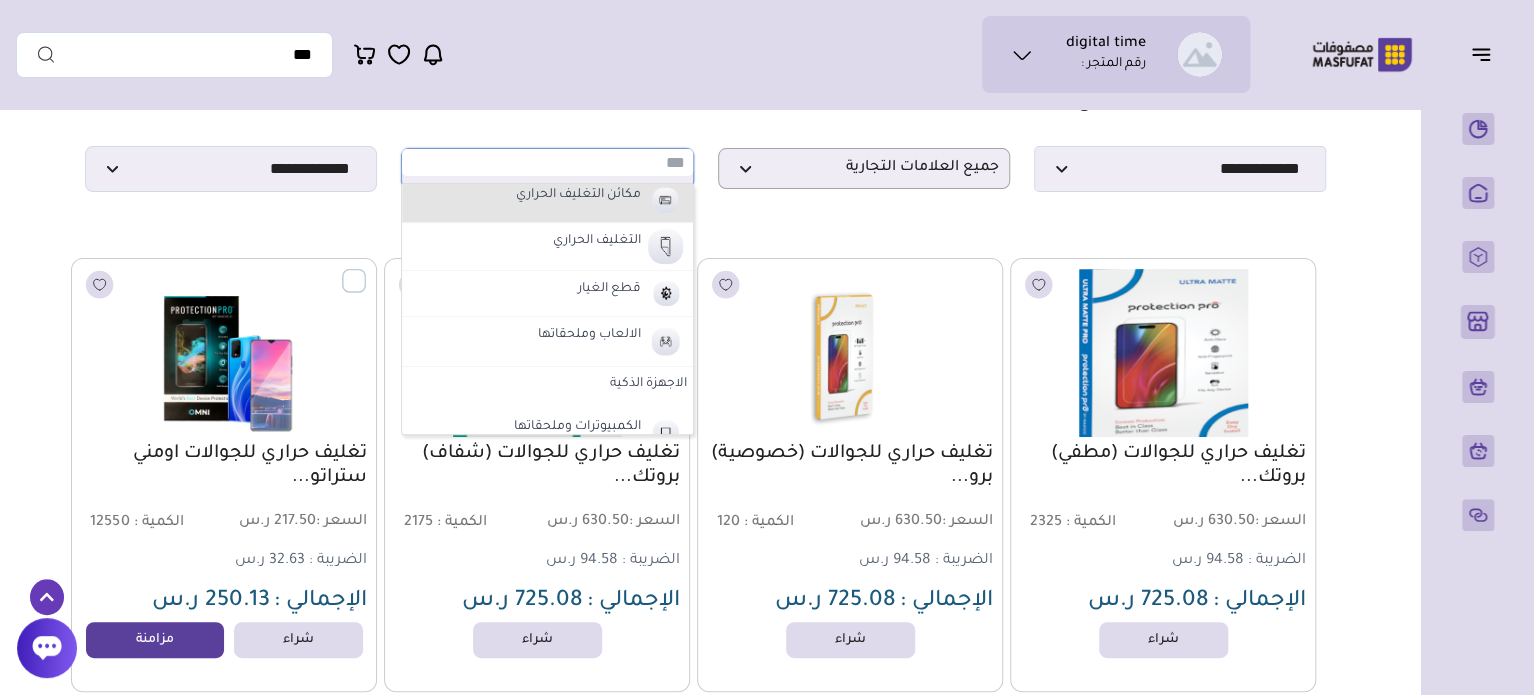 click on "مكائن التغليف الحراري" at bounding box center [578, 196] 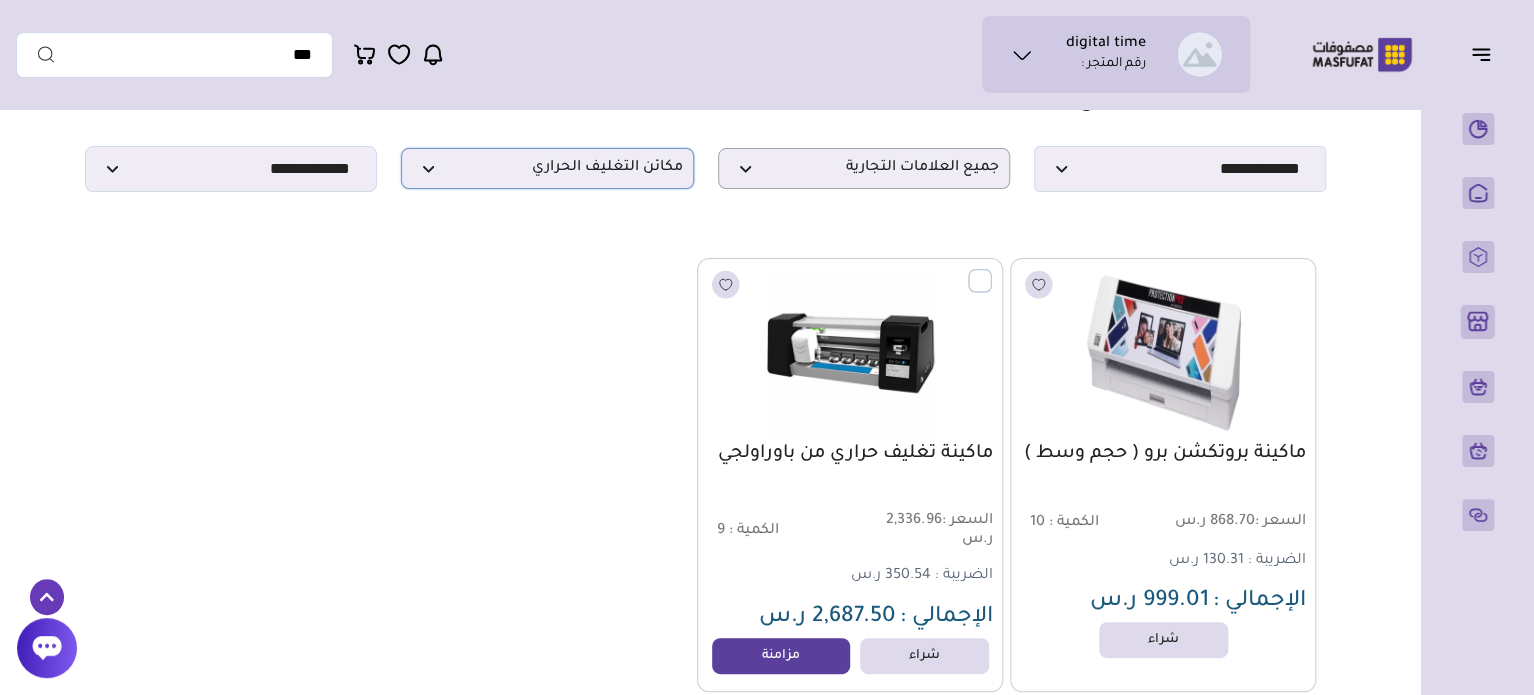 click on "مكائن التغليف الحراري" at bounding box center (547, 168) 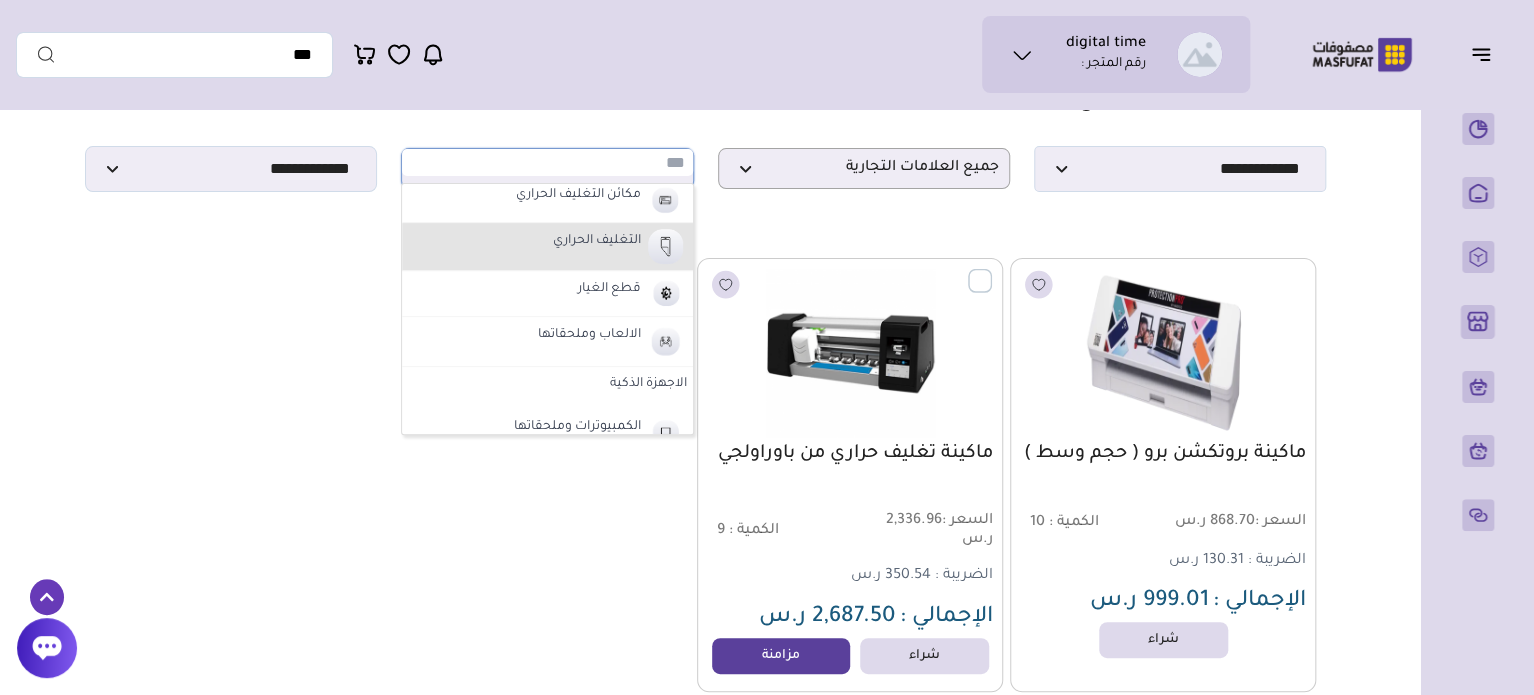 scroll, scrollTop: 500, scrollLeft: 0, axis: vertical 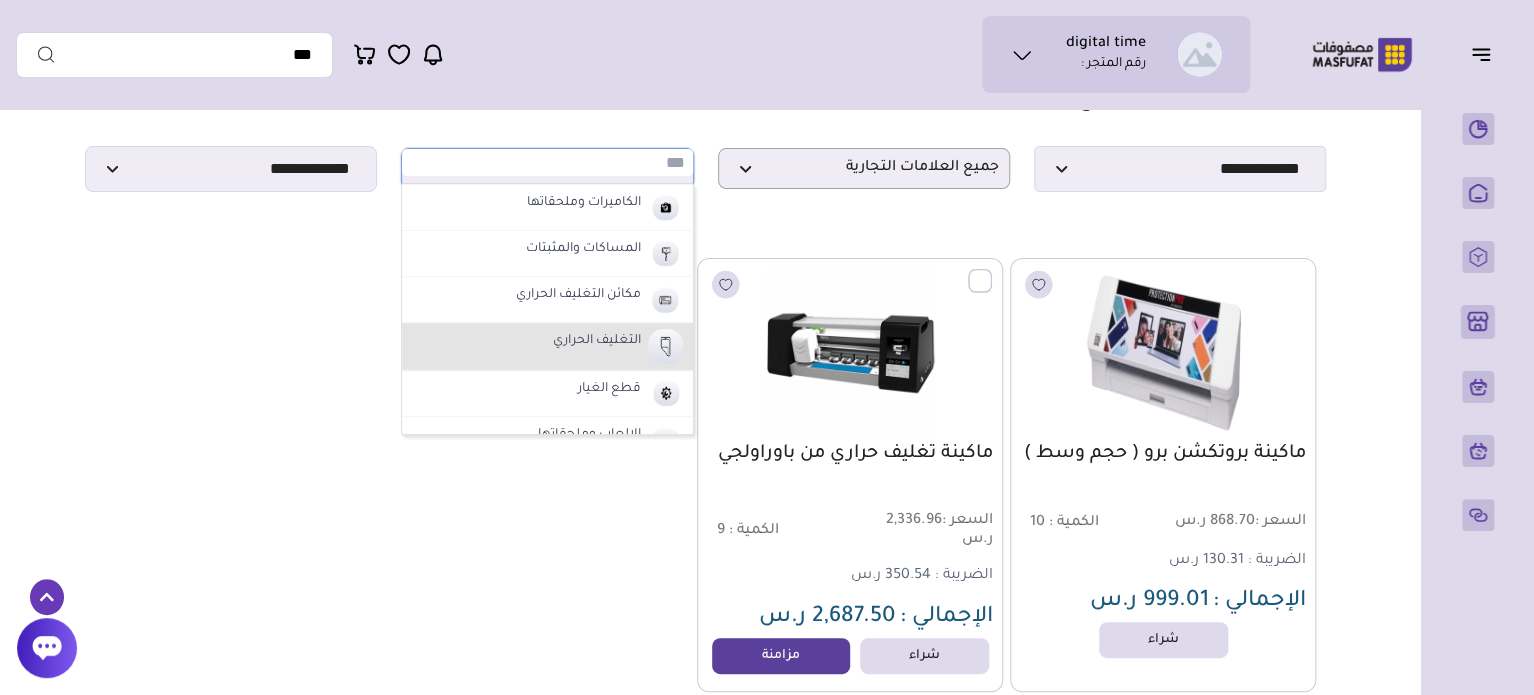 click on "المساكات والمثبتات" at bounding box center (583, 250) 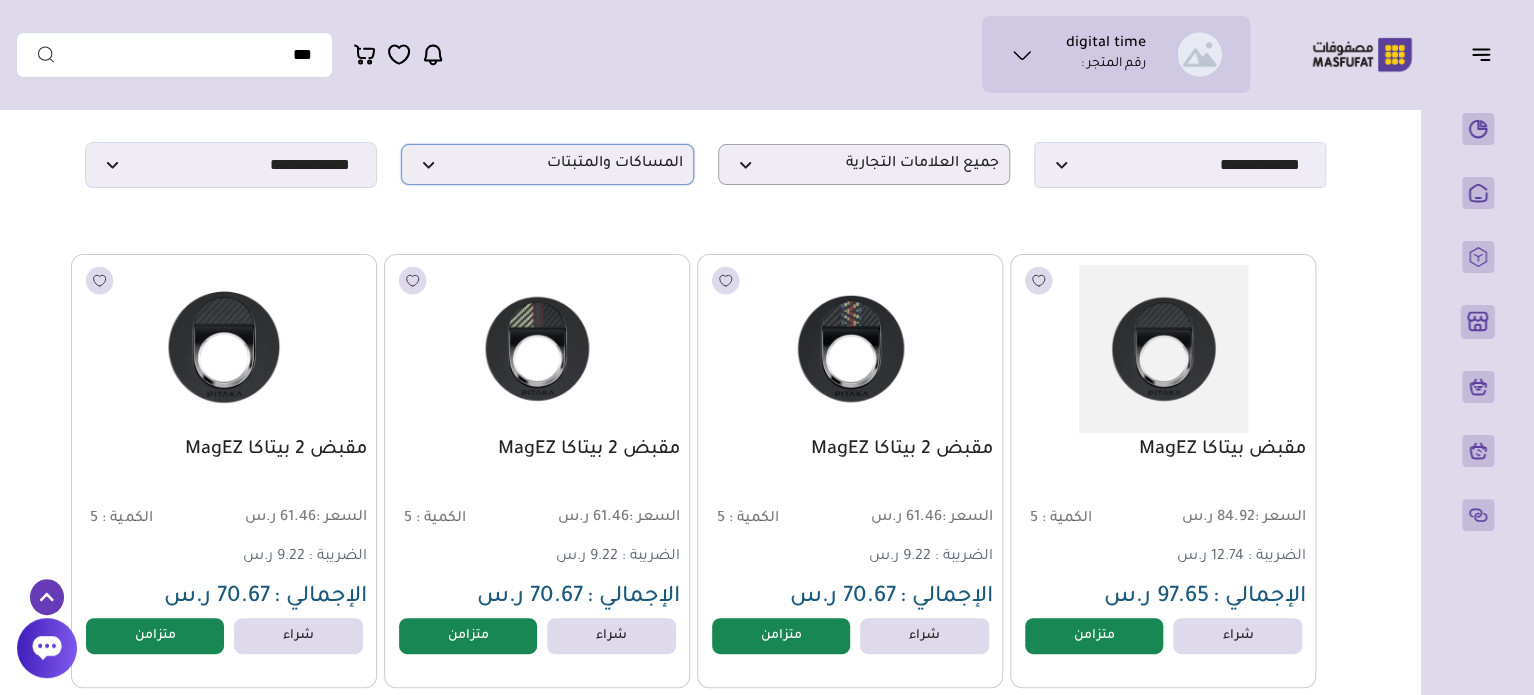 scroll, scrollTop: 0, scrollLeft: 0, axis: both 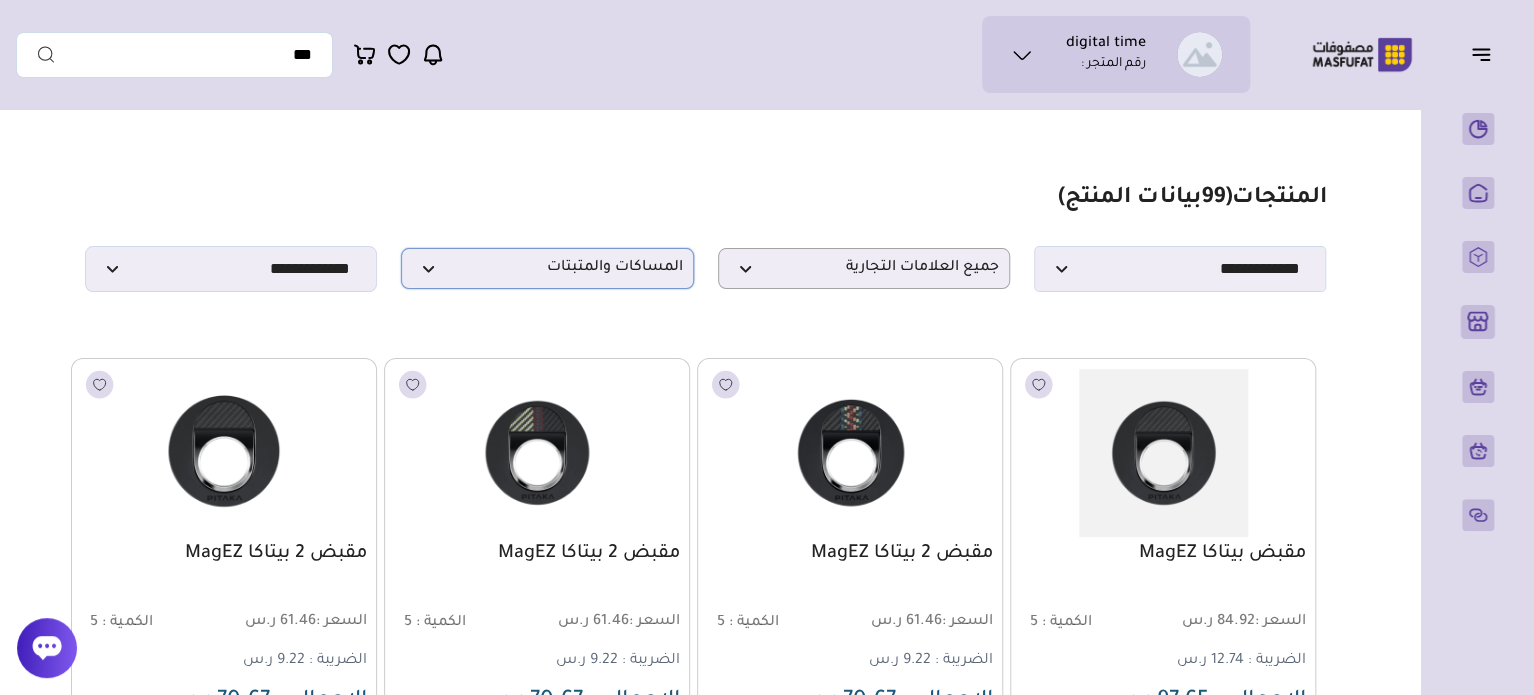 click on "المساكات والمثبتات" at bounding box center (547, 268) 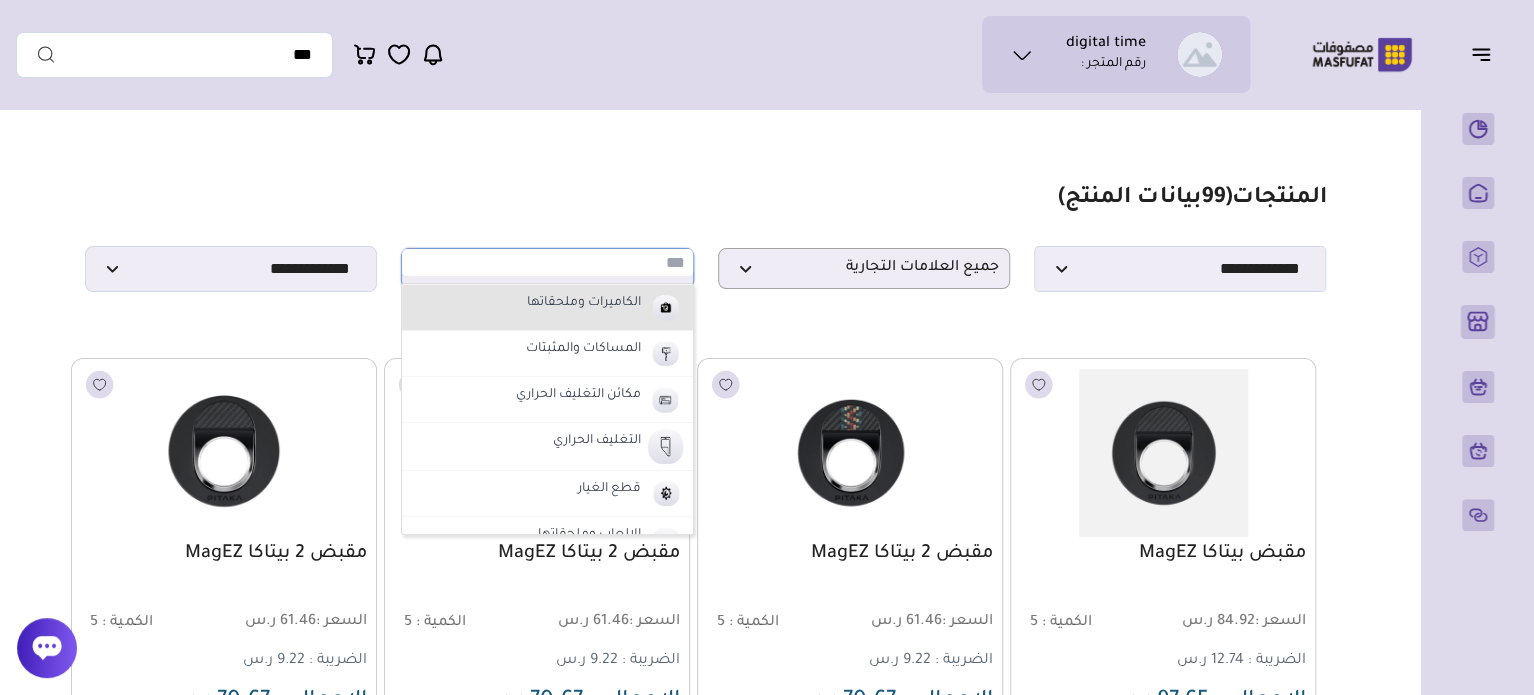 click on "الكاميرات وملحقاتها" at bounding box center (547, 308) 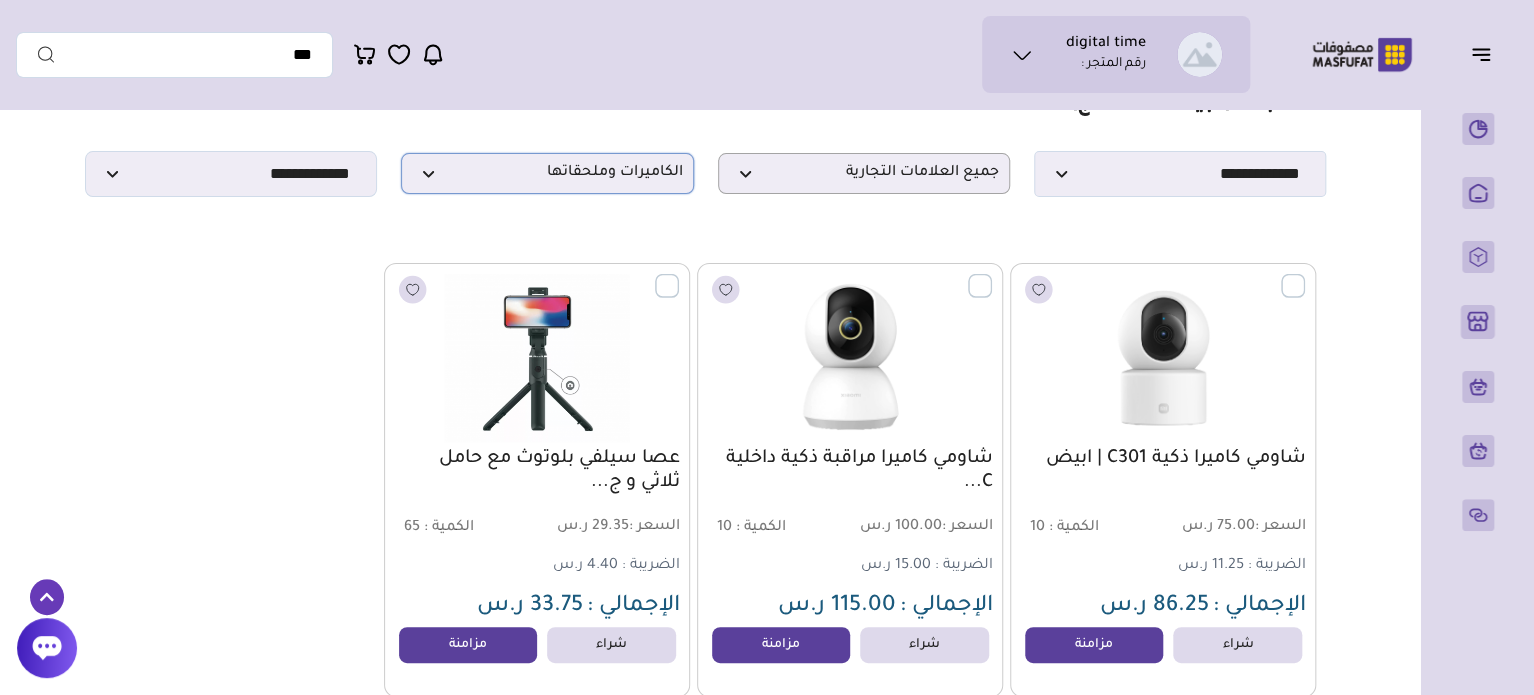 scroll, scrollTop: 0, scrollLeft: 0, axis: both 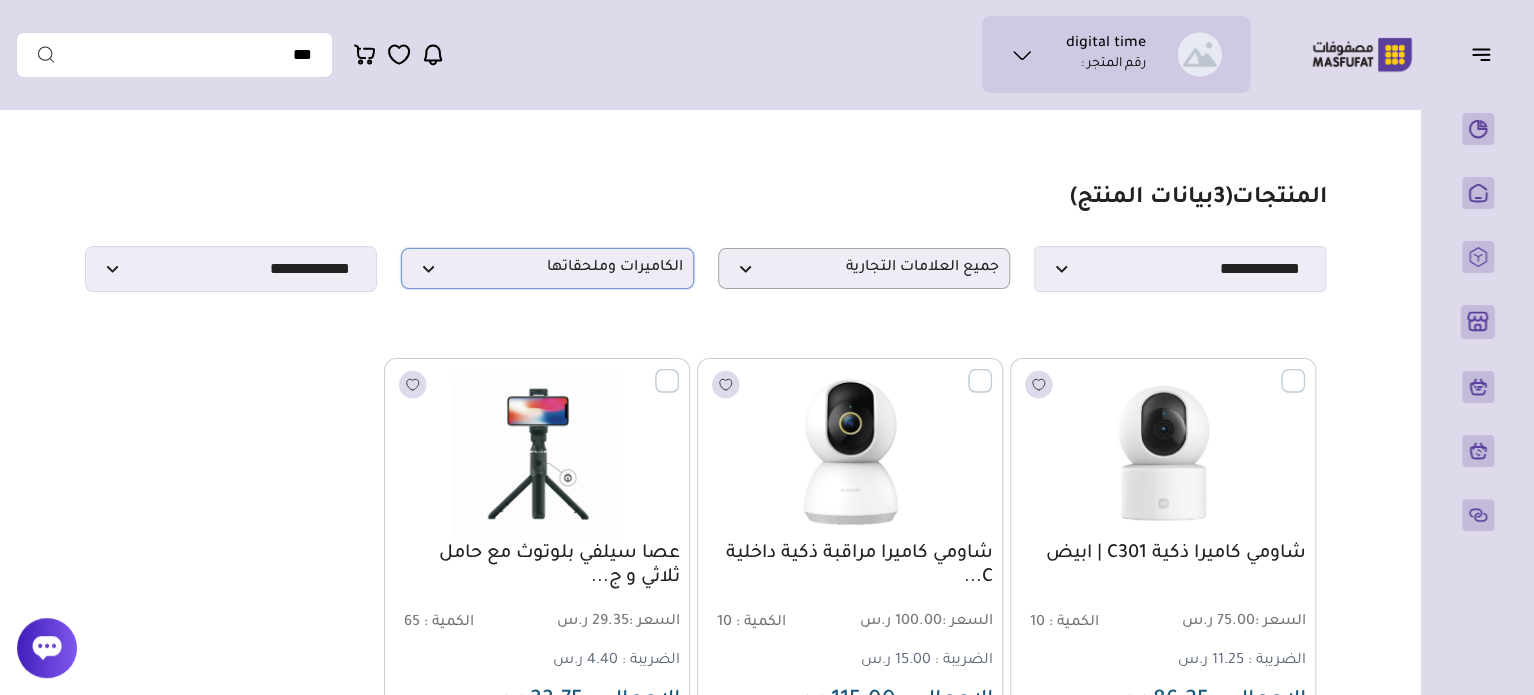 click on "الكاميرات وملحقاتها" at bounding box center [547, 268] 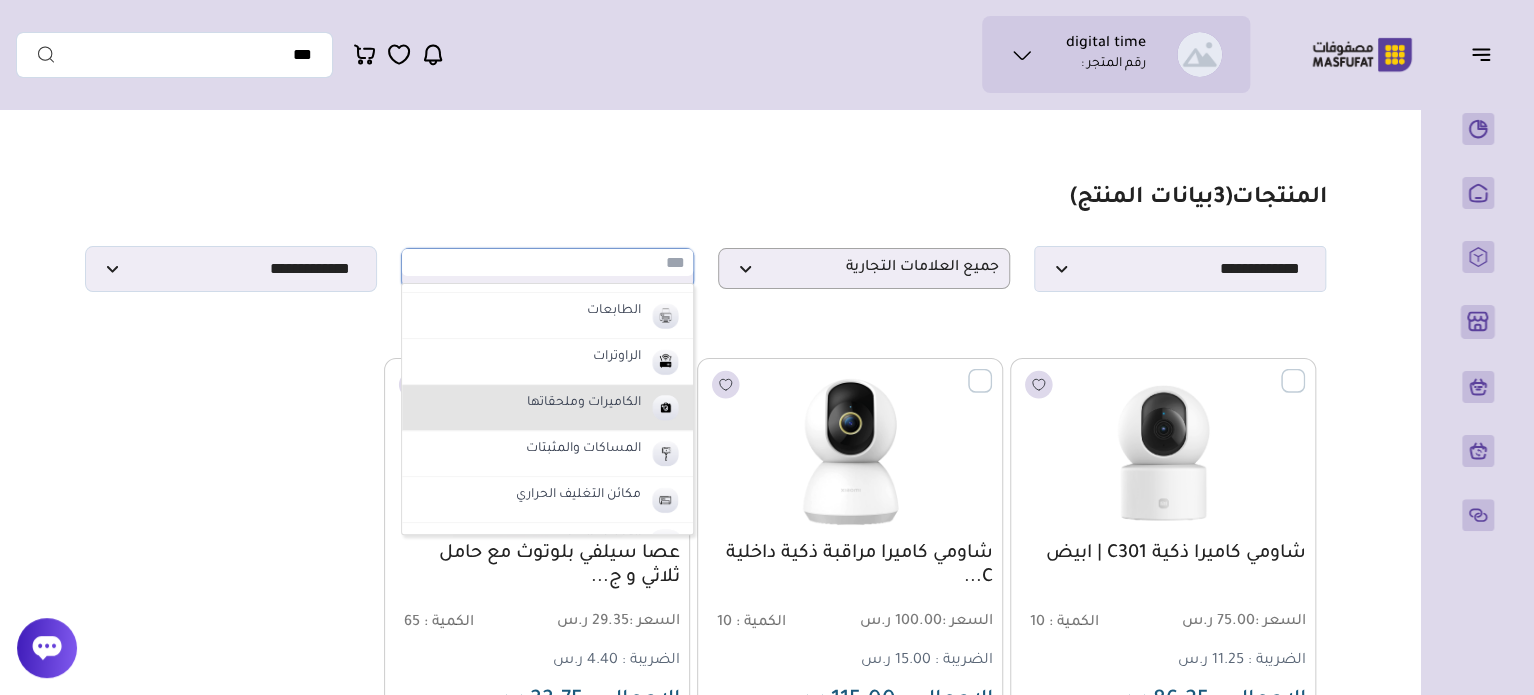 scroll, scrollTop: 300, scrollLeft: 0, axis: vertical 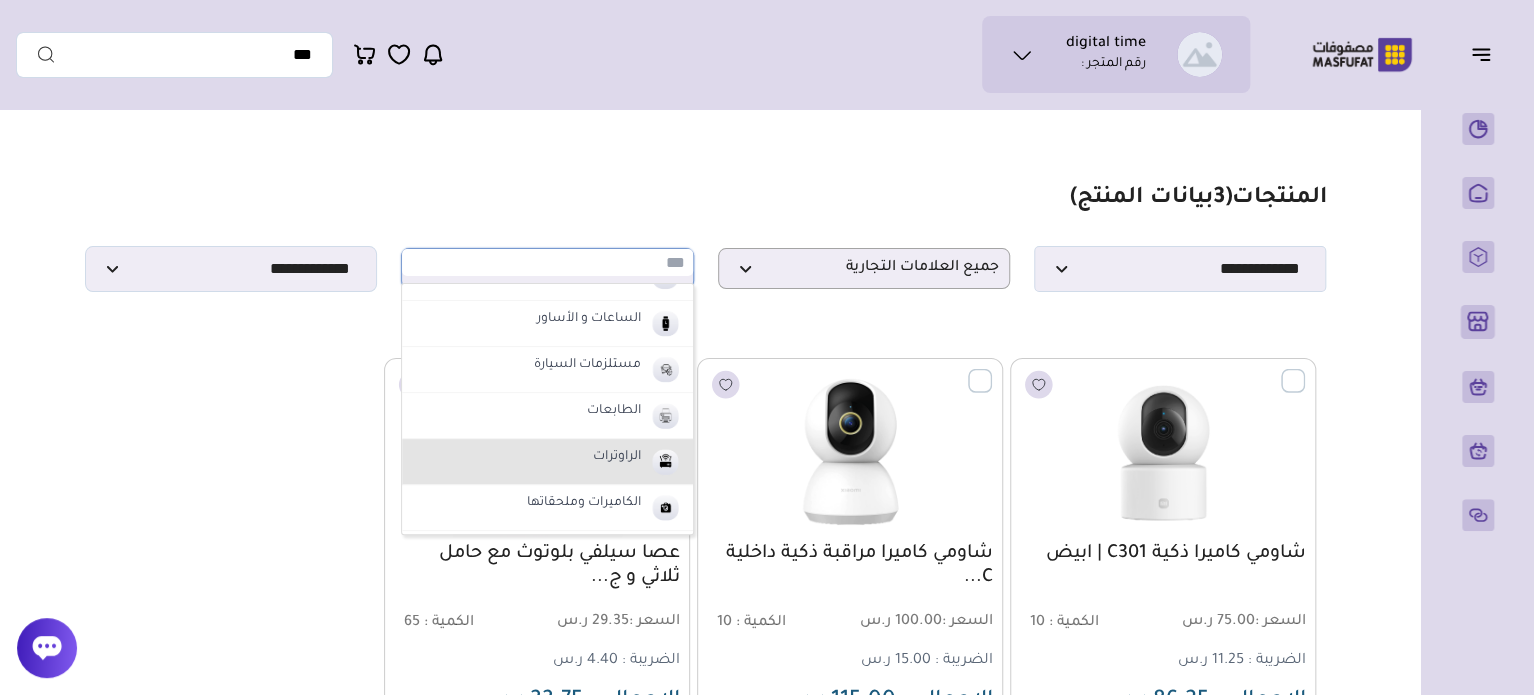 click on "الراوترات" at bounding box center (547, 462) 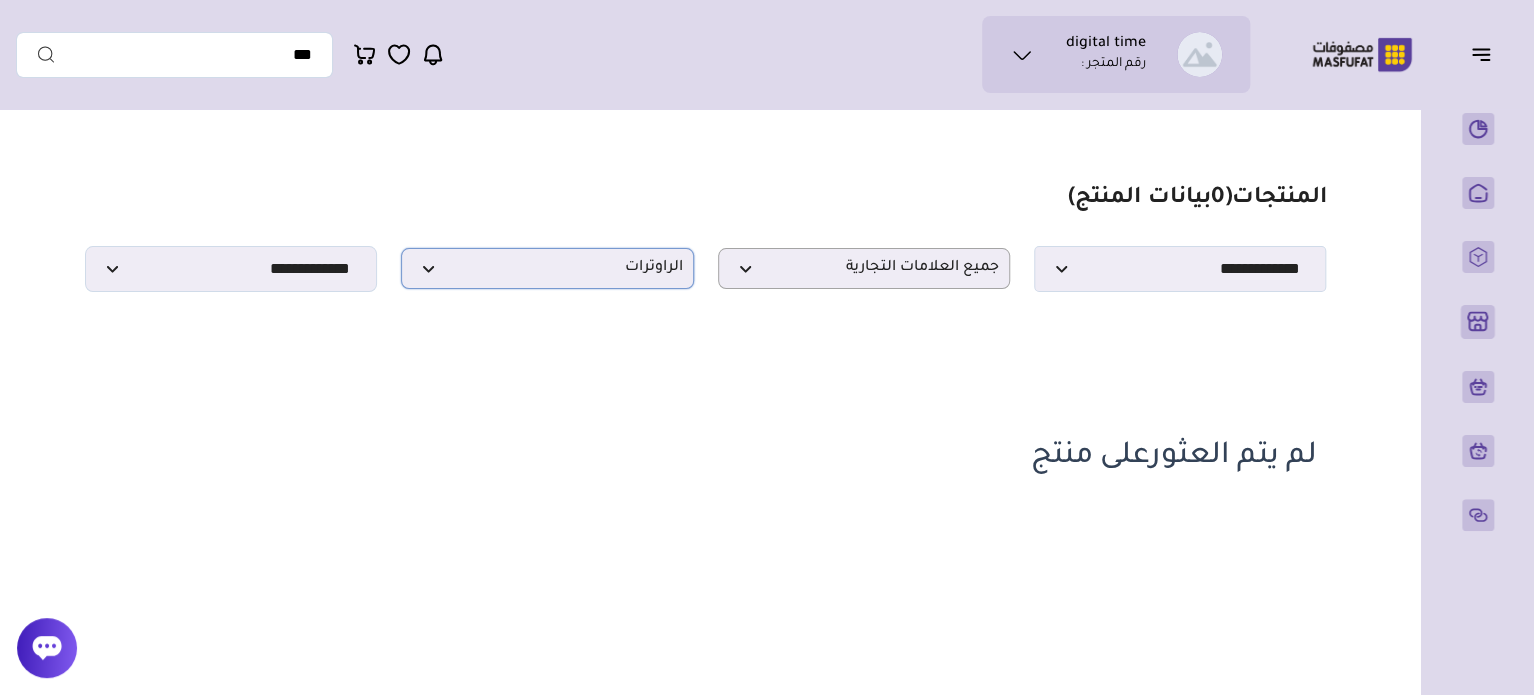 click on "الراوترات" at bounding box center [547, 268] 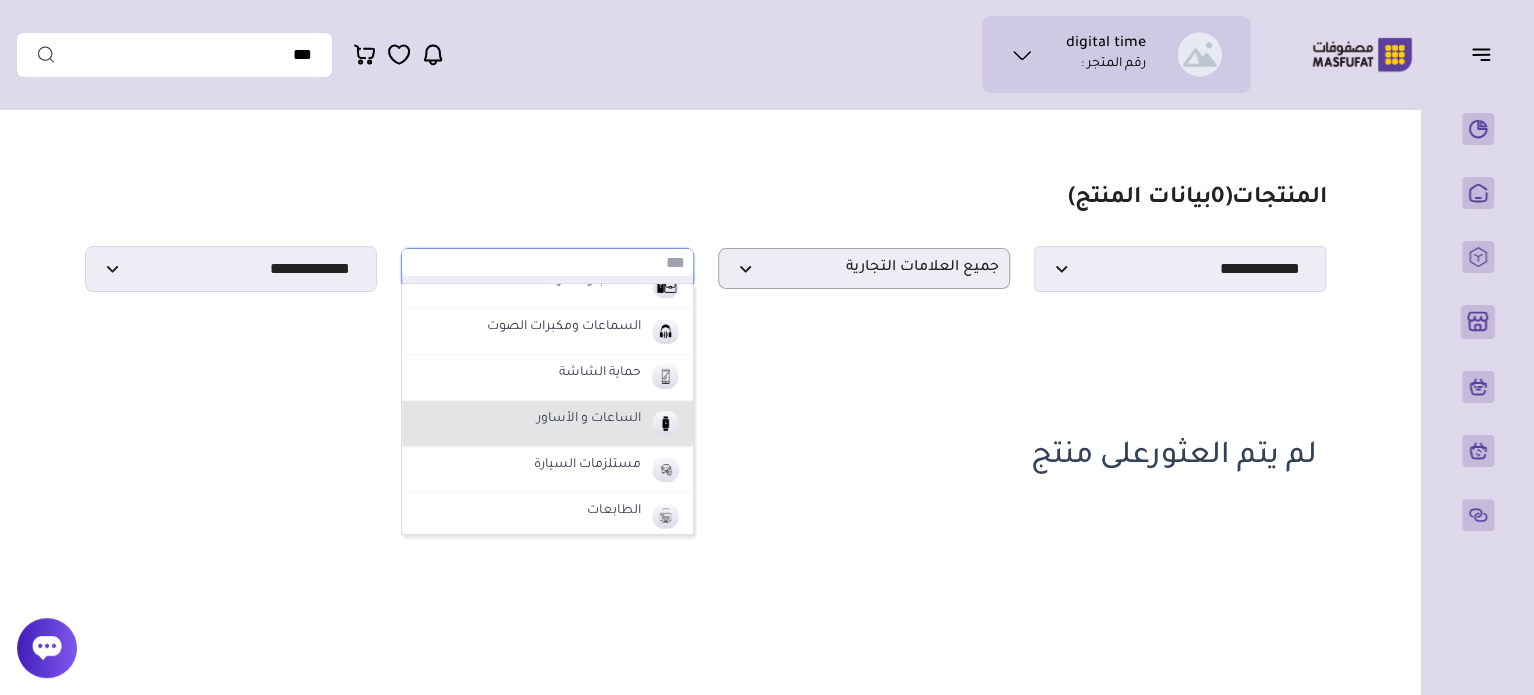 scroll, scrollTop: 300, scrollLeft: 0, axis: vertical 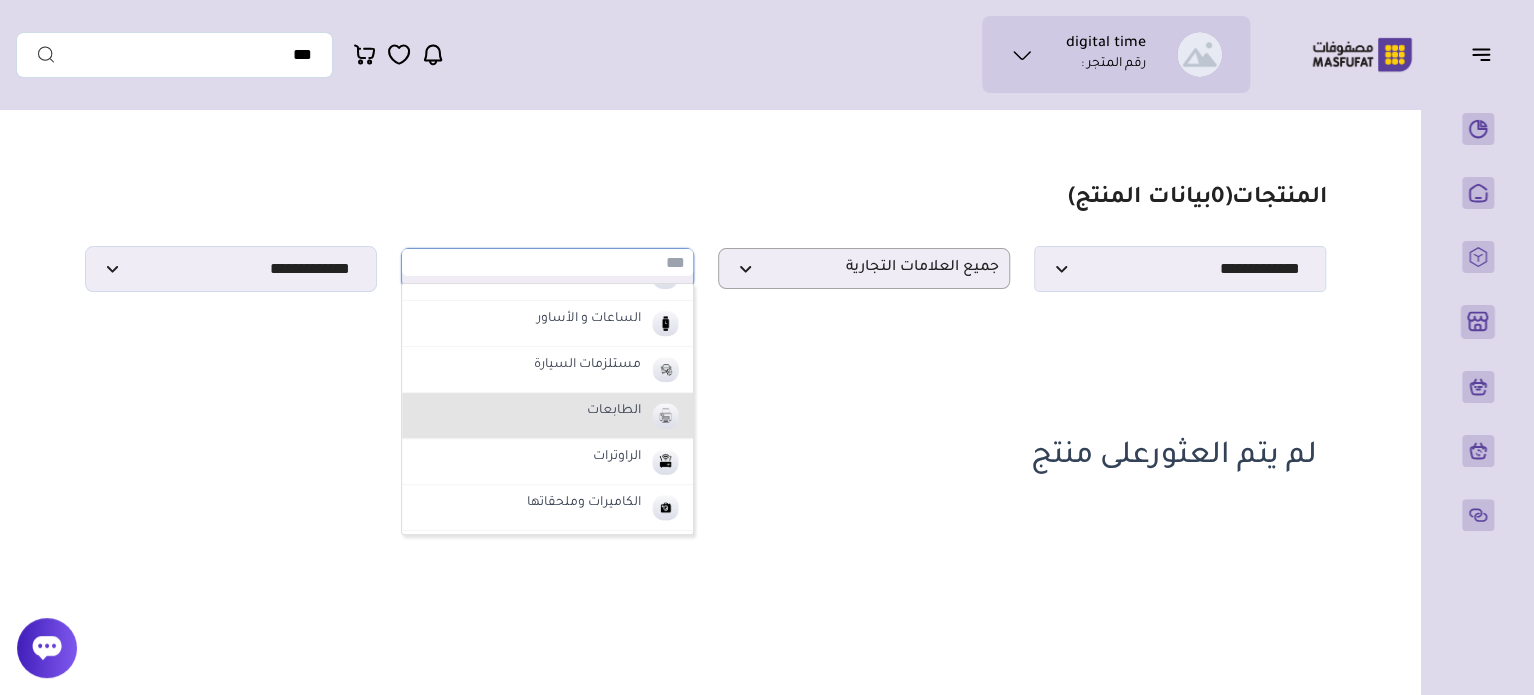 click on "الطابعات" at bounding box center (547, 416) 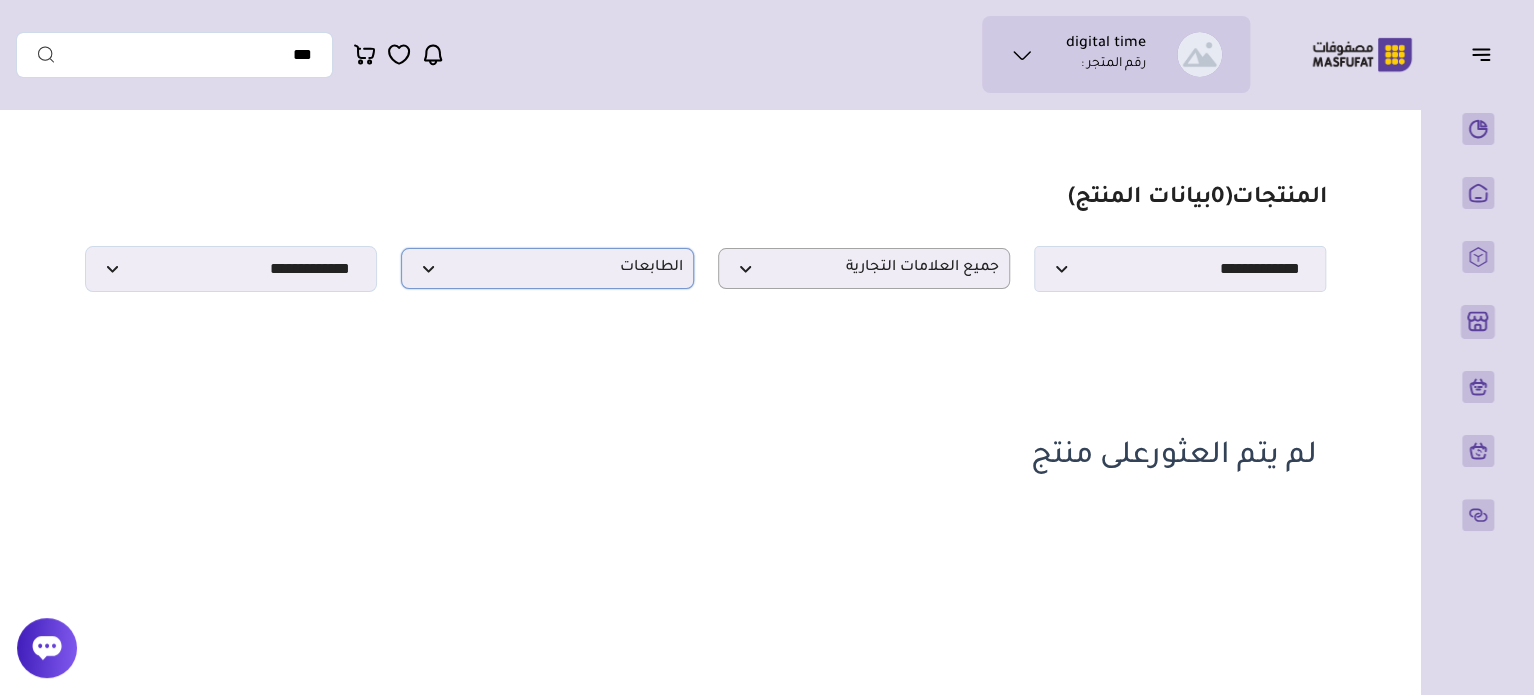click on "الطابعات" at bounding box center (547, 268) 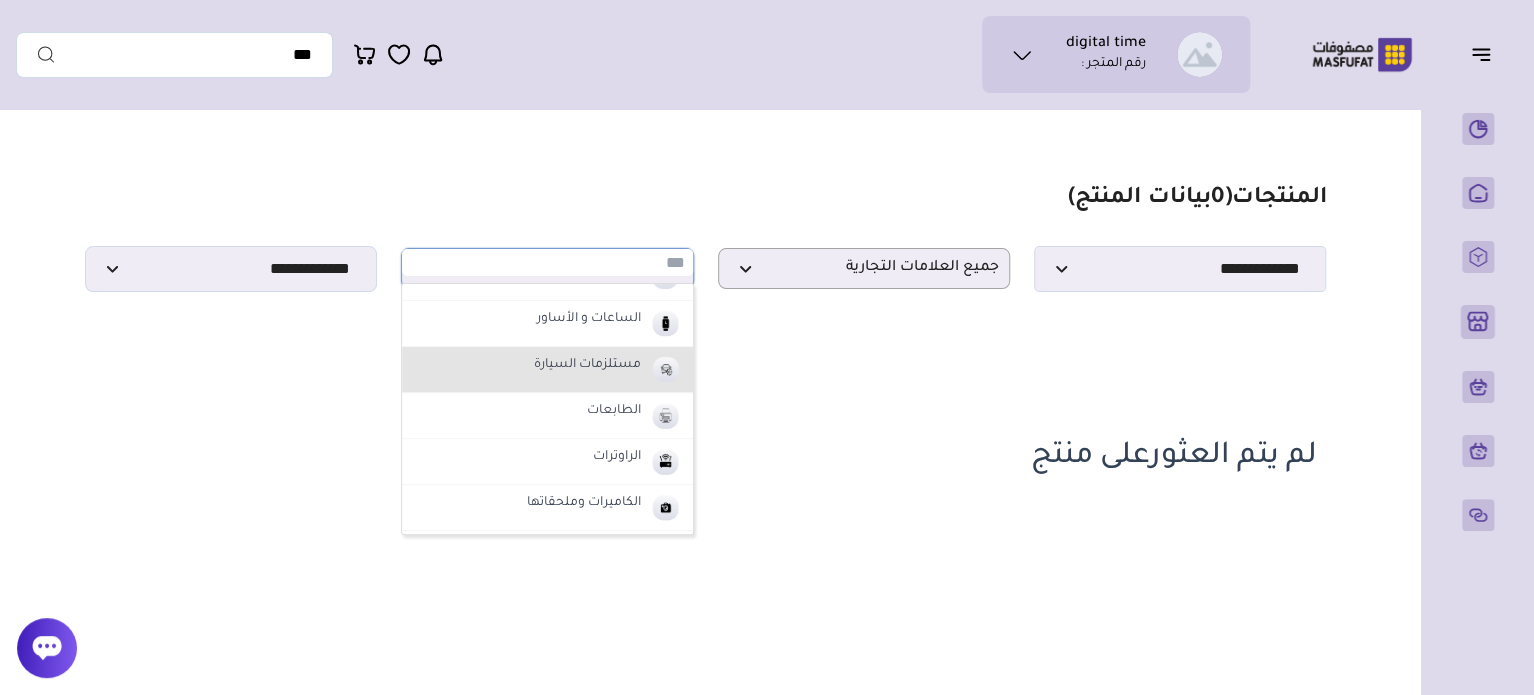 click on "مستلزمات السيارة" at bounding box center (587, 366) 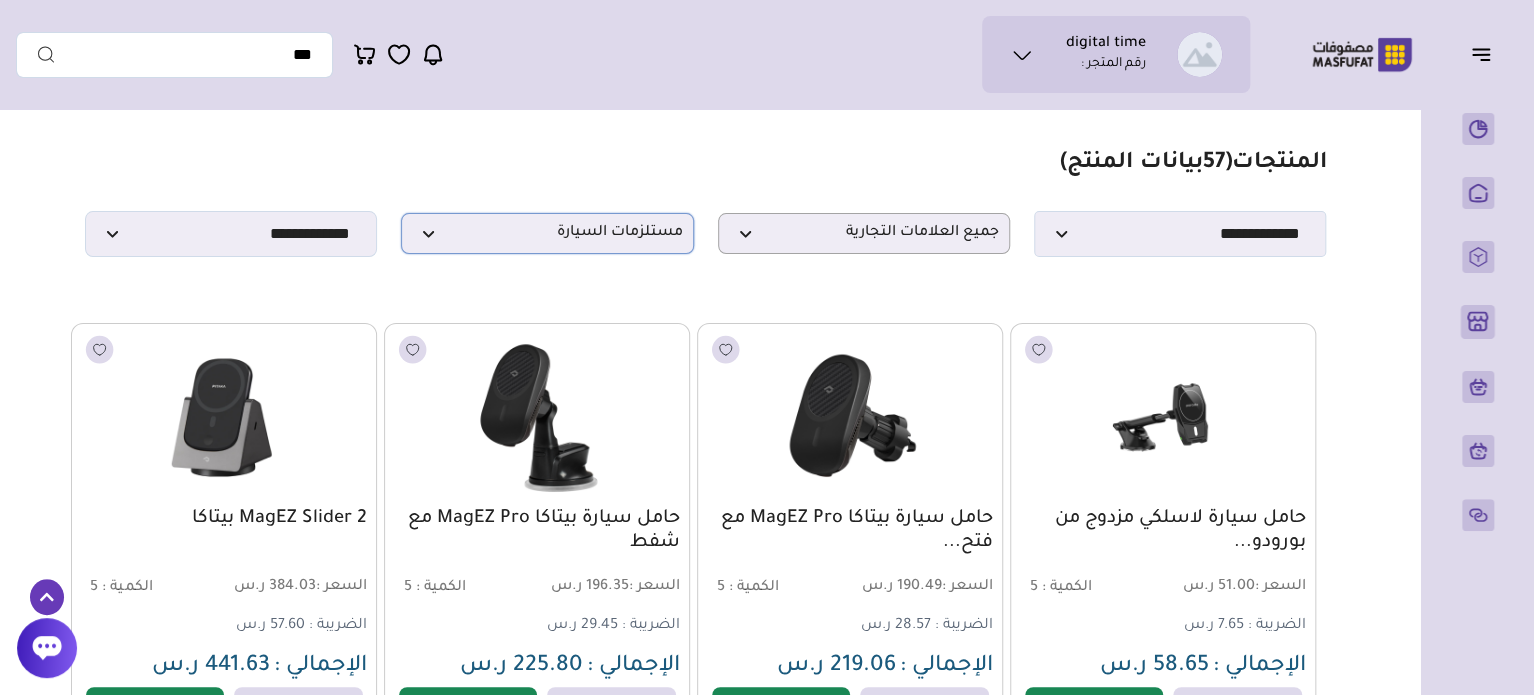 scroll, scrollTop: 0, scrollLeft: 0, axis: both 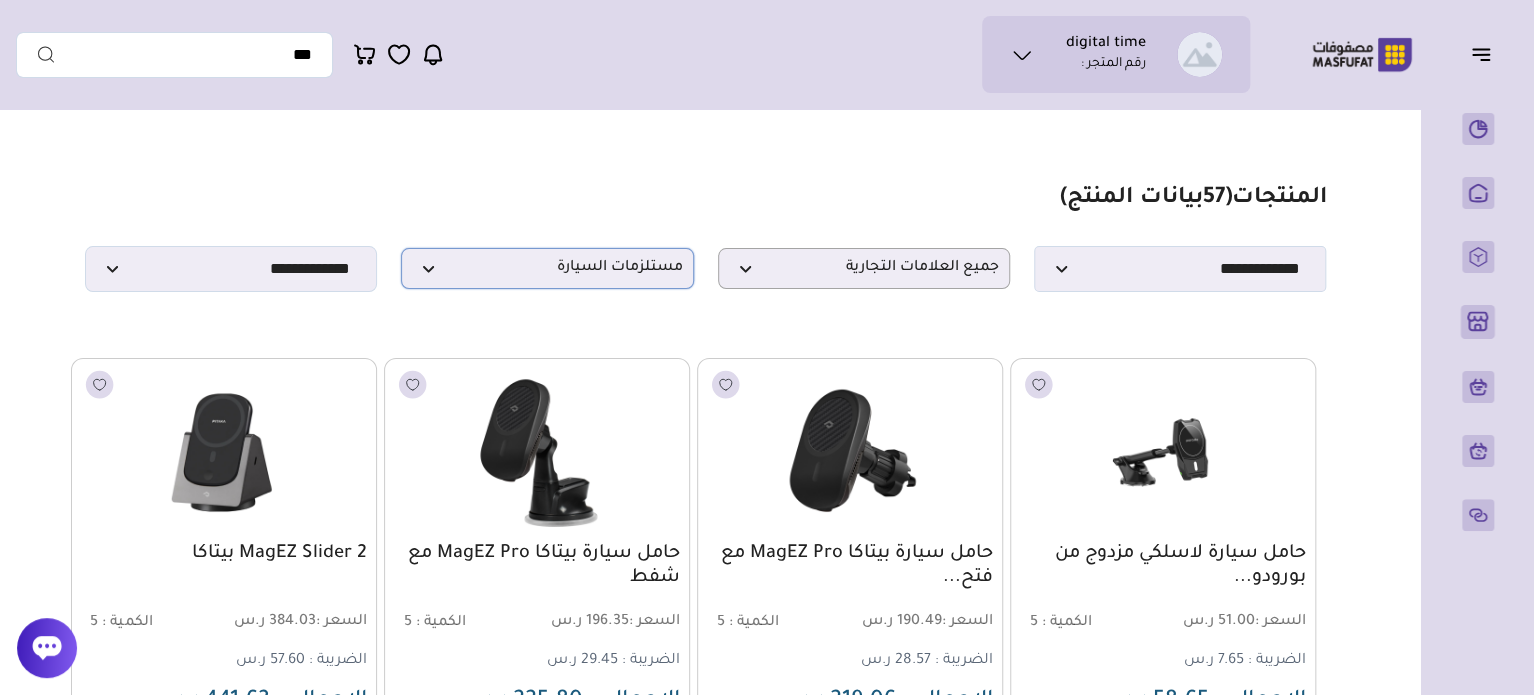 drag, startPoint x: 579, startPoint y: 277, endPoint x: 569, endPoint y: 290, distance: 16.40122 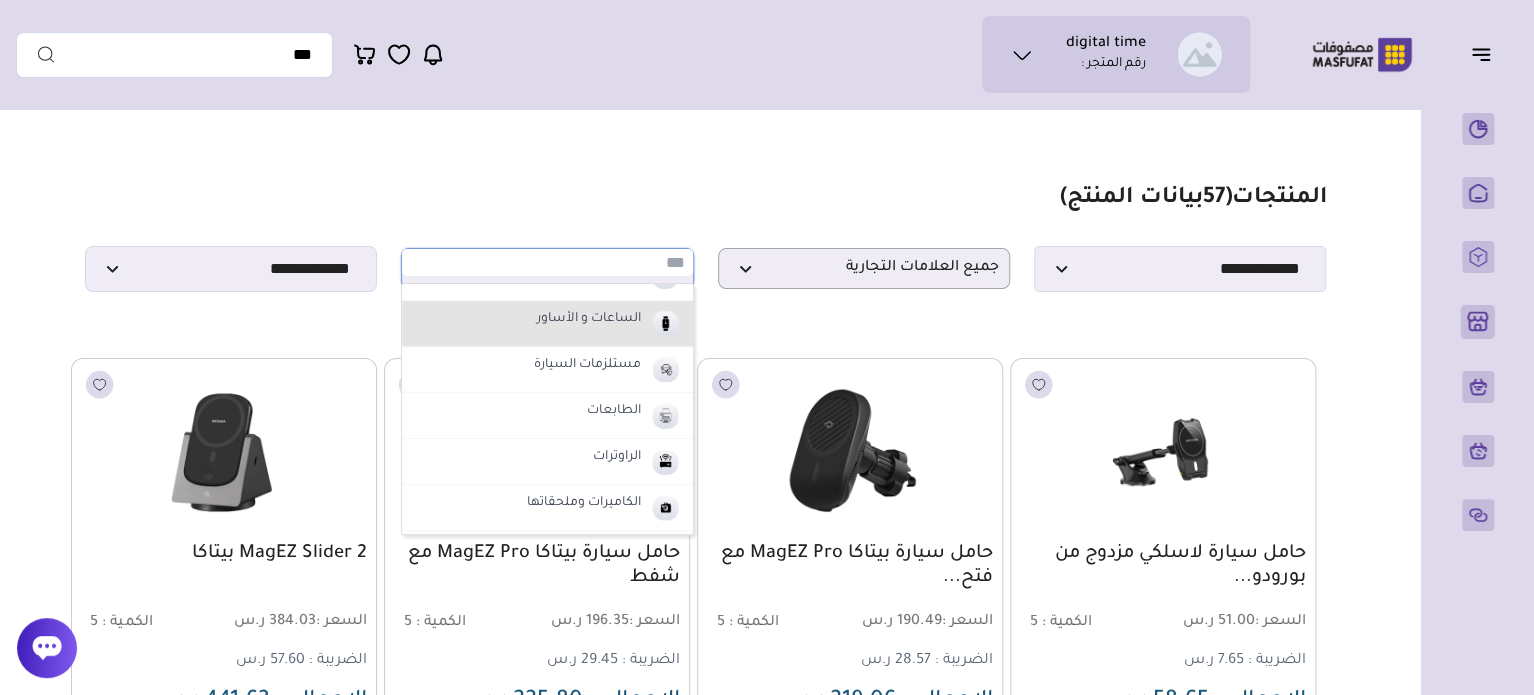 click on "الساعات و الأساور" at bounding box center (589, 320) 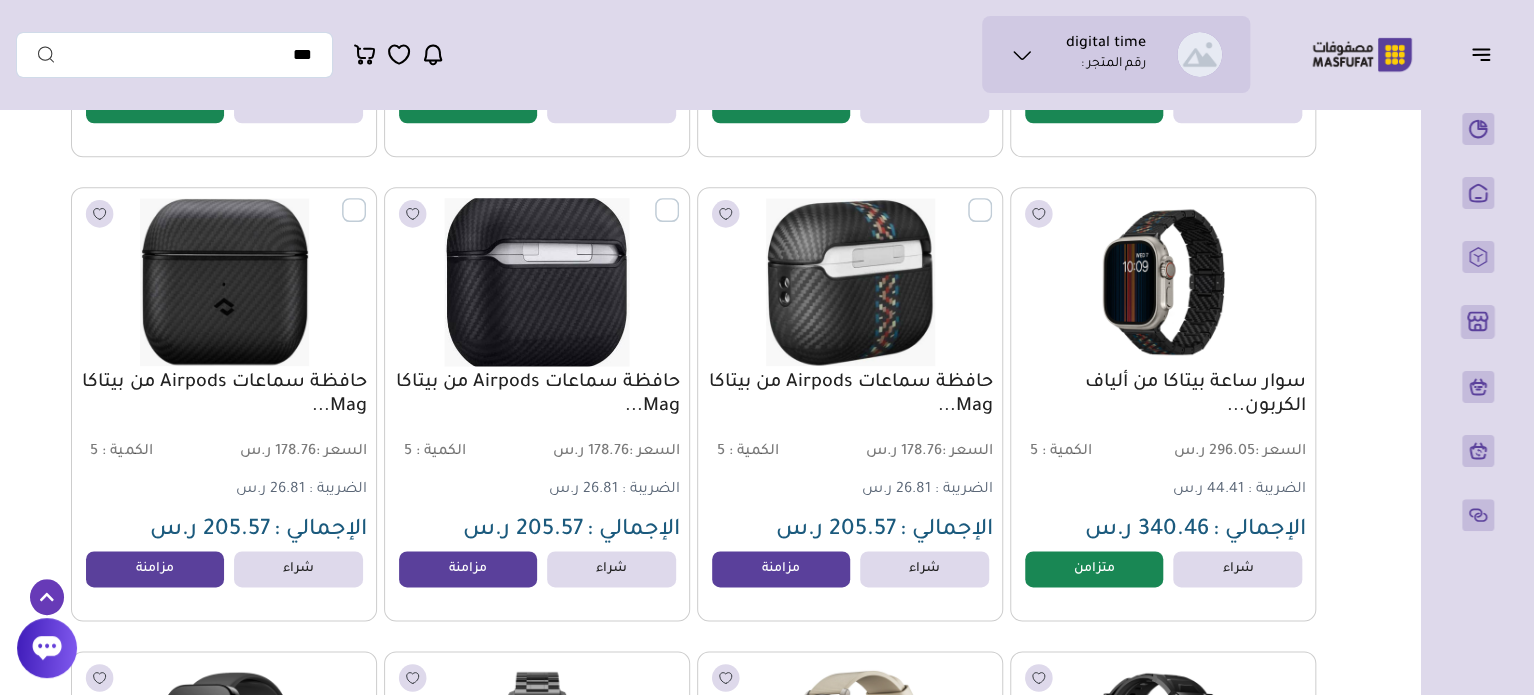 scroll, scrollTop: 999, scrollLeft: 0, axis: vertical 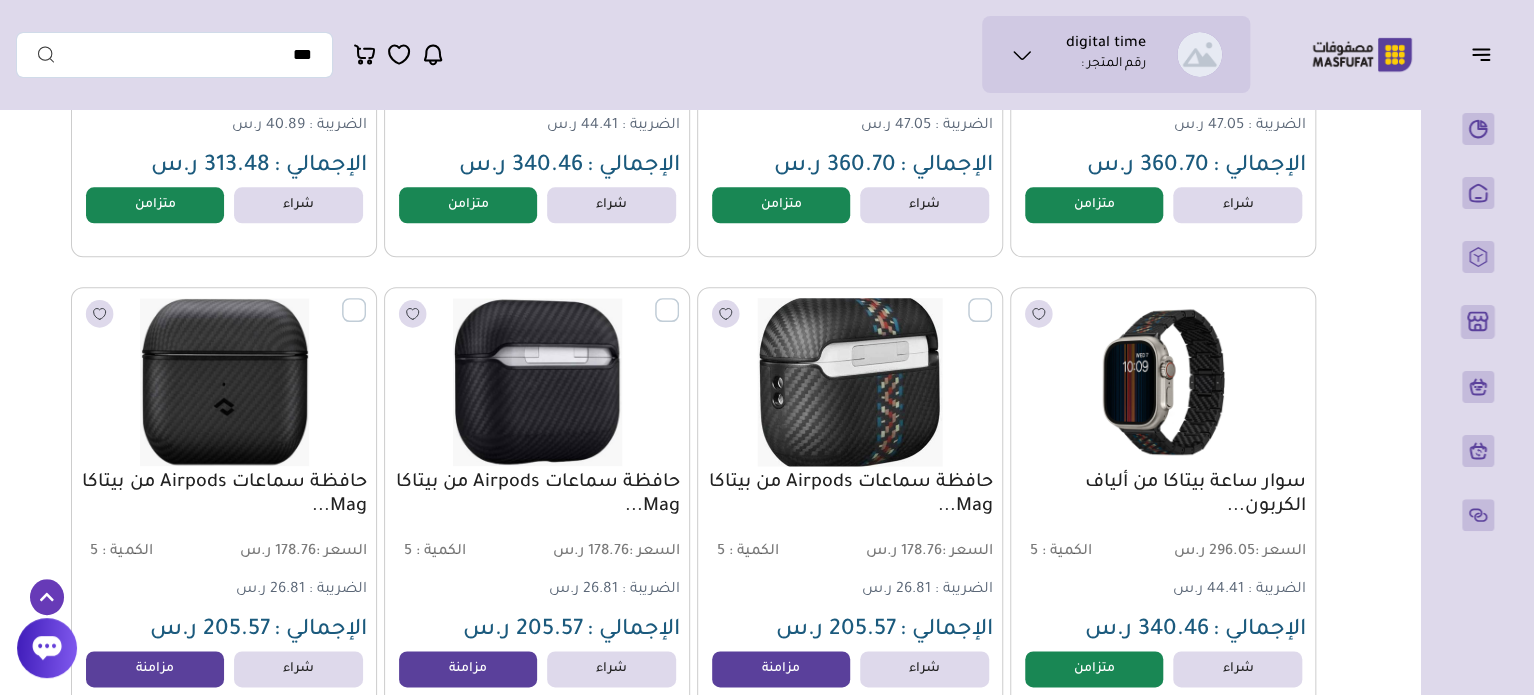 drag, startPoint x: 988, startPoint y: 316, endPoint x: 955, endPoint y: 319, distance: 33.13608 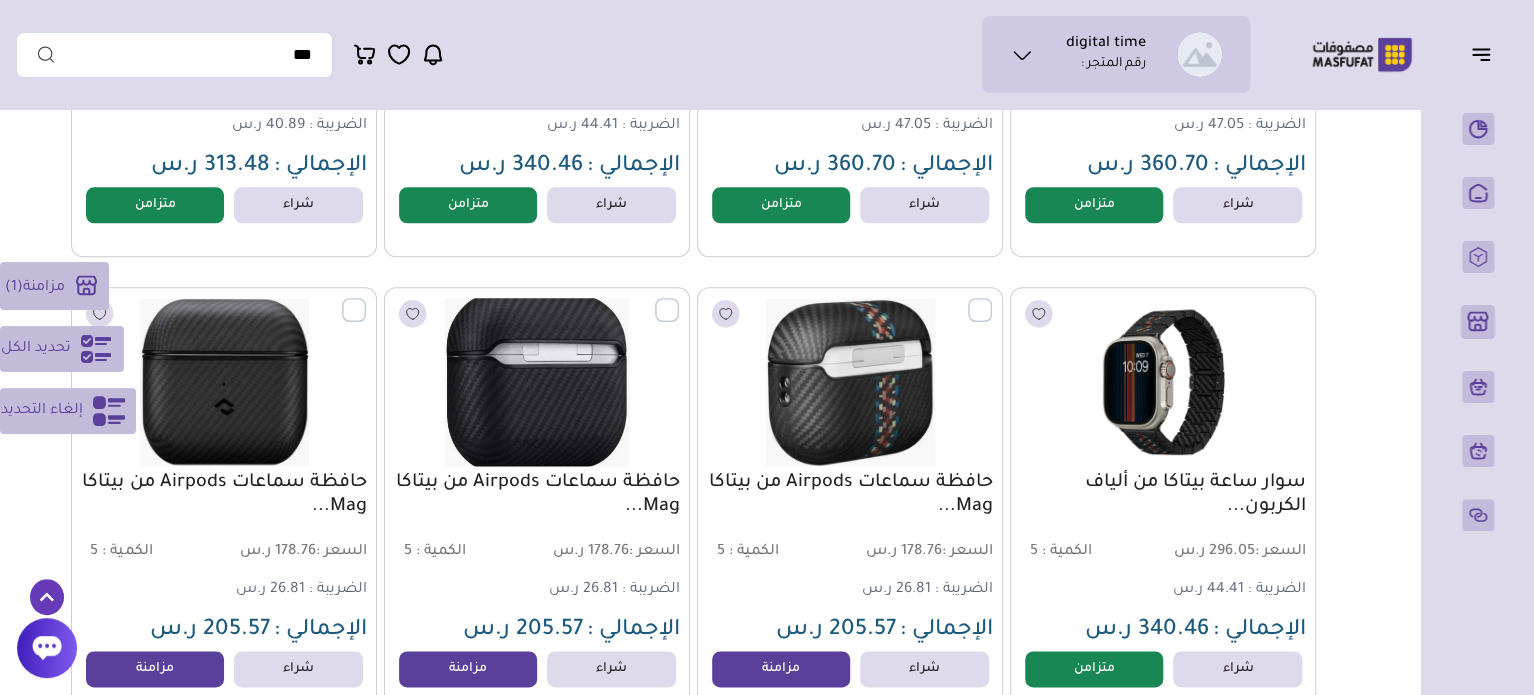 click at bounding box center (679, 299) 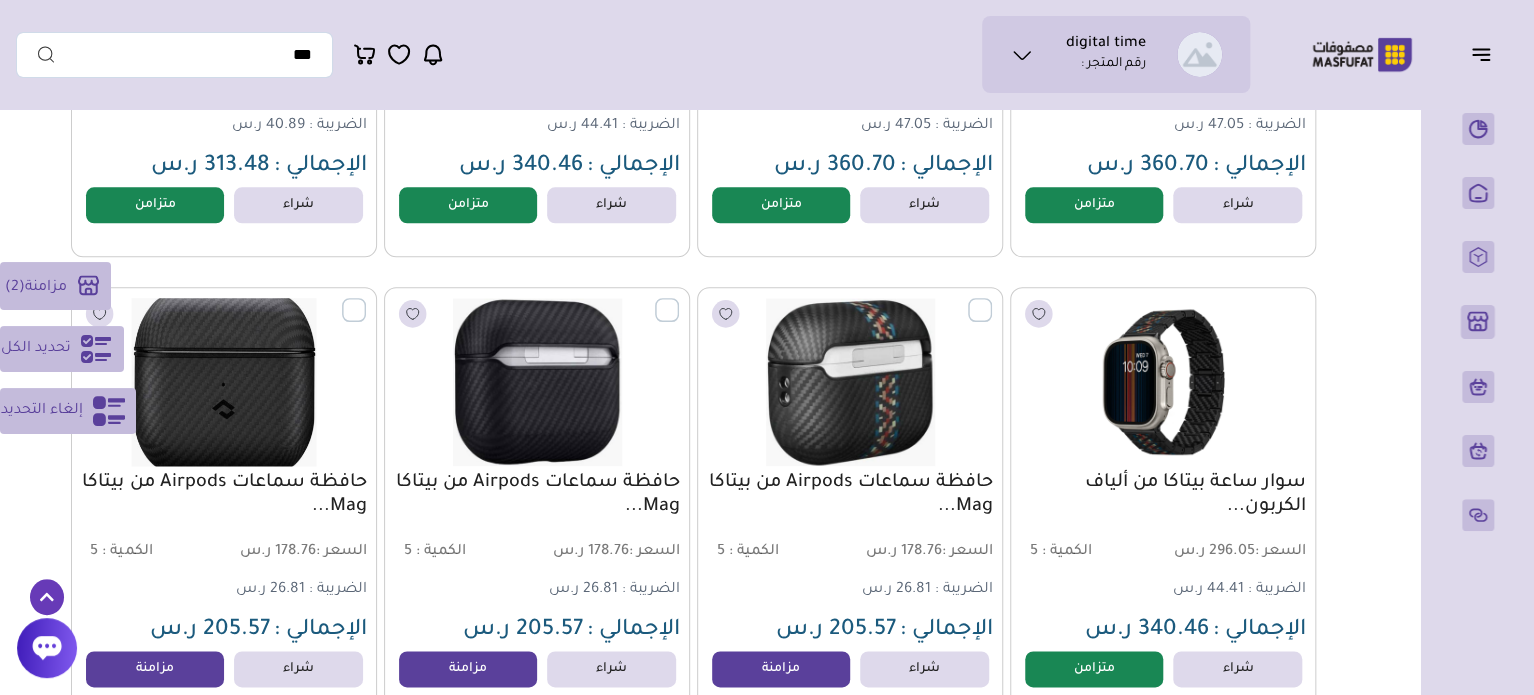 click at bounding box center (366, 299) 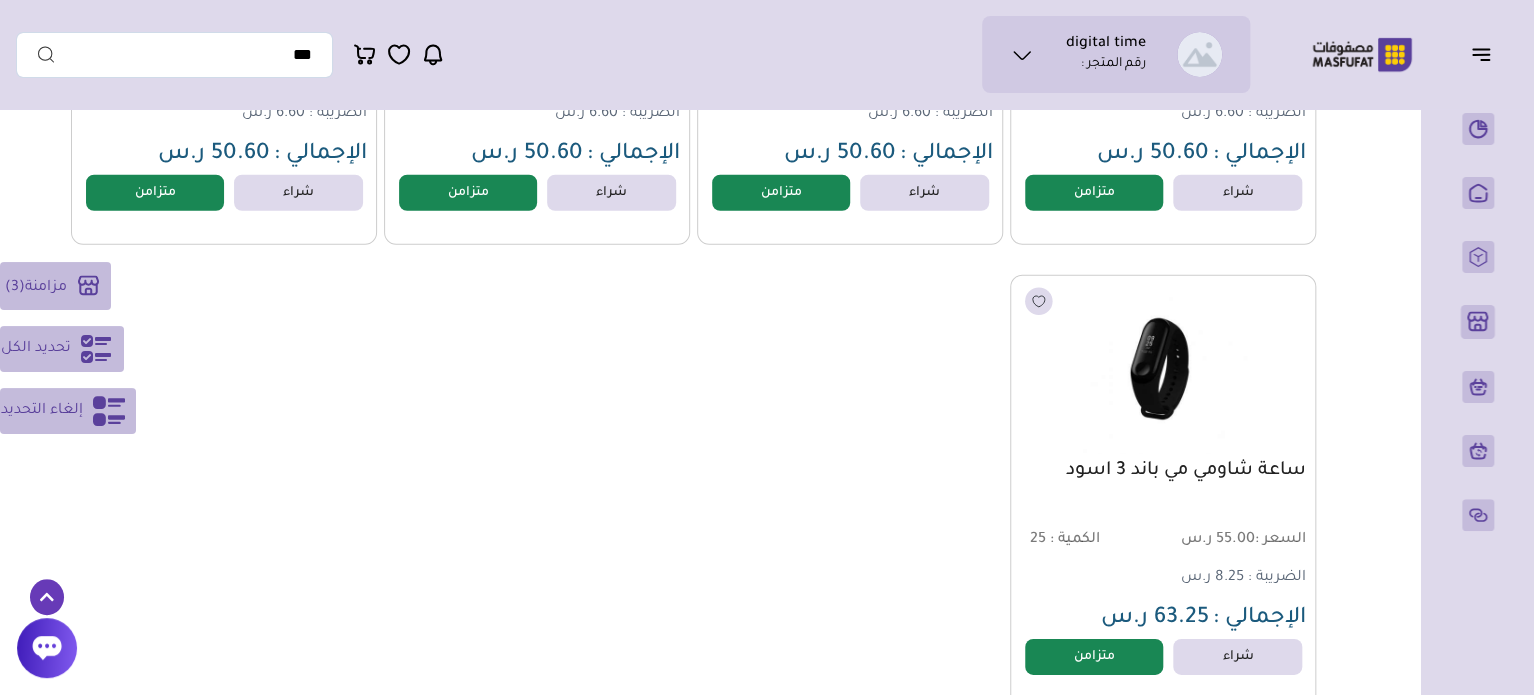 scroll, scrollTop: 6600, scrollLeft: 0, axis: vertical 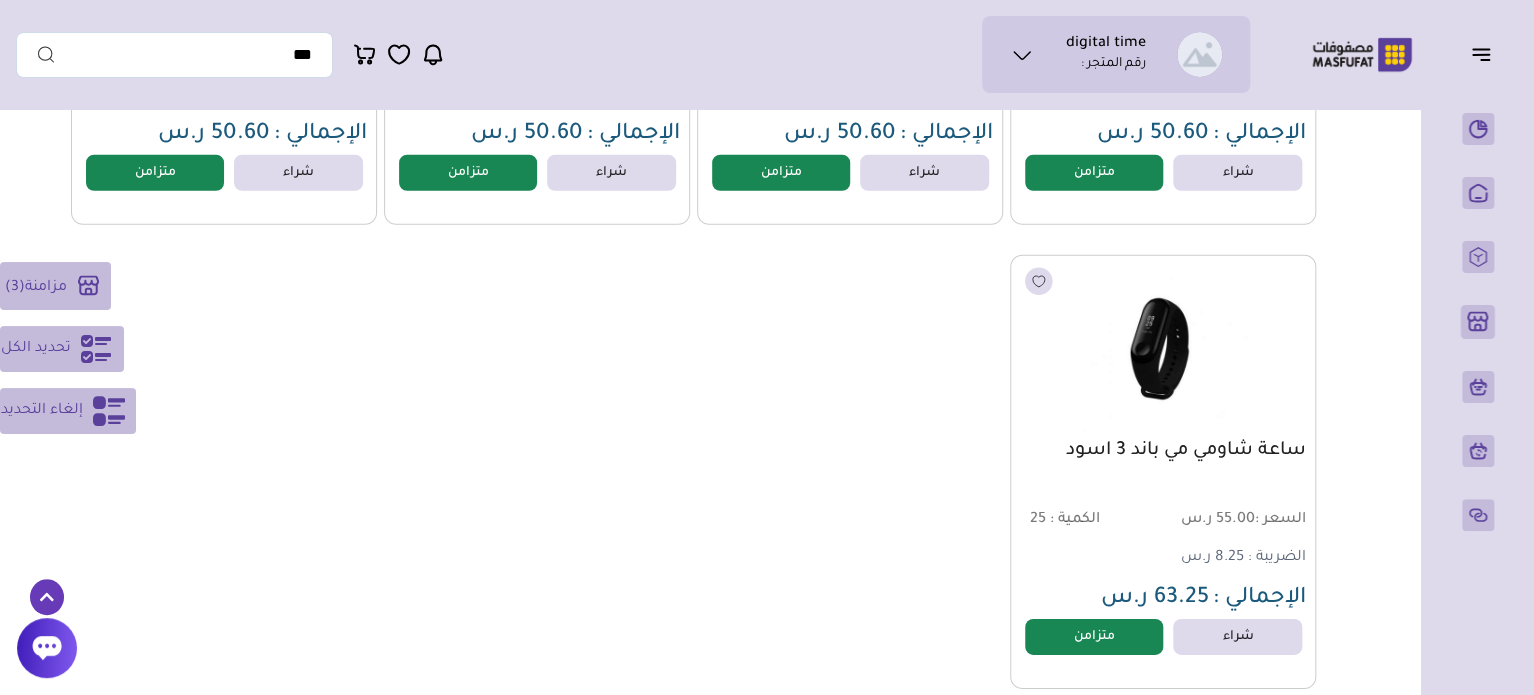 click on "مزامنة
( 3 )" at bounding box center (55, 286) 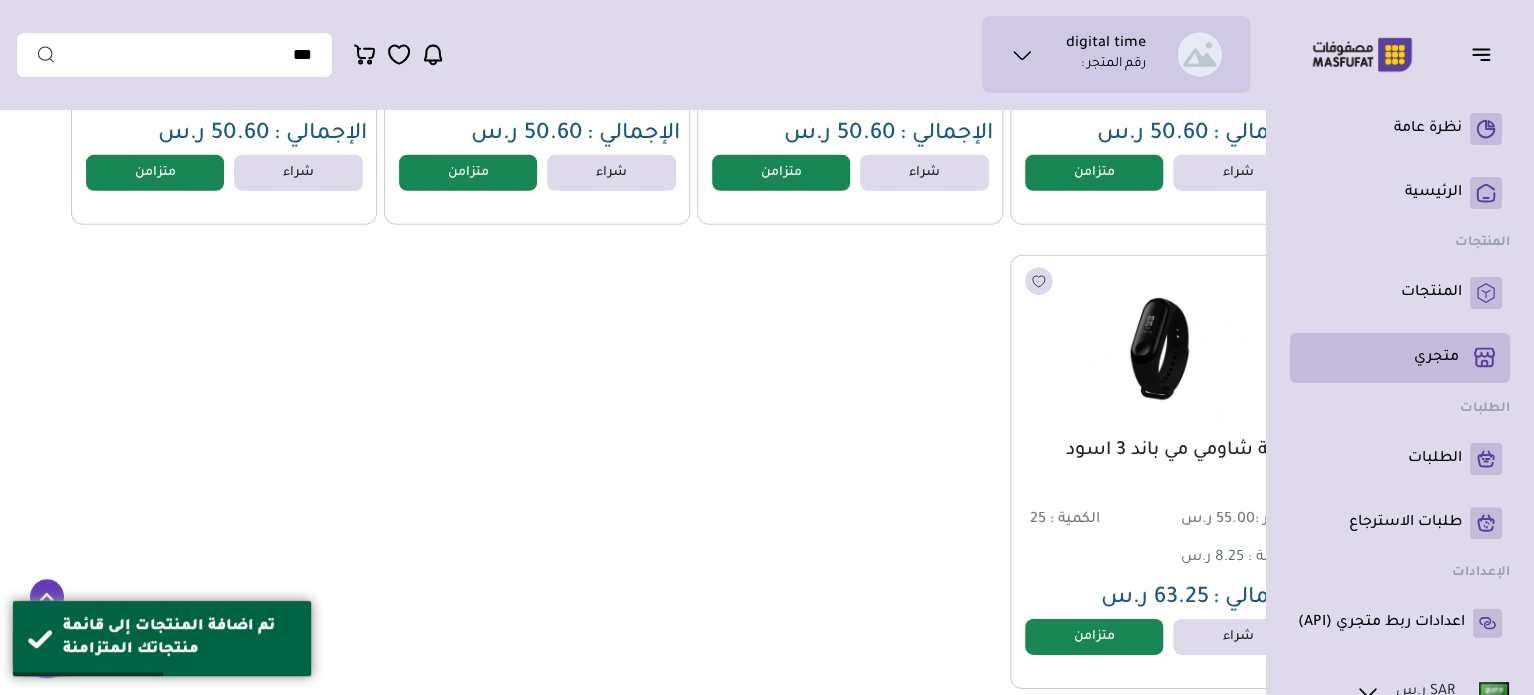 click on "متجري  ( 0 )" at bounding box center (1436, 358) 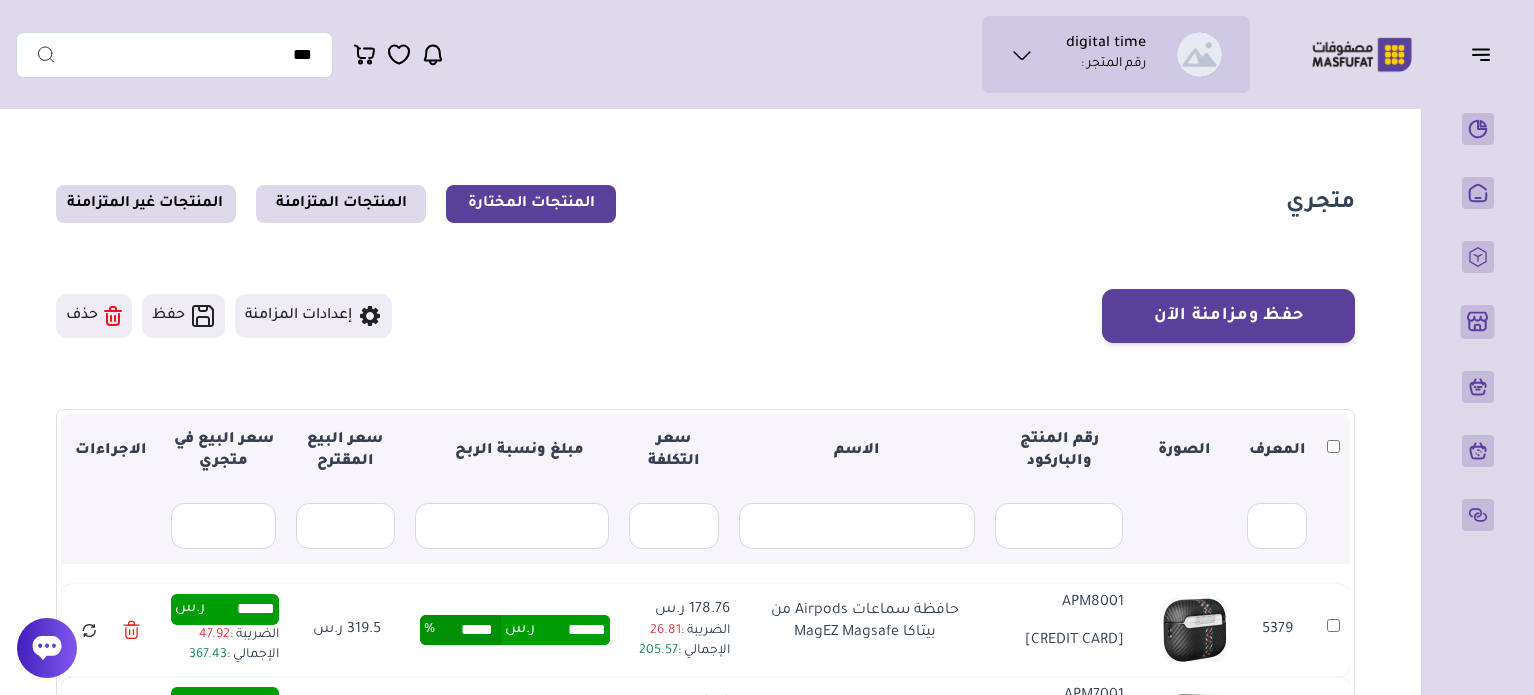 scroll, scrollTop: 0, scrollLeft: 0, axis: both 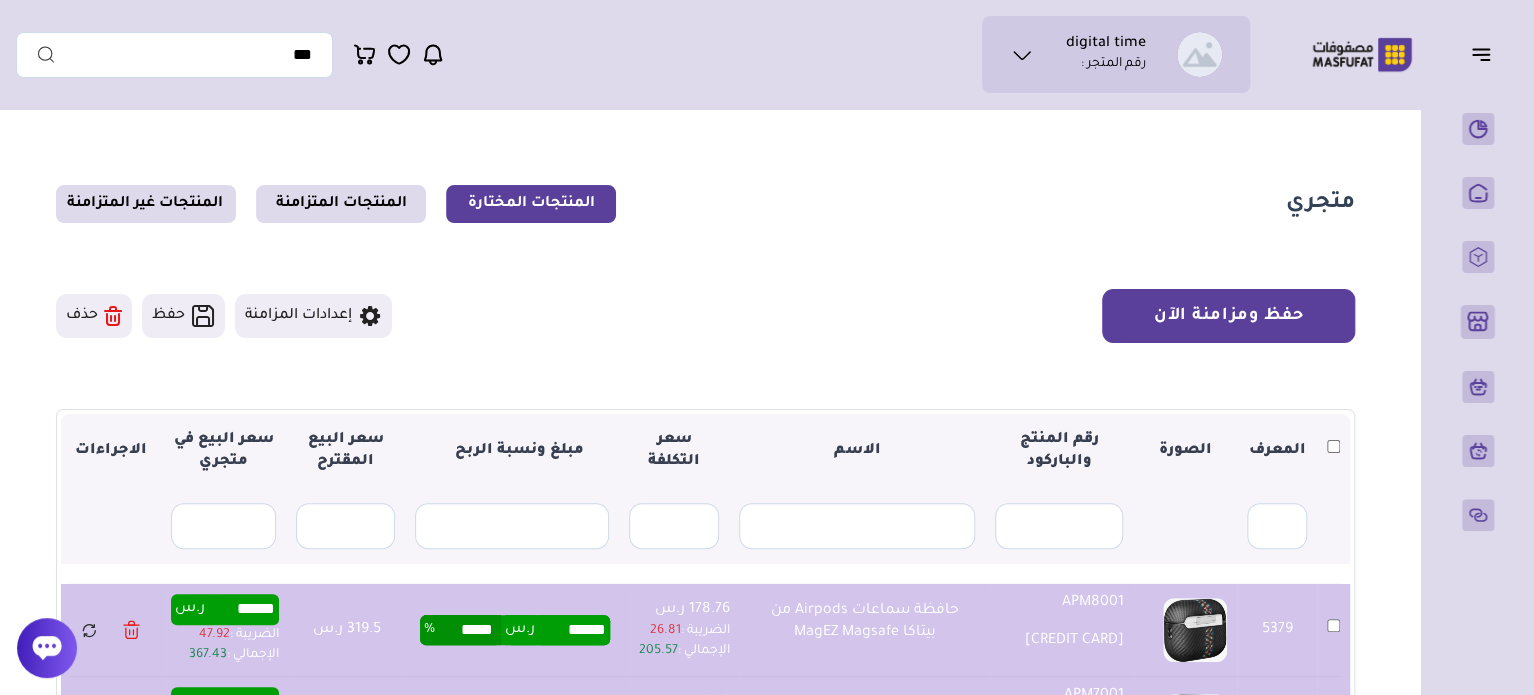 click on "حفظ ومزامنة الآن" at bounding box center (1228, 316) 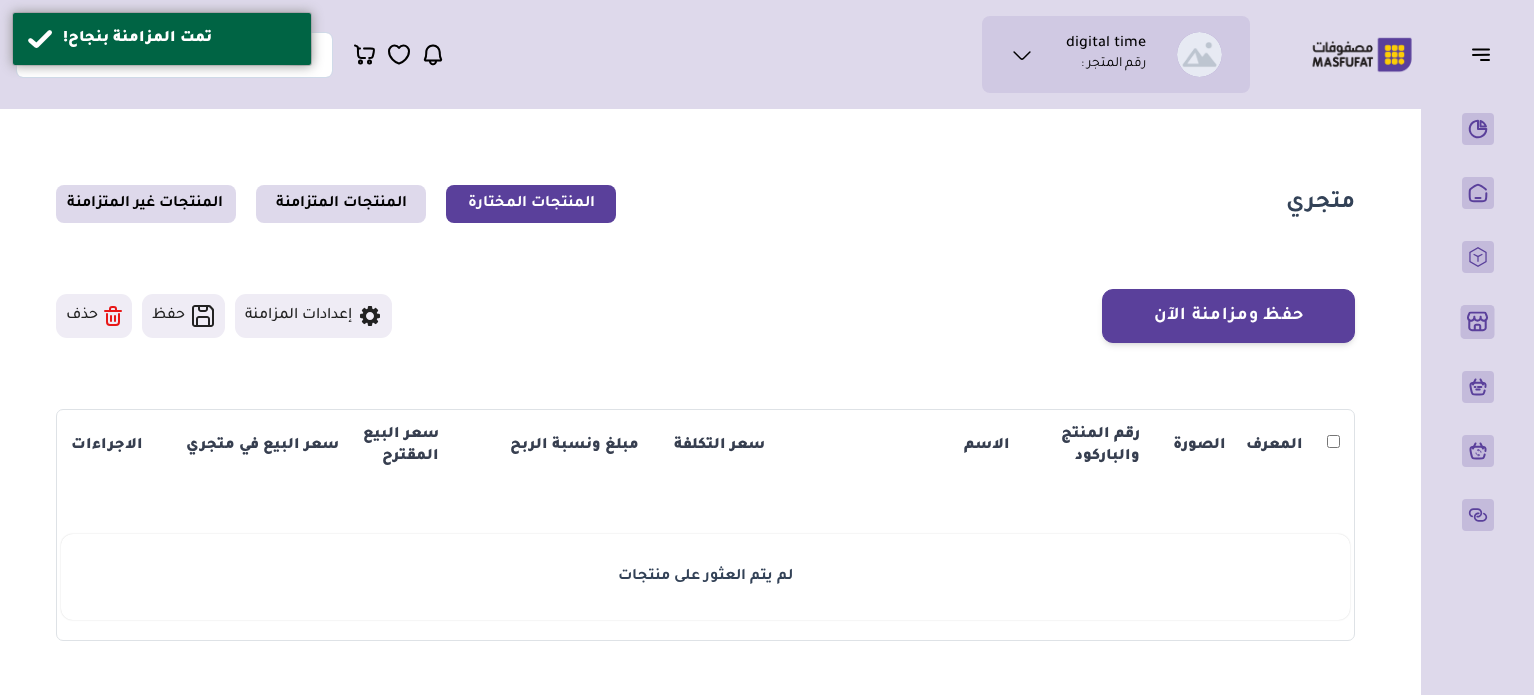 scroll, scrollTop: 0, scrollLeft: 0, axis: both 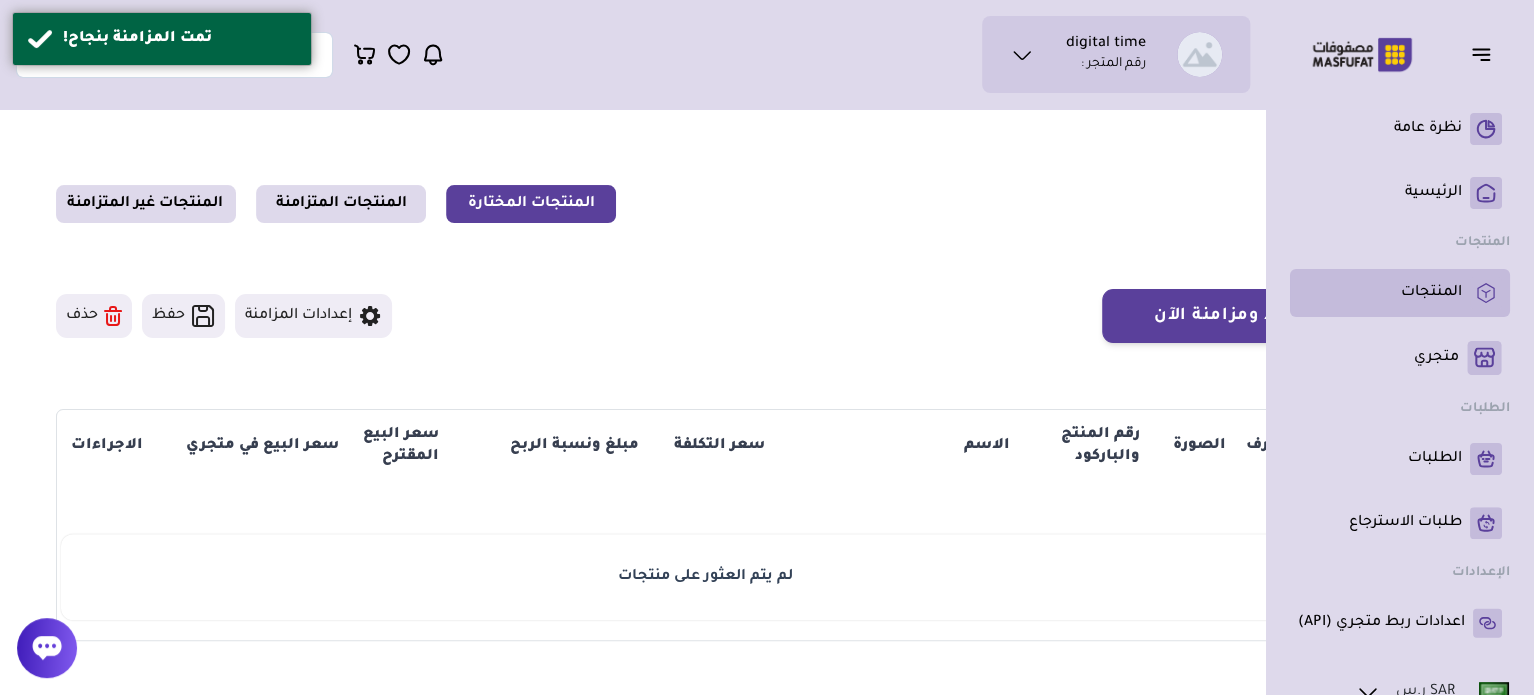 click on "المنتجات" at bounding box center [1431, 293] 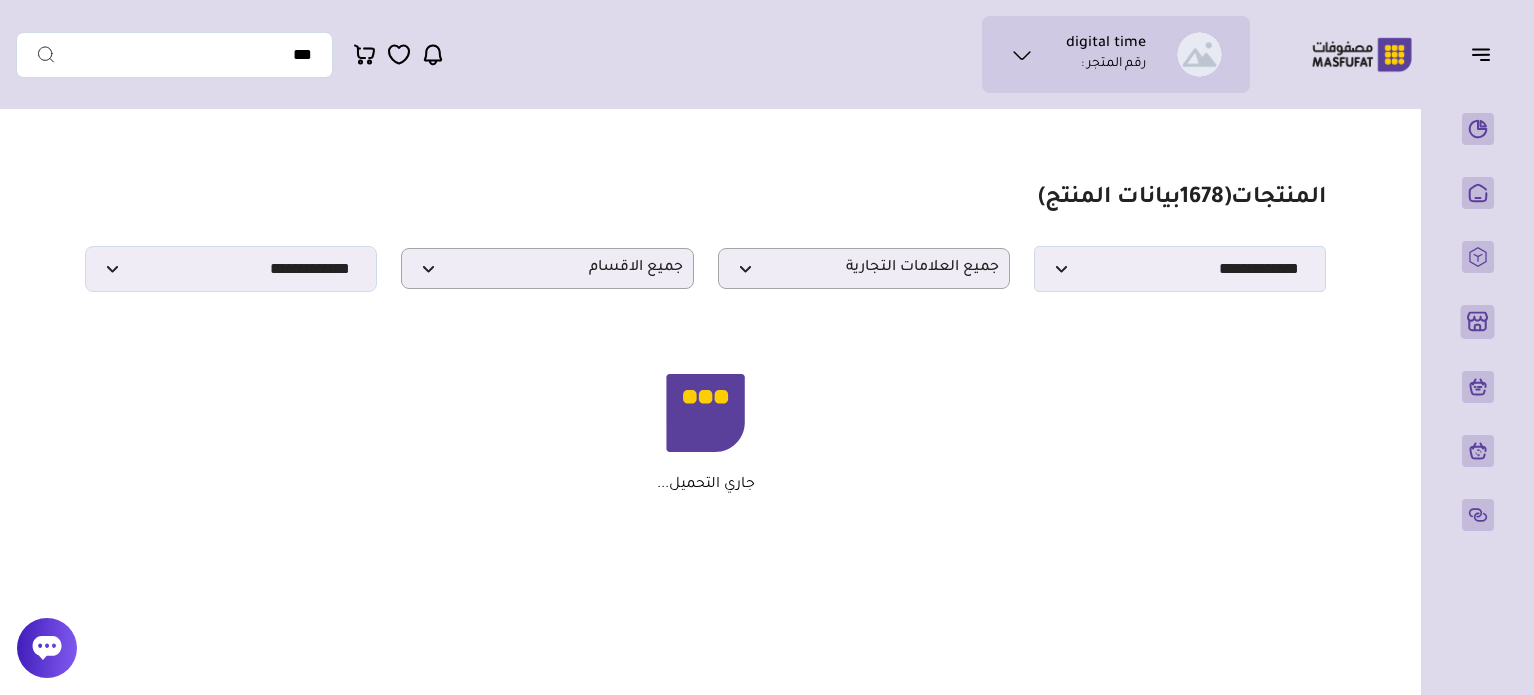 scroll, scrollTop: 0, scrollLeft: 0, axis: both 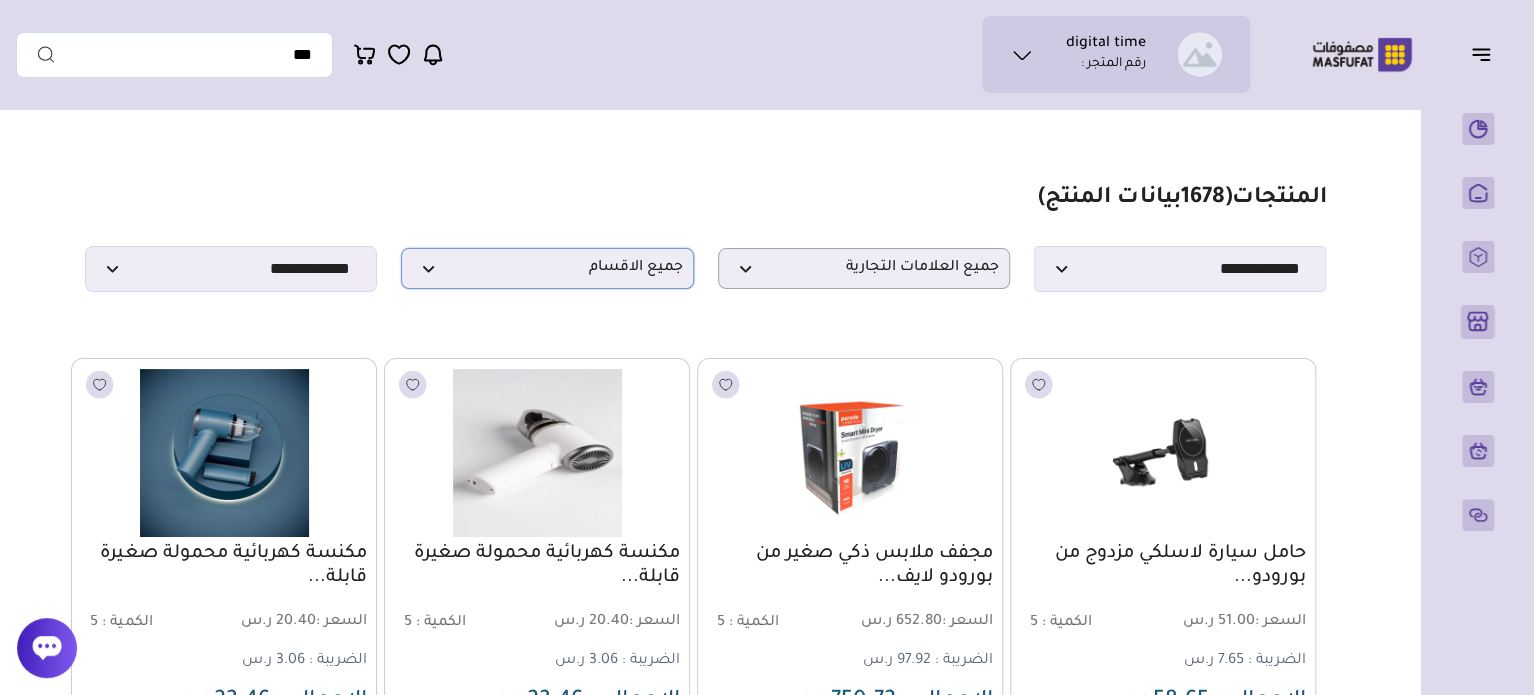 click on "جميع الاقسام" at bounding box center [547, 268] 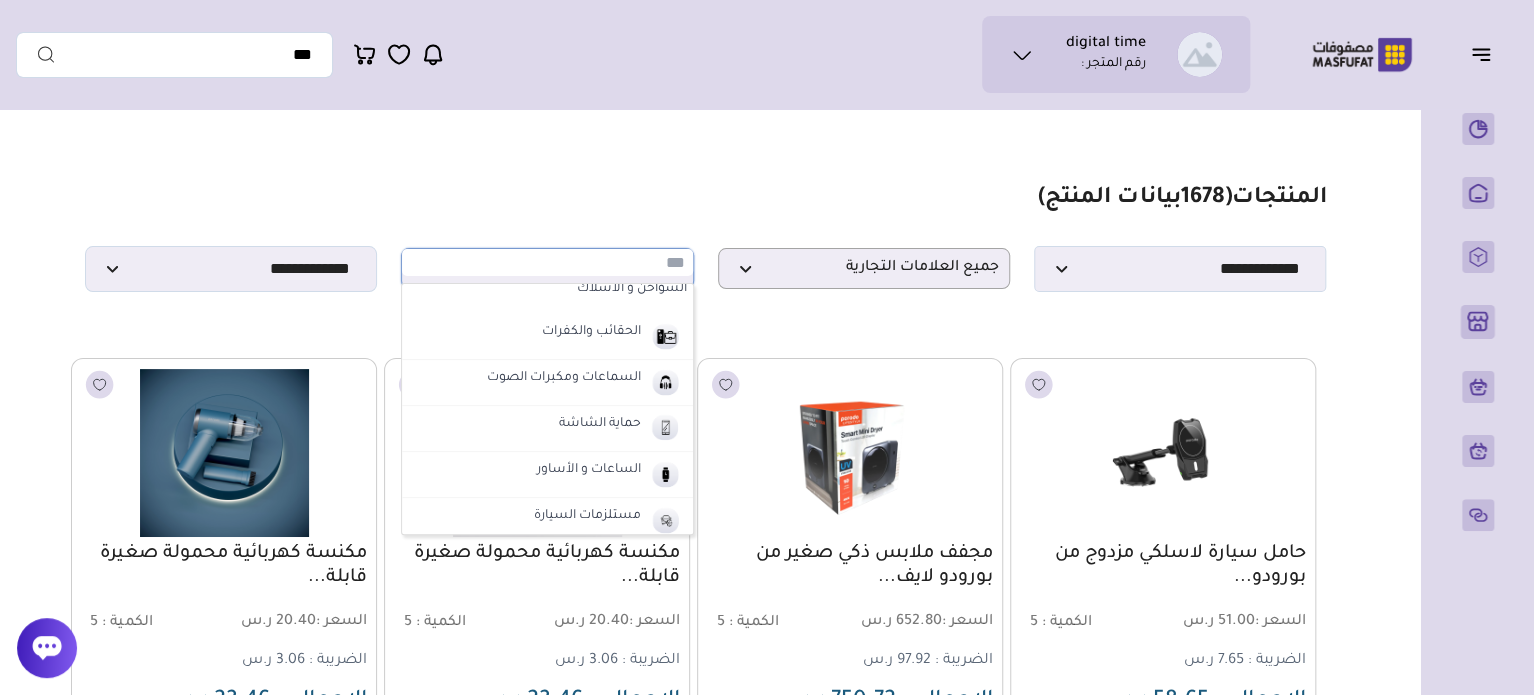 scroll, scrollTop: 200, scrollLeft: 0, axis: vertical 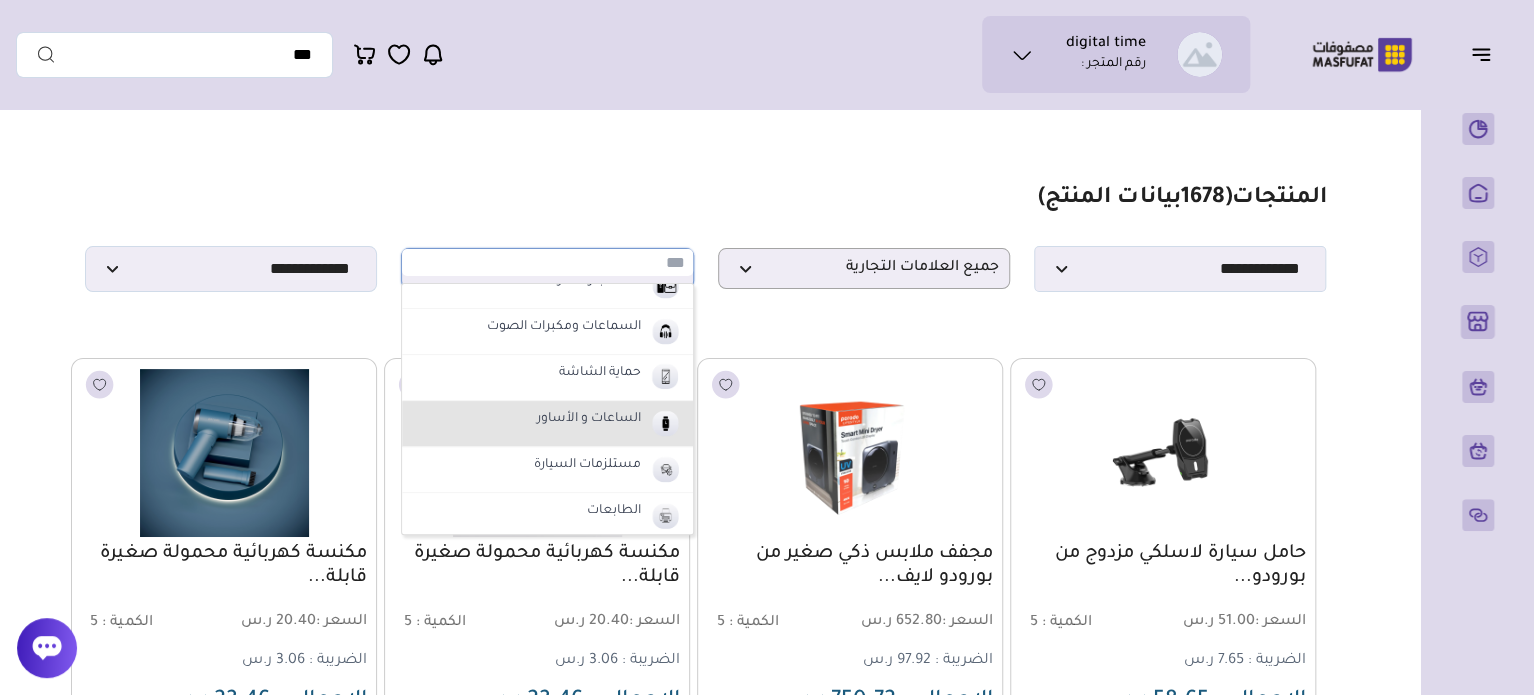 click on "الساعات و الأساور" at bounding box center (547, 424) 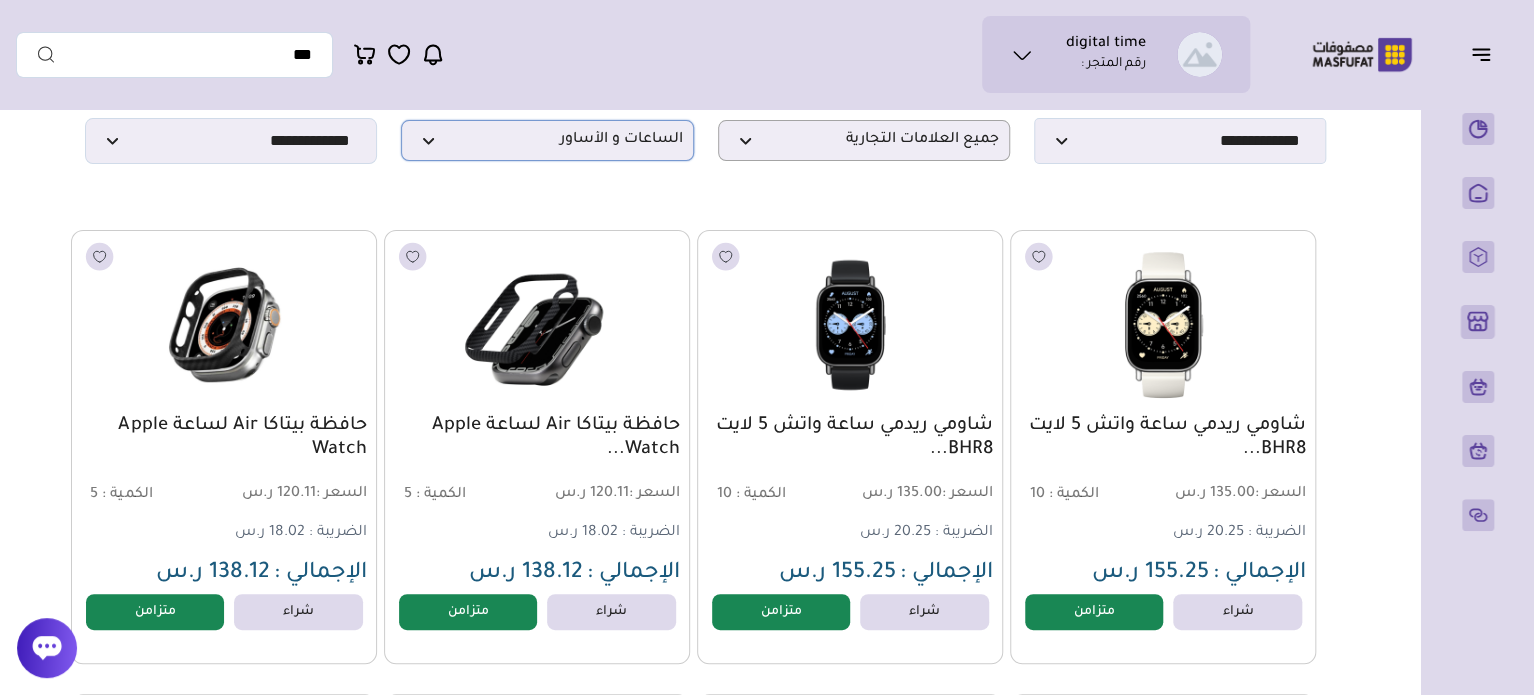 scroll, scrollTop: 0, scrollLeft: 0, axis: both 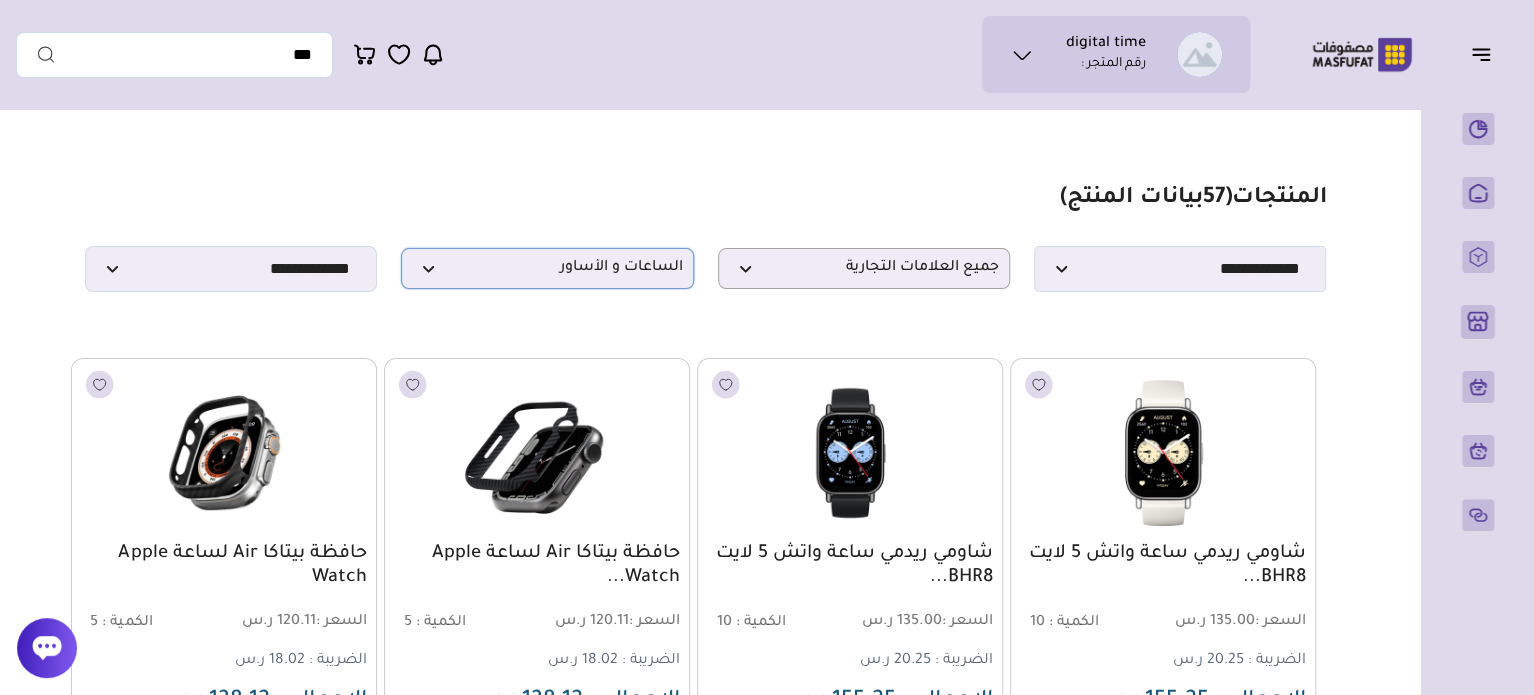 click on "الساعات و الأساور" at bounding box center [547, 268] 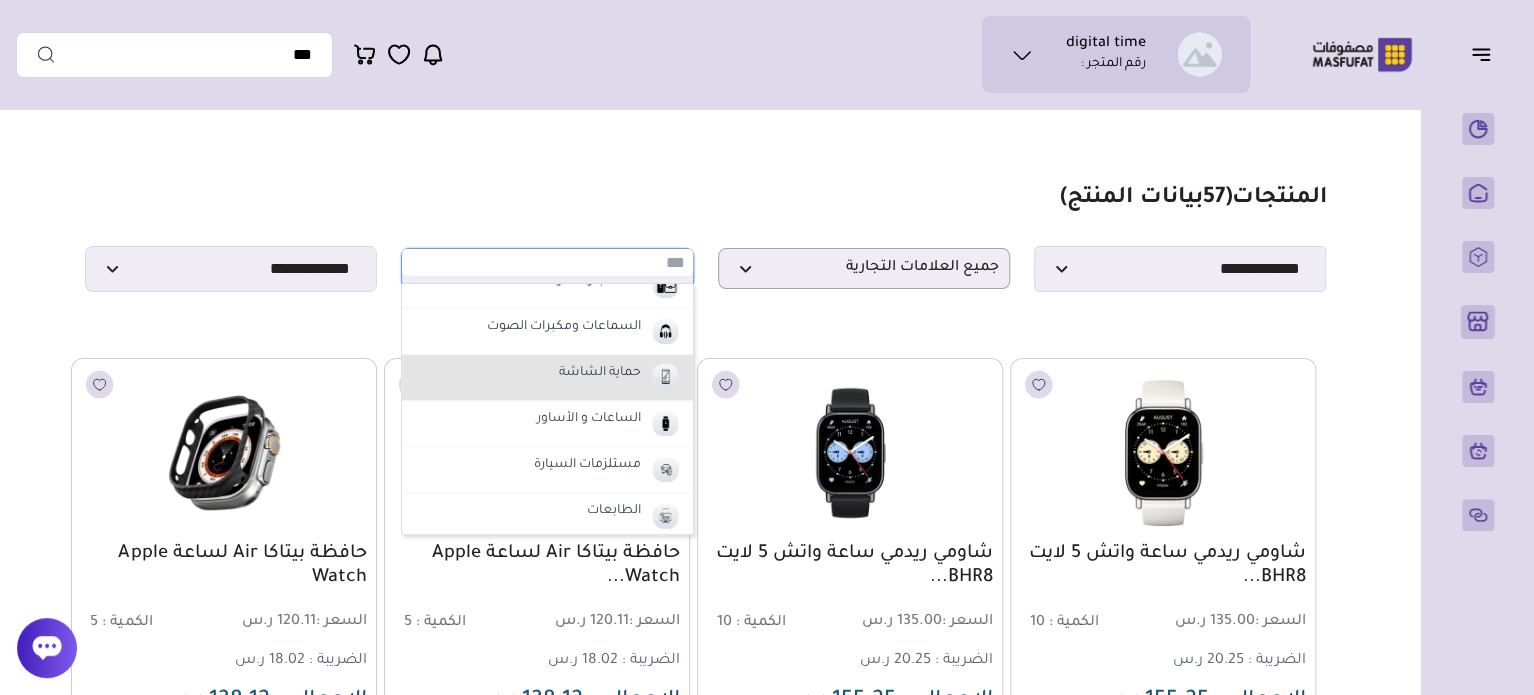 click on "حماية الشاشة" at bounding box center (547, 378) 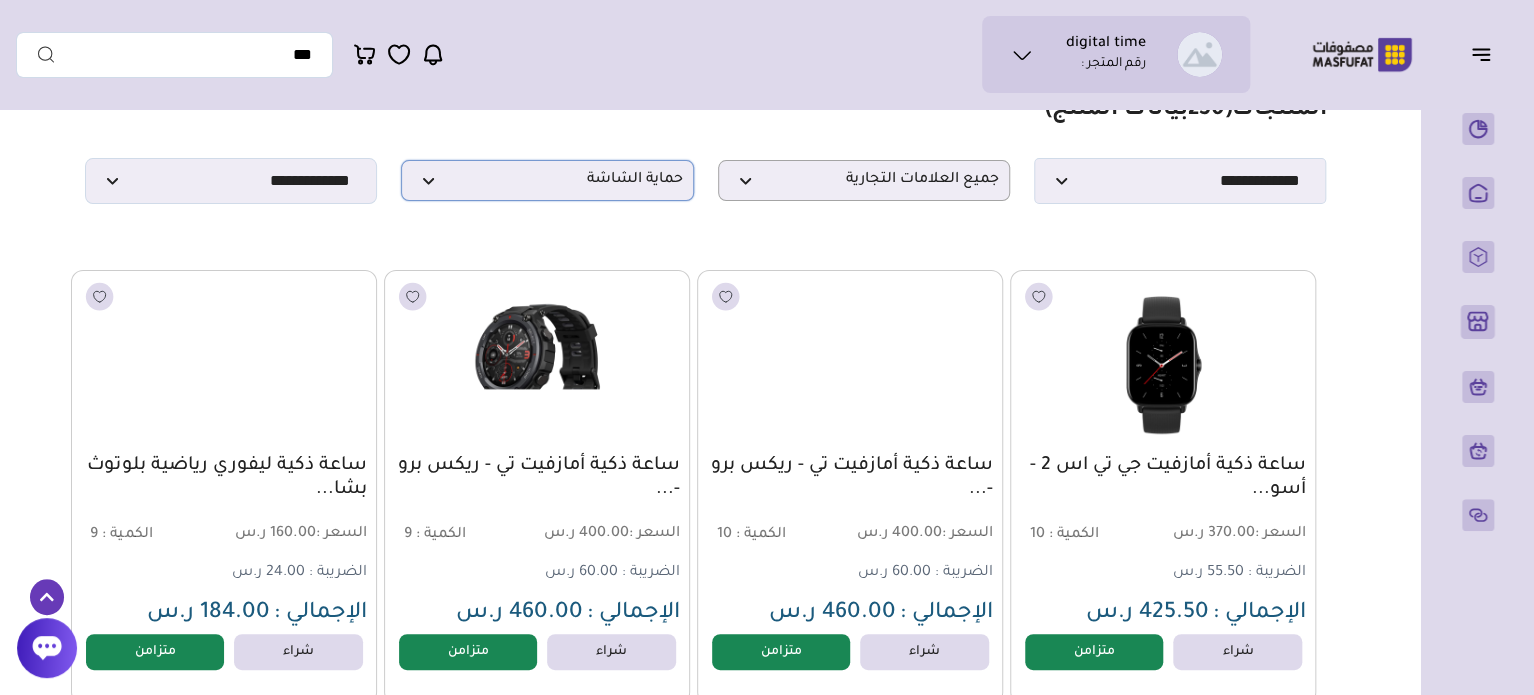 scroll, scrollTop: 0, scrollLeft: 0, axis: both 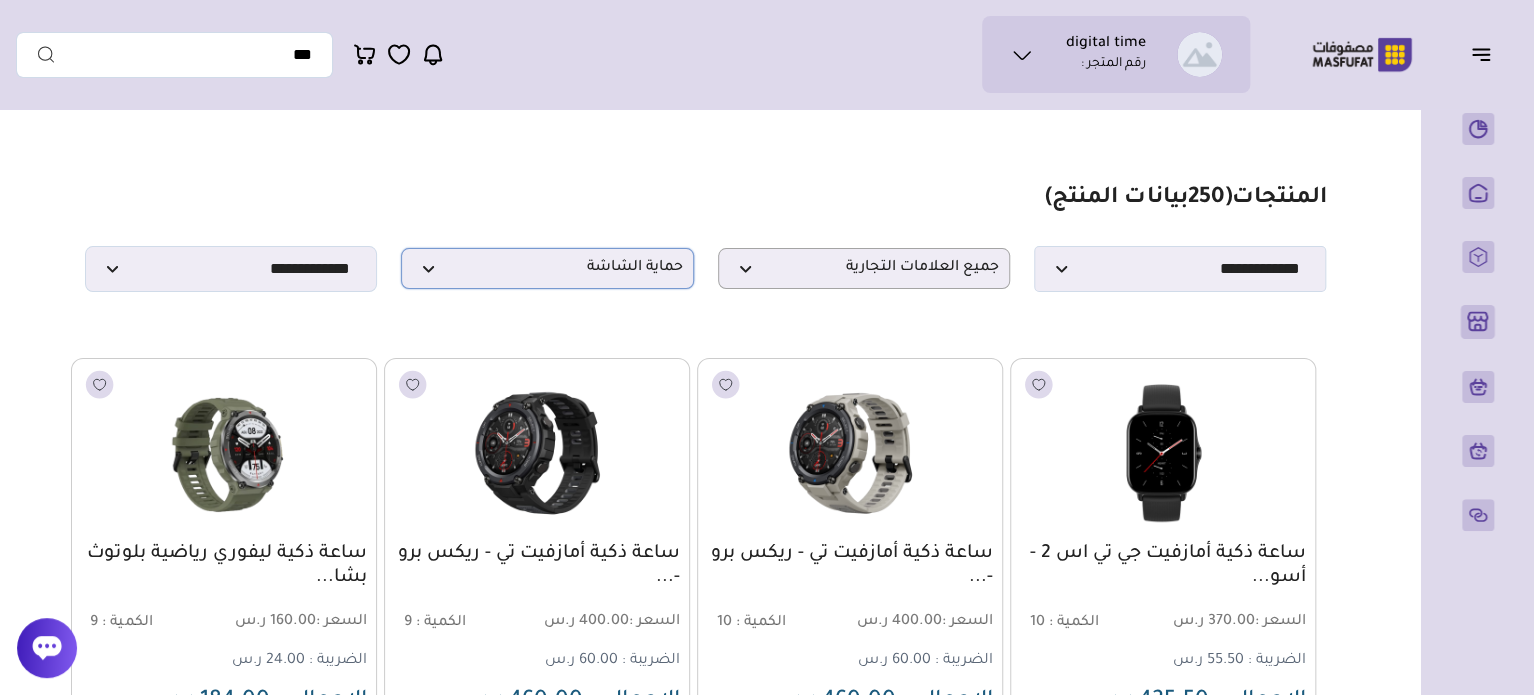 click on "حماية الشاشة" at bounding box center (547, 268) 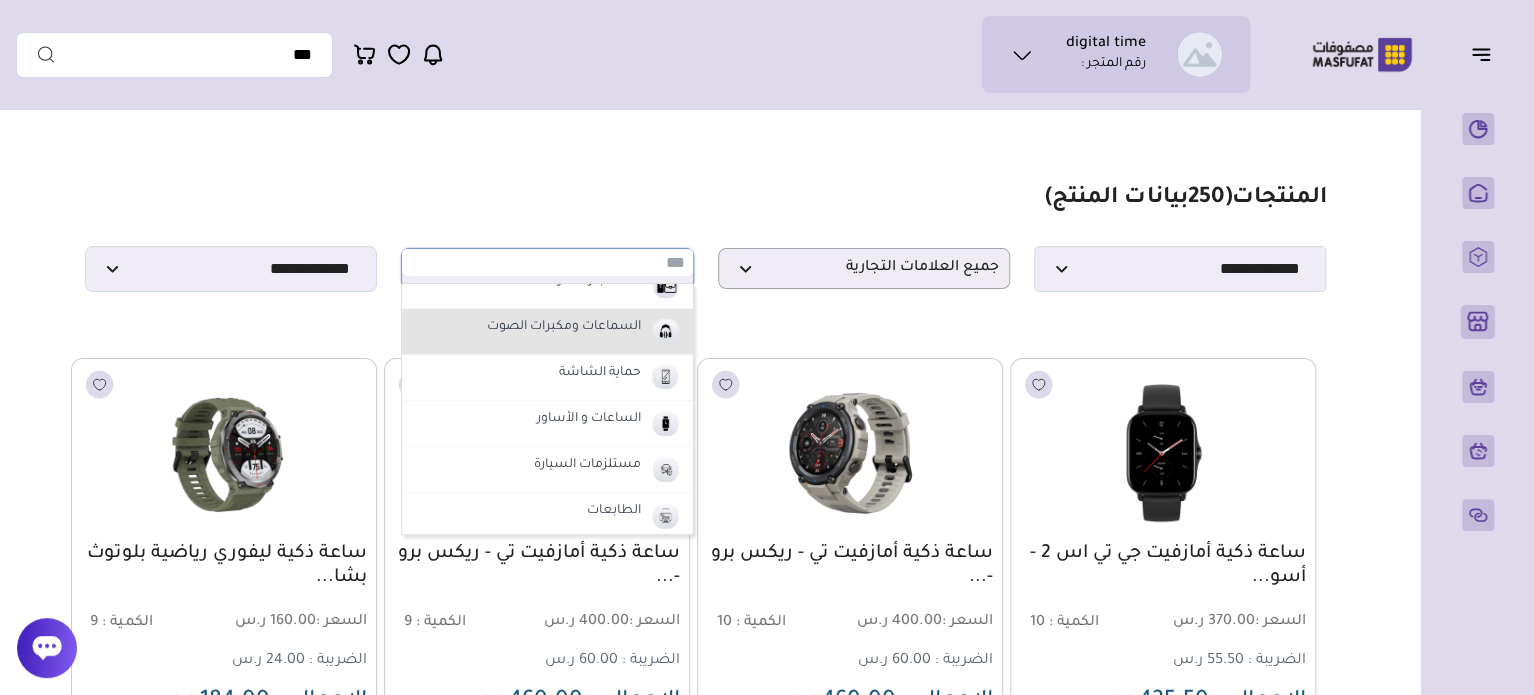 click on "السماعات ومكبرات الصوت" at bounding box center (547, 332) 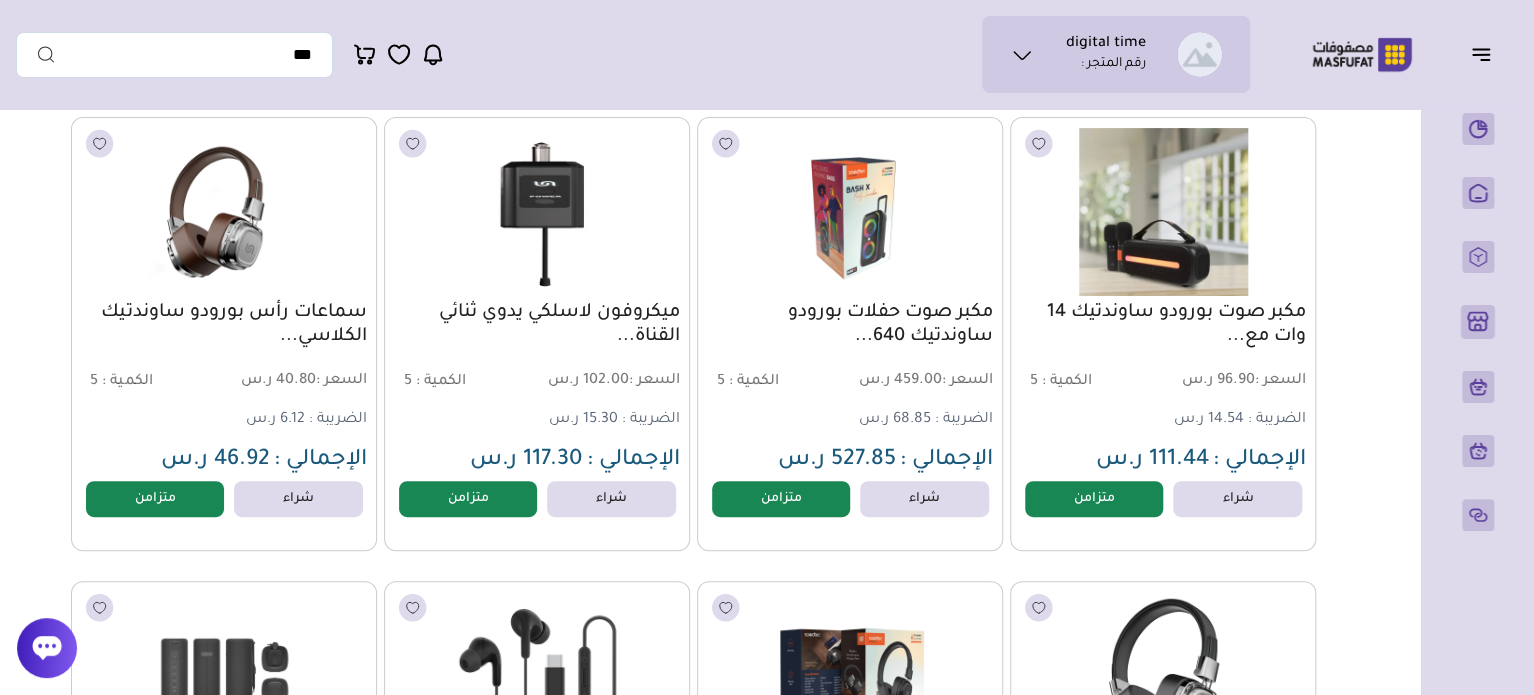 scroll, scrollTop: 0, scrollLeft: 0, axis: both 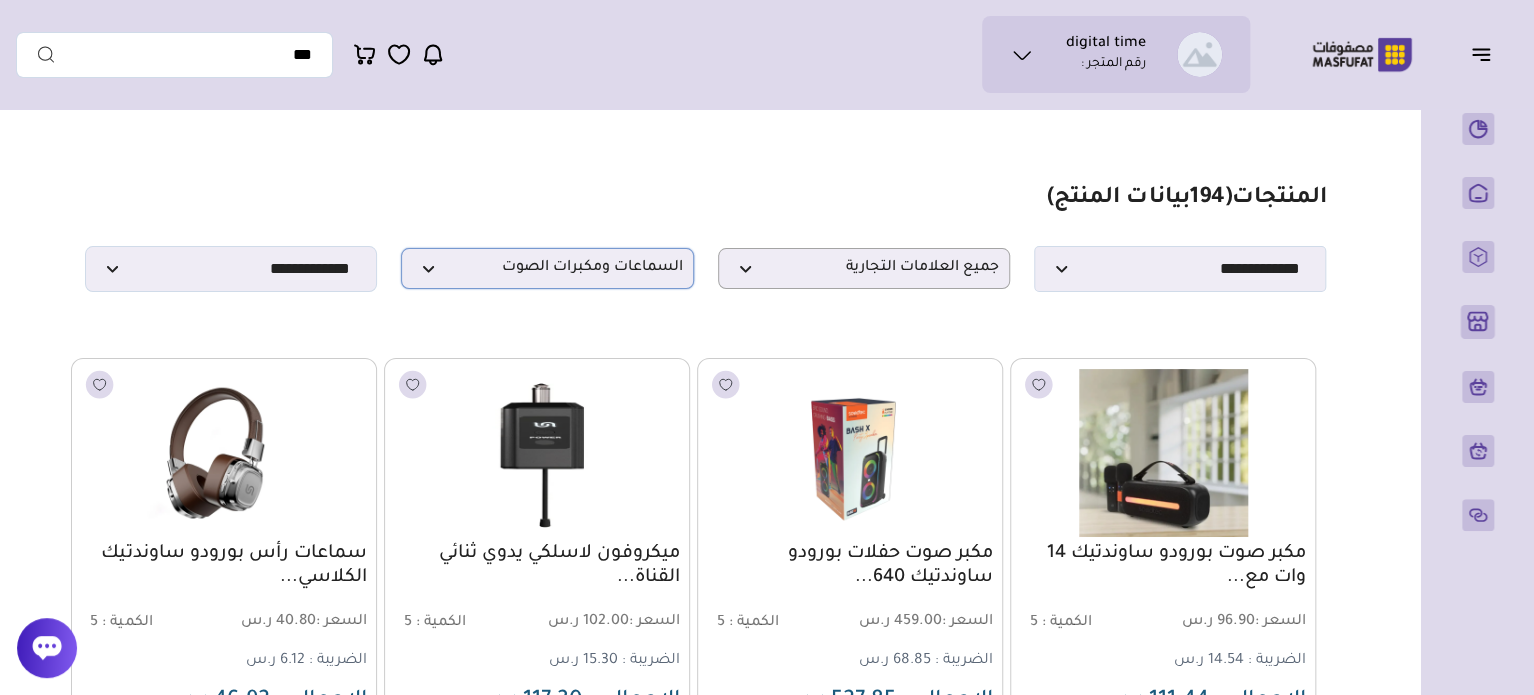 click on "السماعات ومكبرات الصوت" at bounding box center (547, 268) 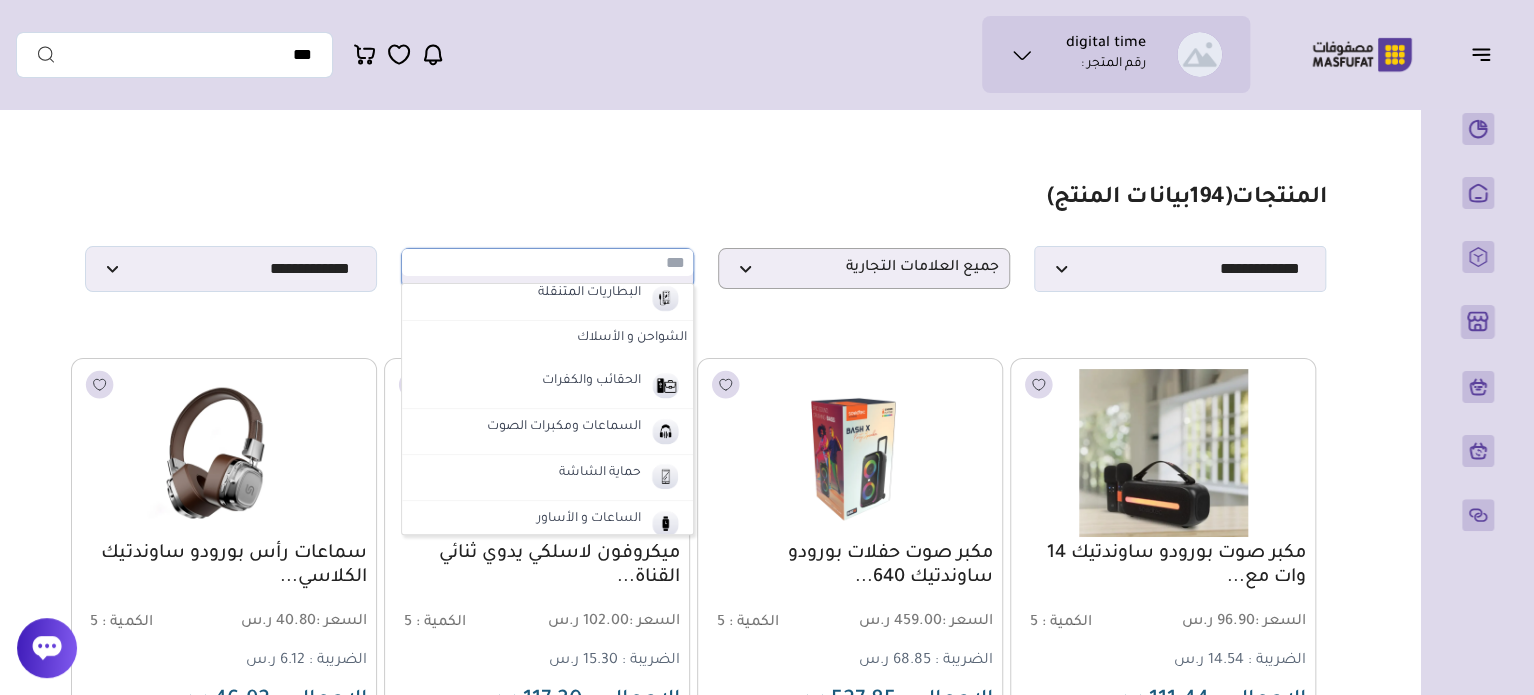 scroll, scrollTop: 0, scrollLeft: 0, axis: both 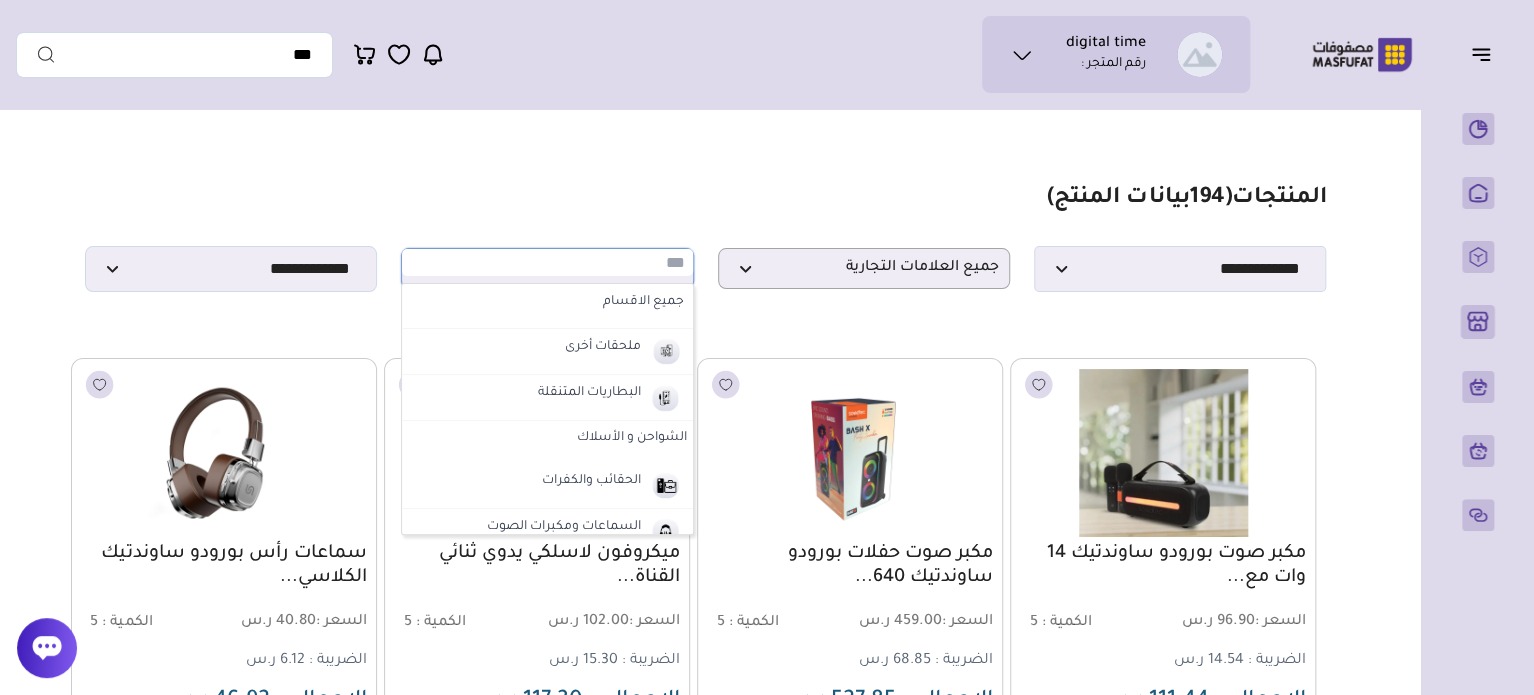 click on "مزامنة
( 0 )
تحديد الكل
إلغاء التحديد
المنتجات
(" at bounding box center (705, 3737) 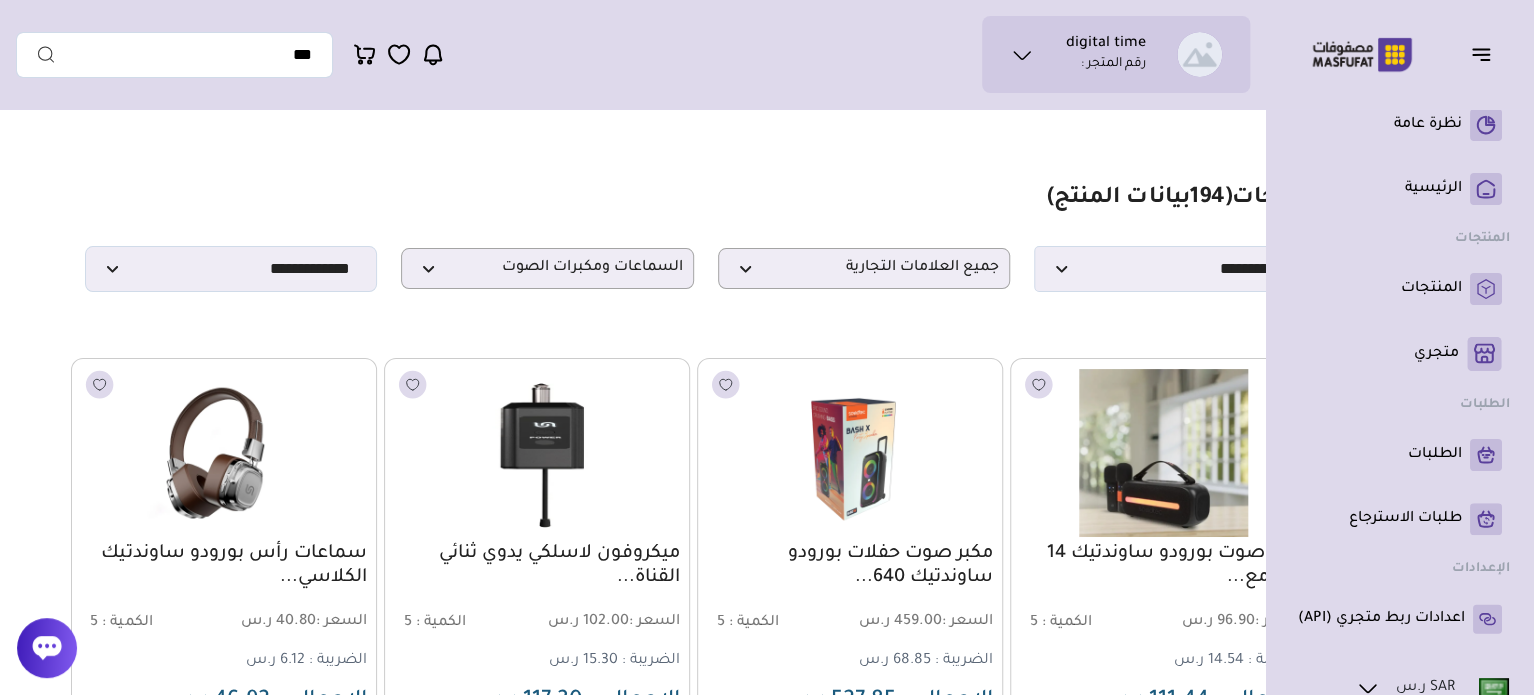 scroll, scrollTop: 0, scrollLeft: 0, axis: both 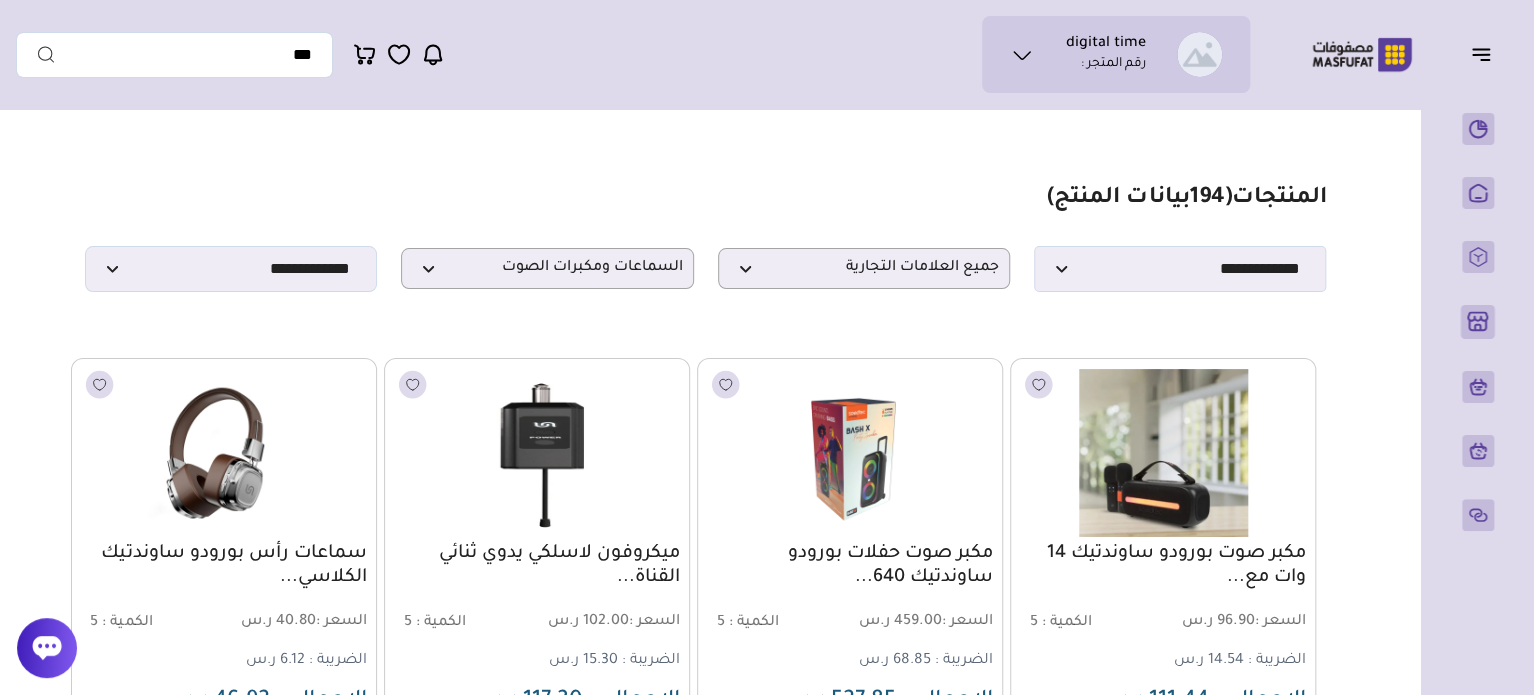 click on "digital time
رقم المتجر :" at bounding box center (1116, 54) 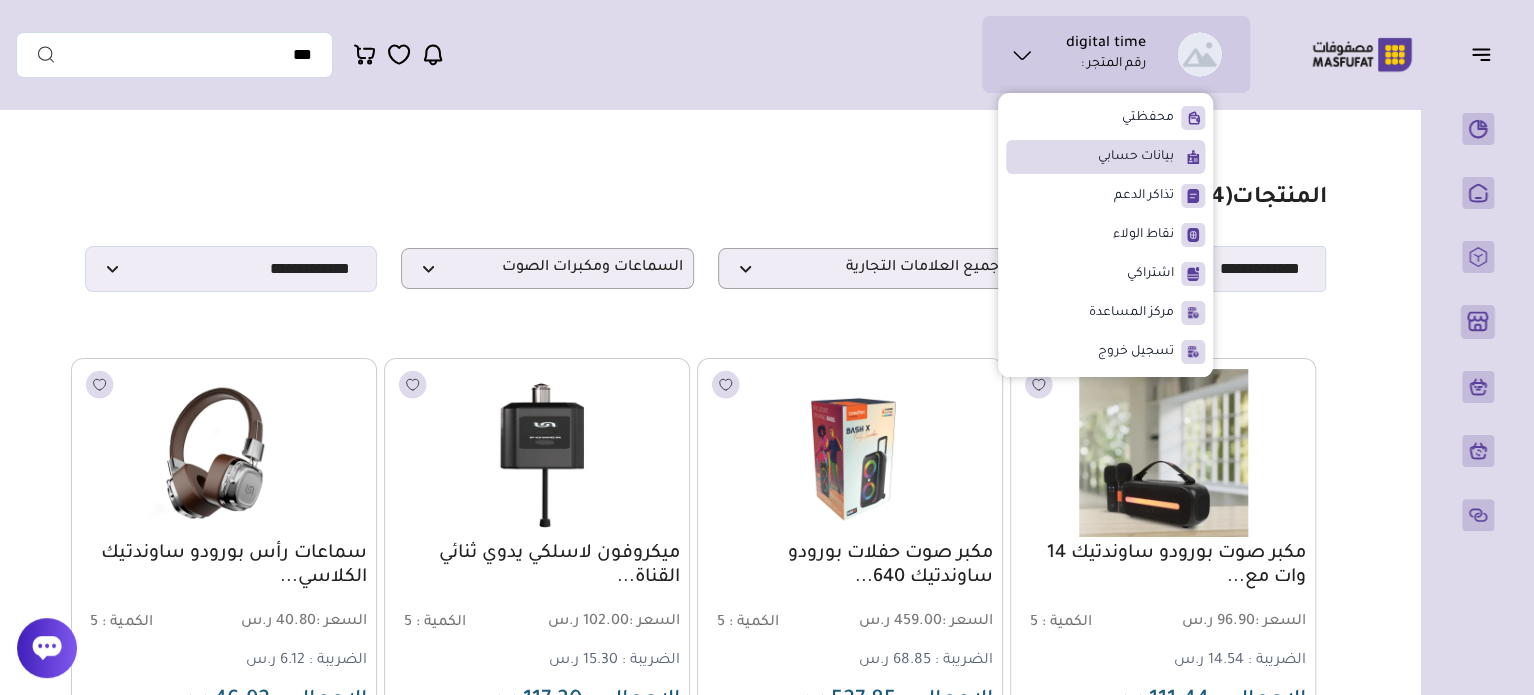 click on "بيانات حسابي" at bounding box center (1136, 157) 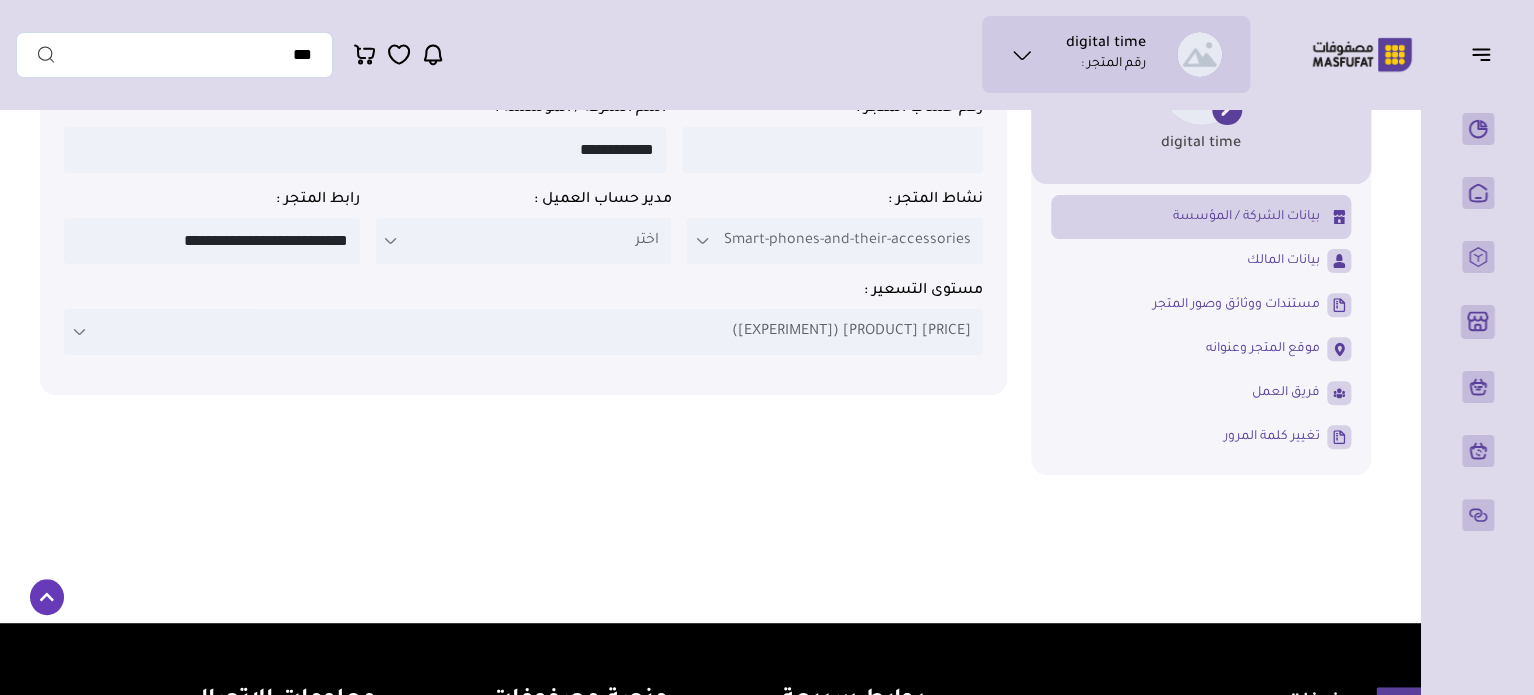 scroll, scrollTop: 100, scrollLeft: 0, axis: vertical 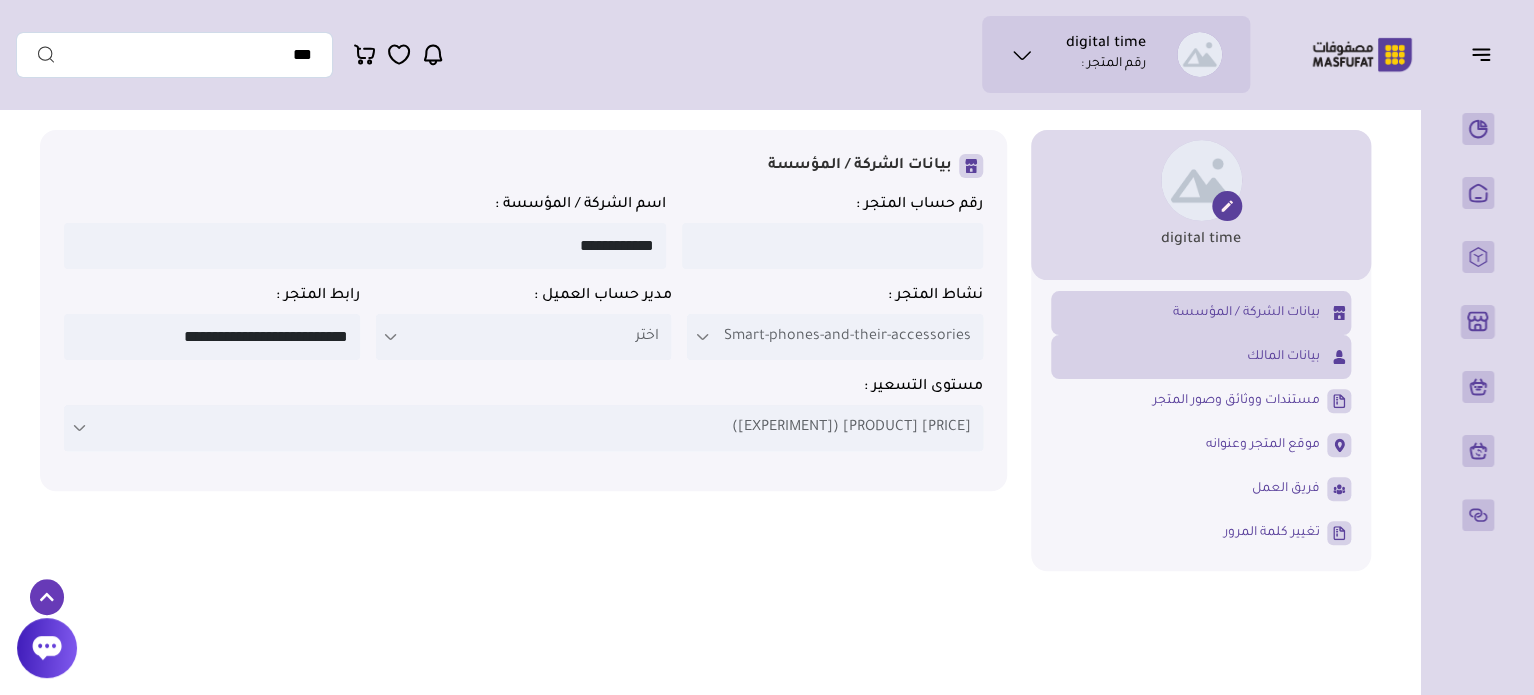 click on "بيانات المالك" at bounding box center (1283, 357) 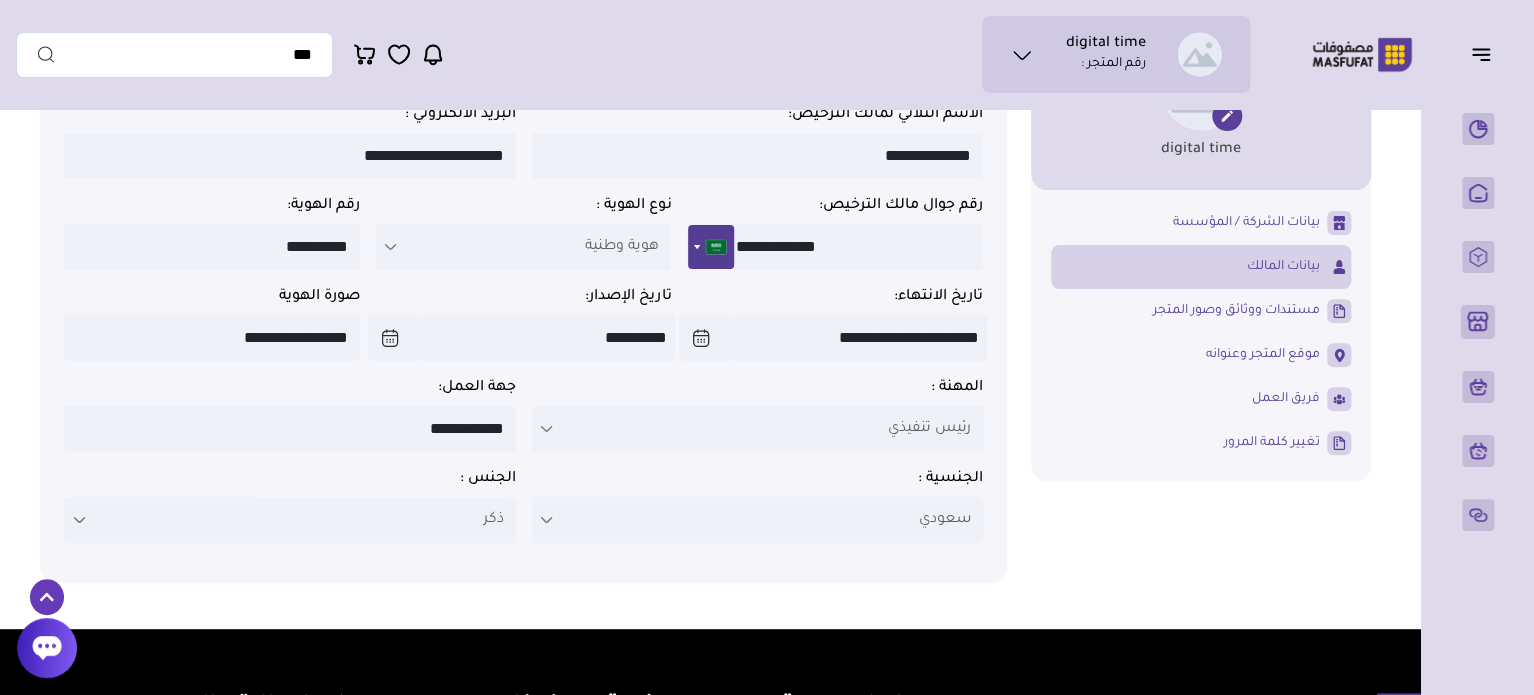 scroll, scrollTop: 200, scrollLeft: 0, axis: vertical 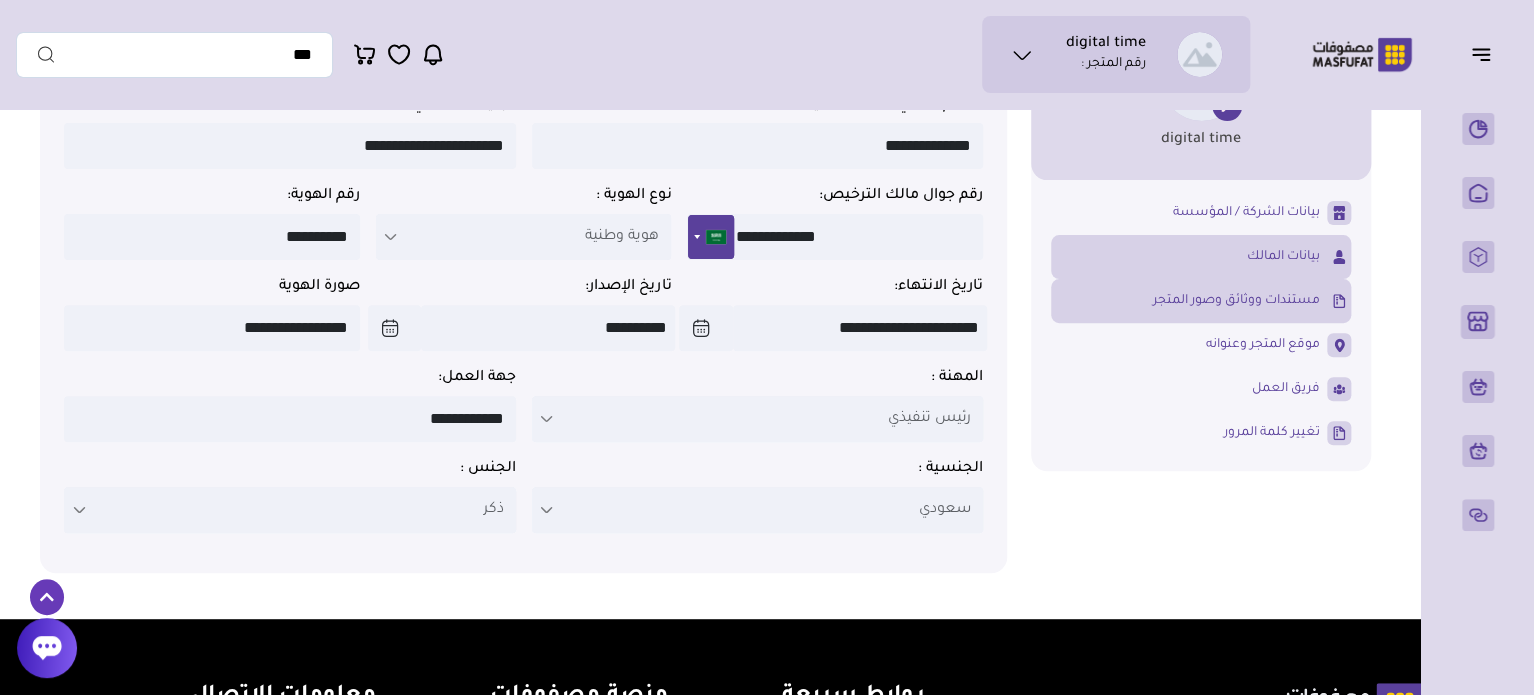 click on "مستندات ووثائق وصور المتجر" at bounding box center (1236, 301) 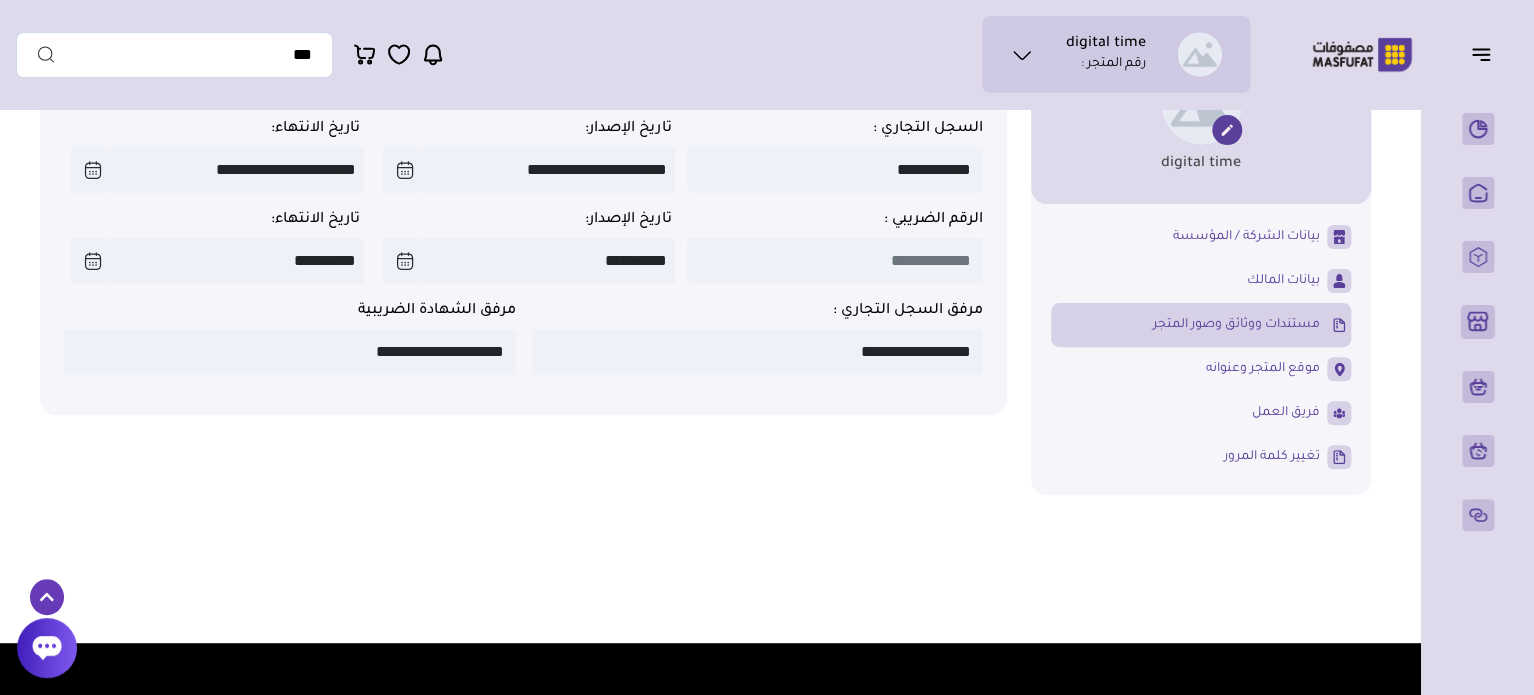 scroll, scrollTop: 200, scrollLeft: 0, axis: vertical 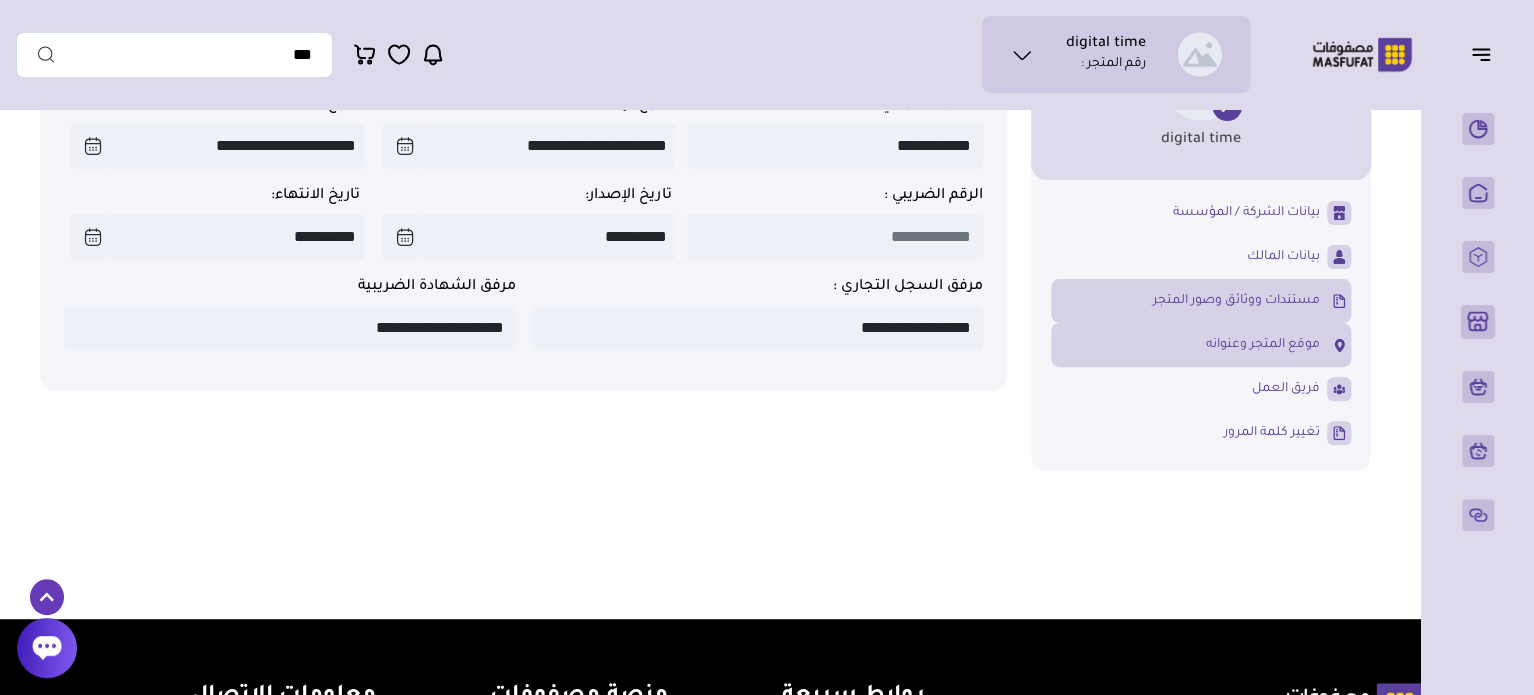 click on "موقع المتجر وعنوانه" at bounding box center (1263, 345) 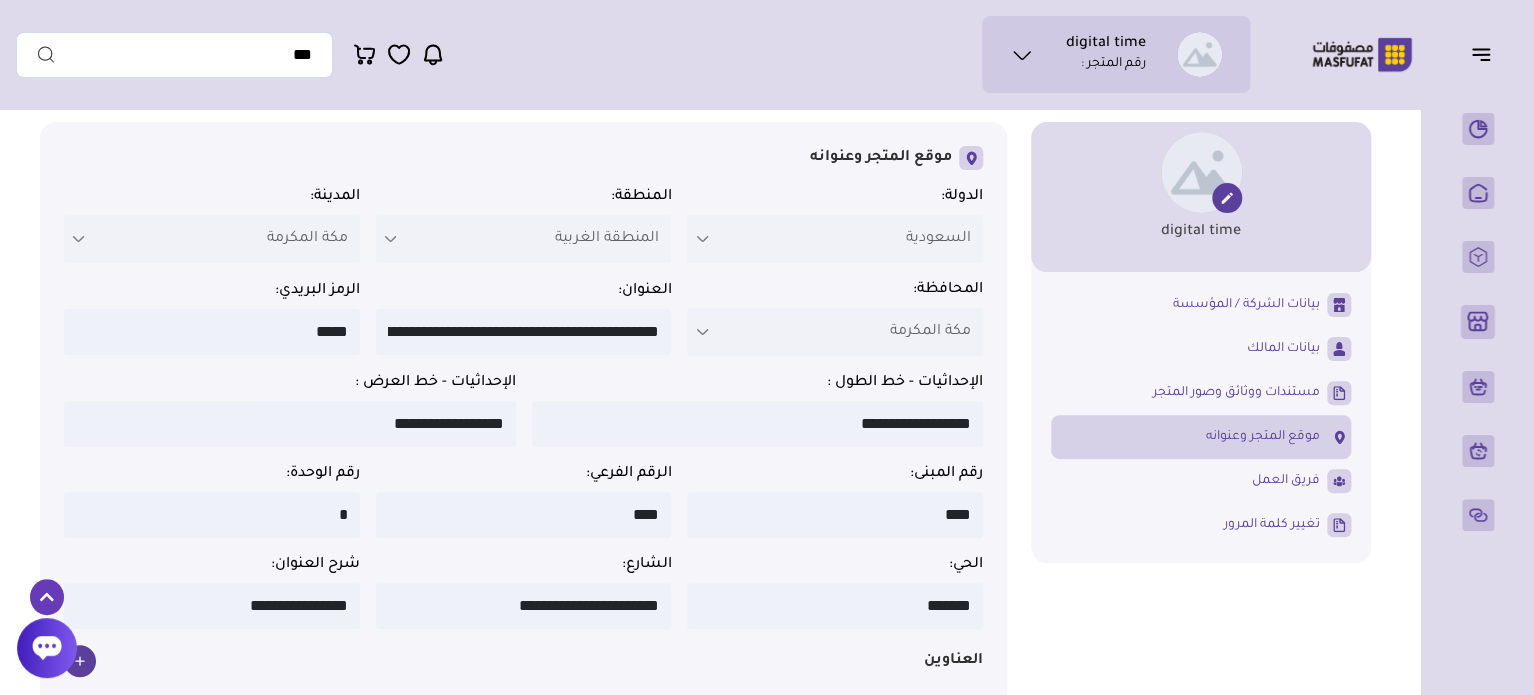 scroll, scrollTop: 100, scrollLeft: 0, axis: vertical 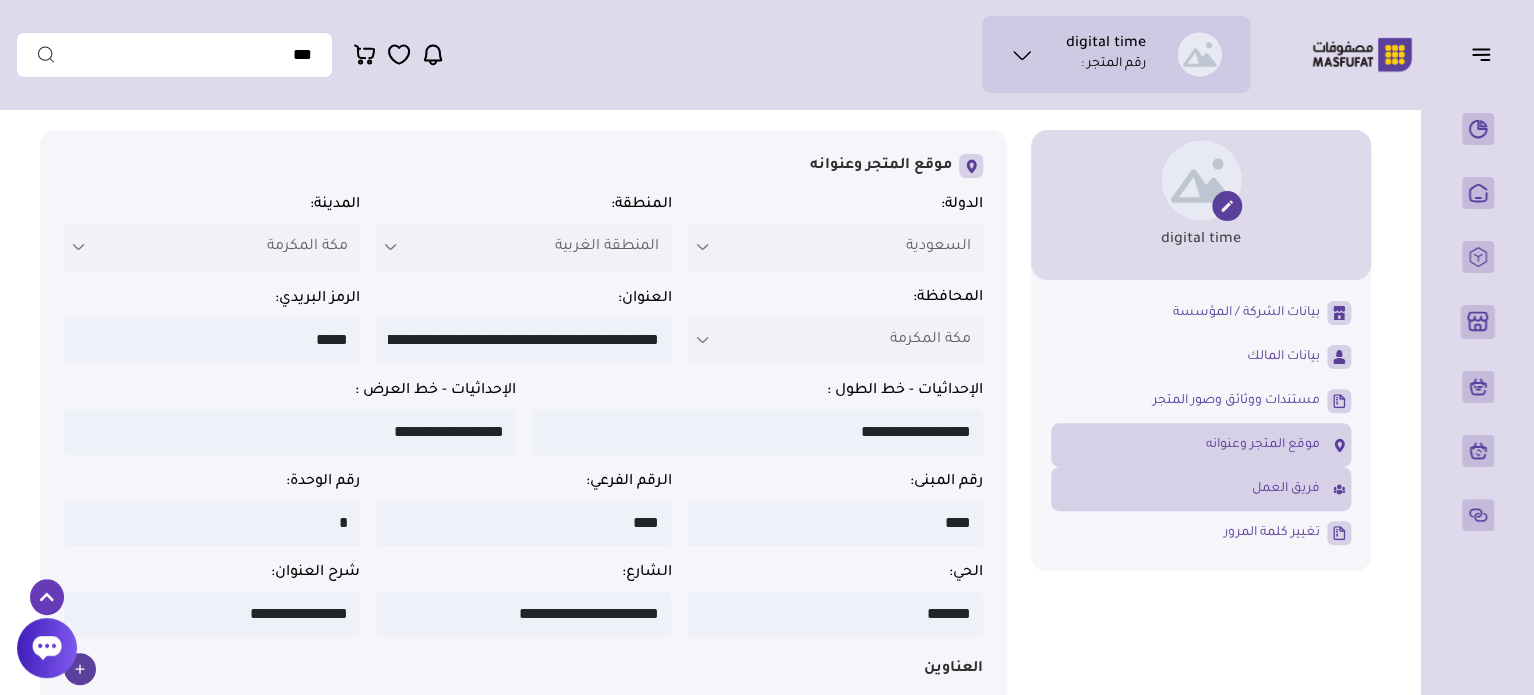 click on "فريق العمل" at bounding box center [1201, 489] 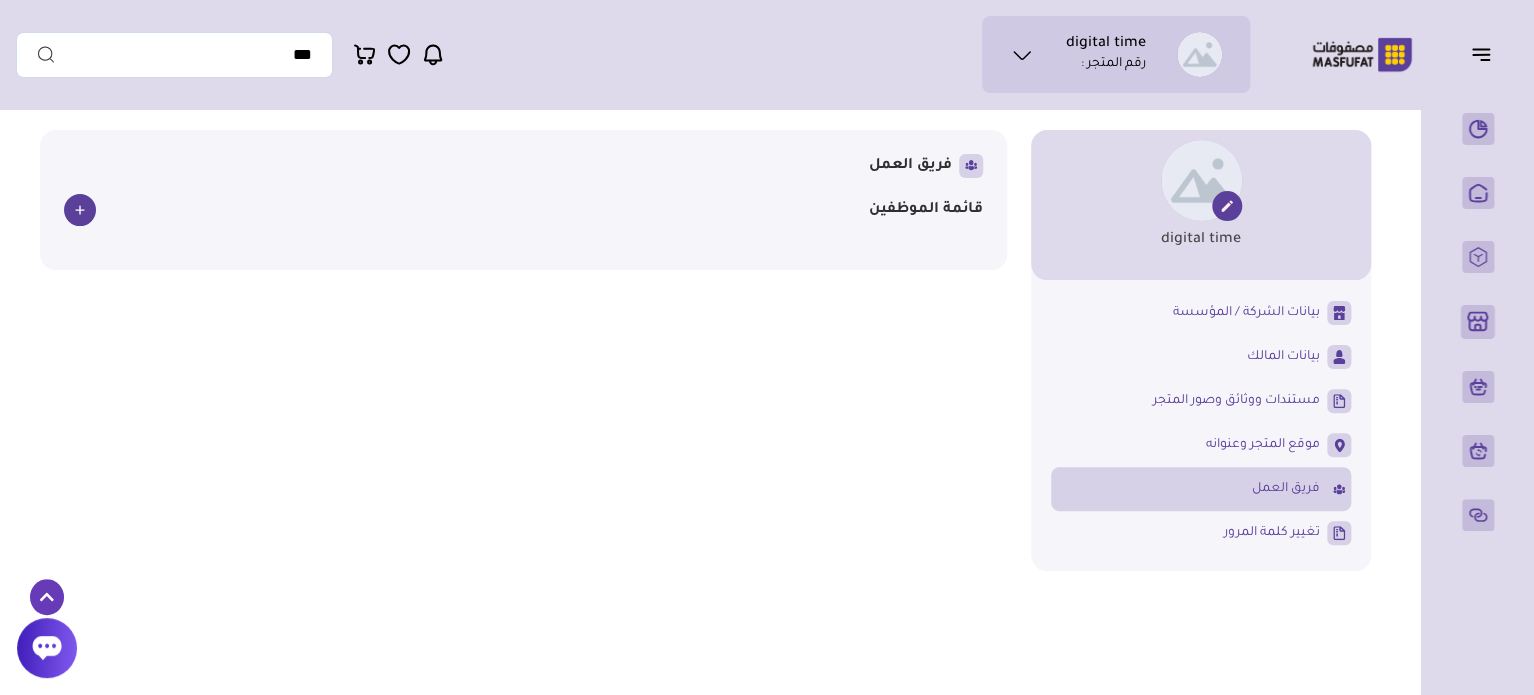 click 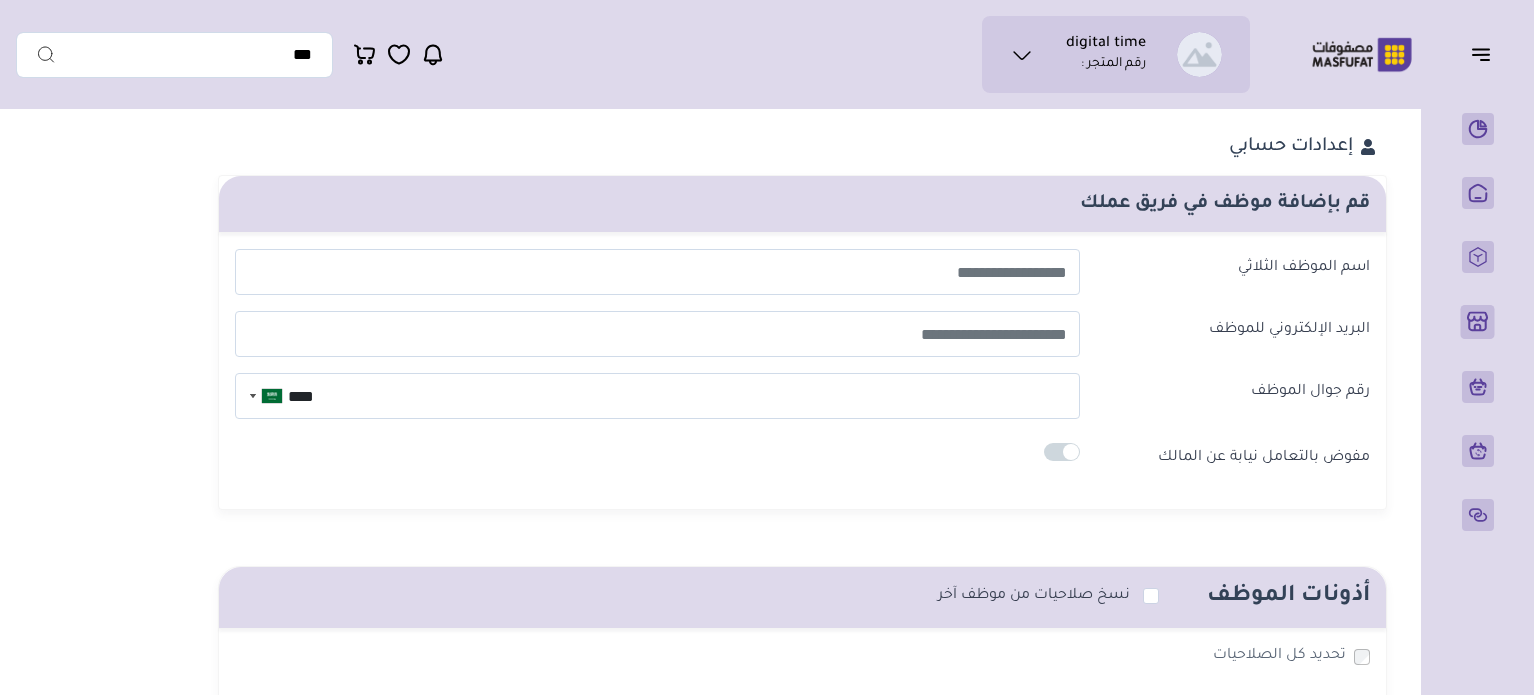 select 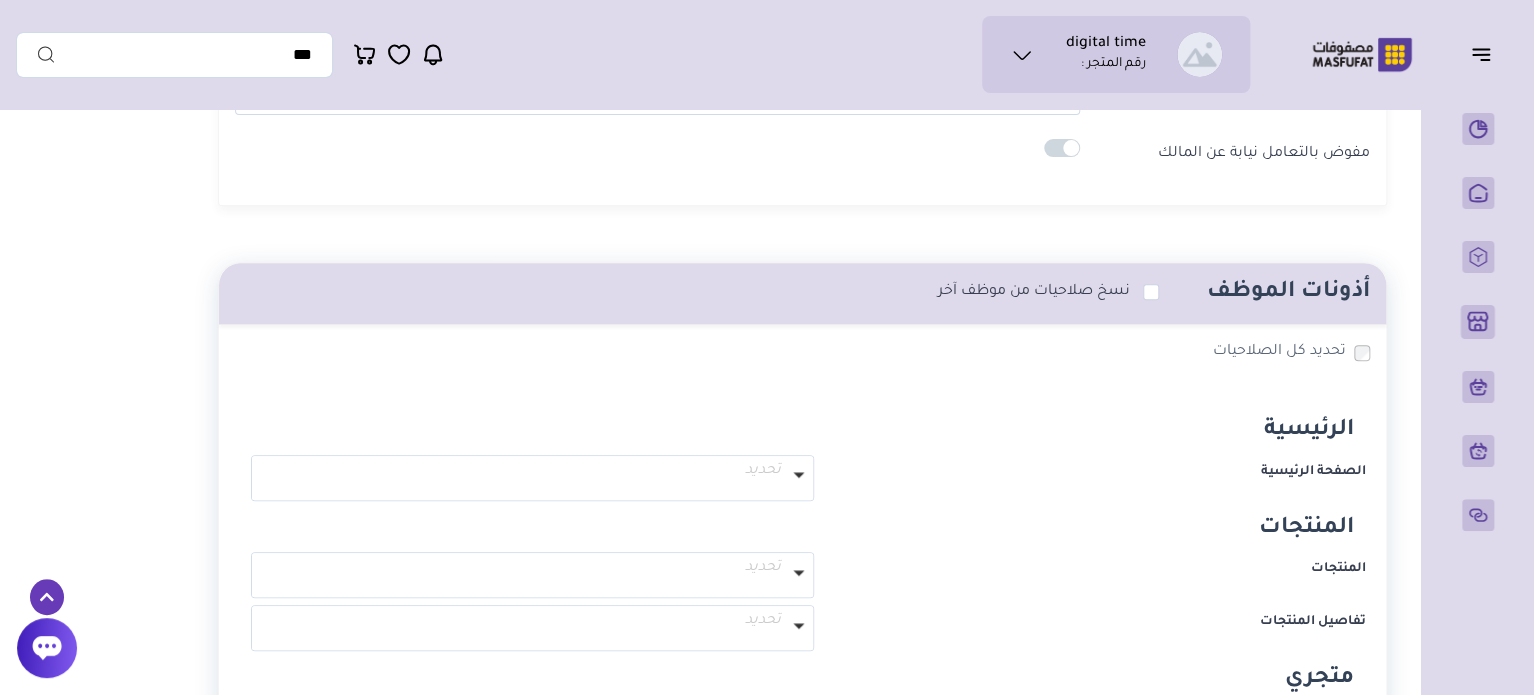 scroll, scrollTop: 300, scrollLeft: 0, axis: vertical 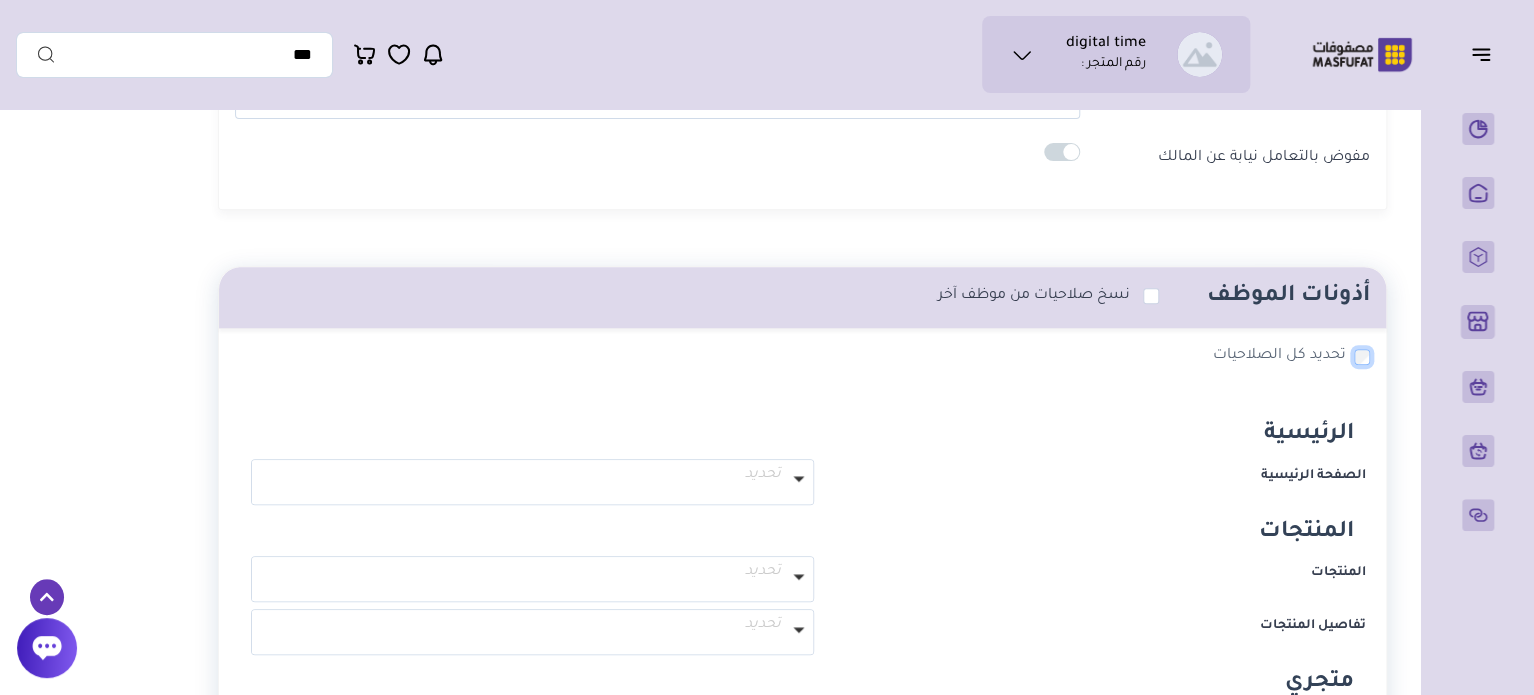 select on "**********" 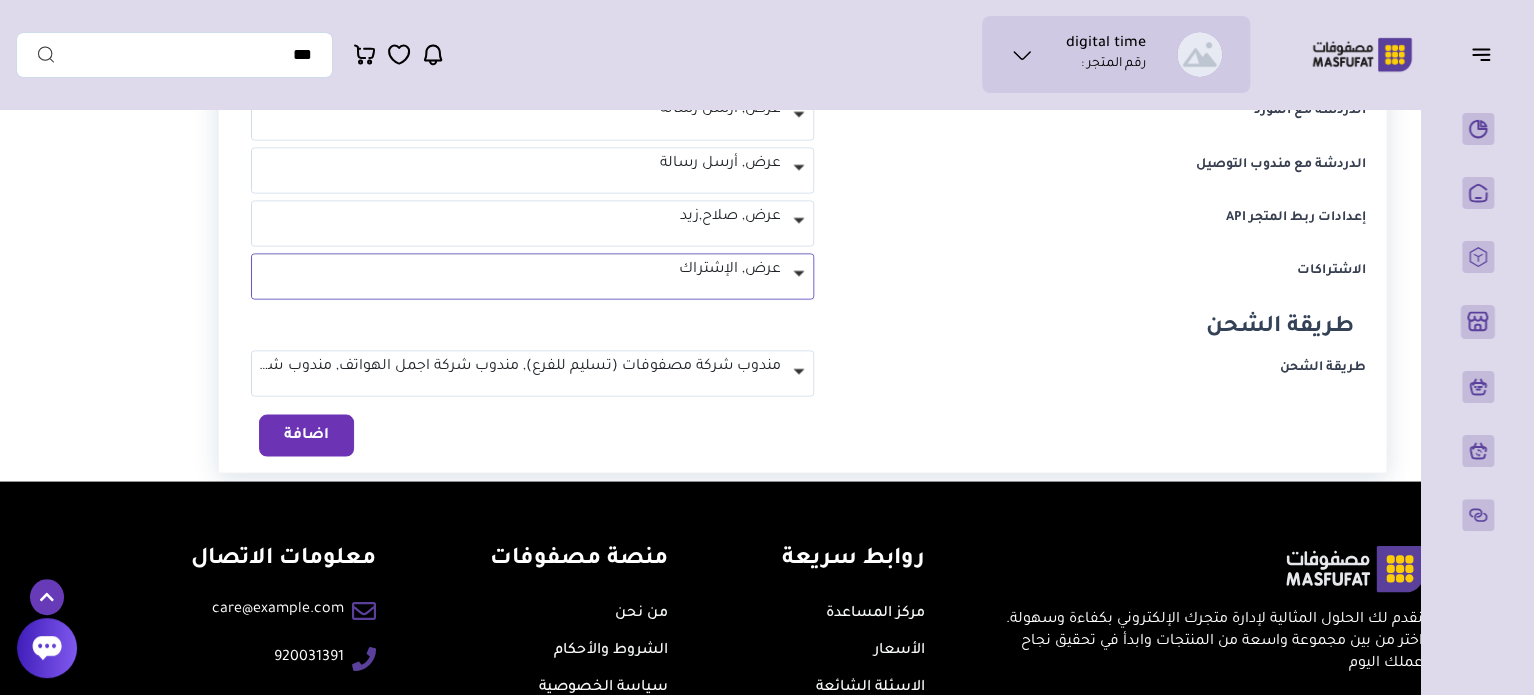 scroll, scrollTop: 1800, scrollLeft: 0, axis: vertical 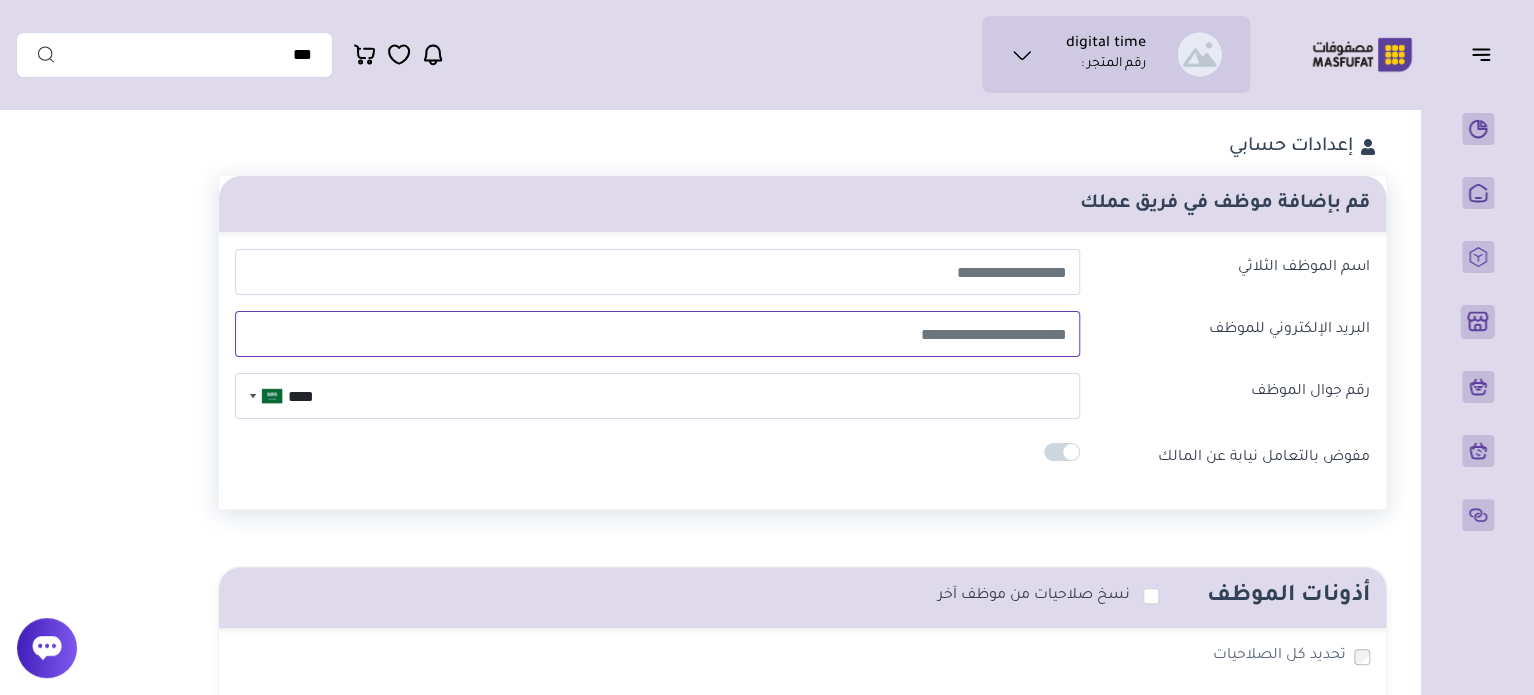 click at bounding box center [657, 334] 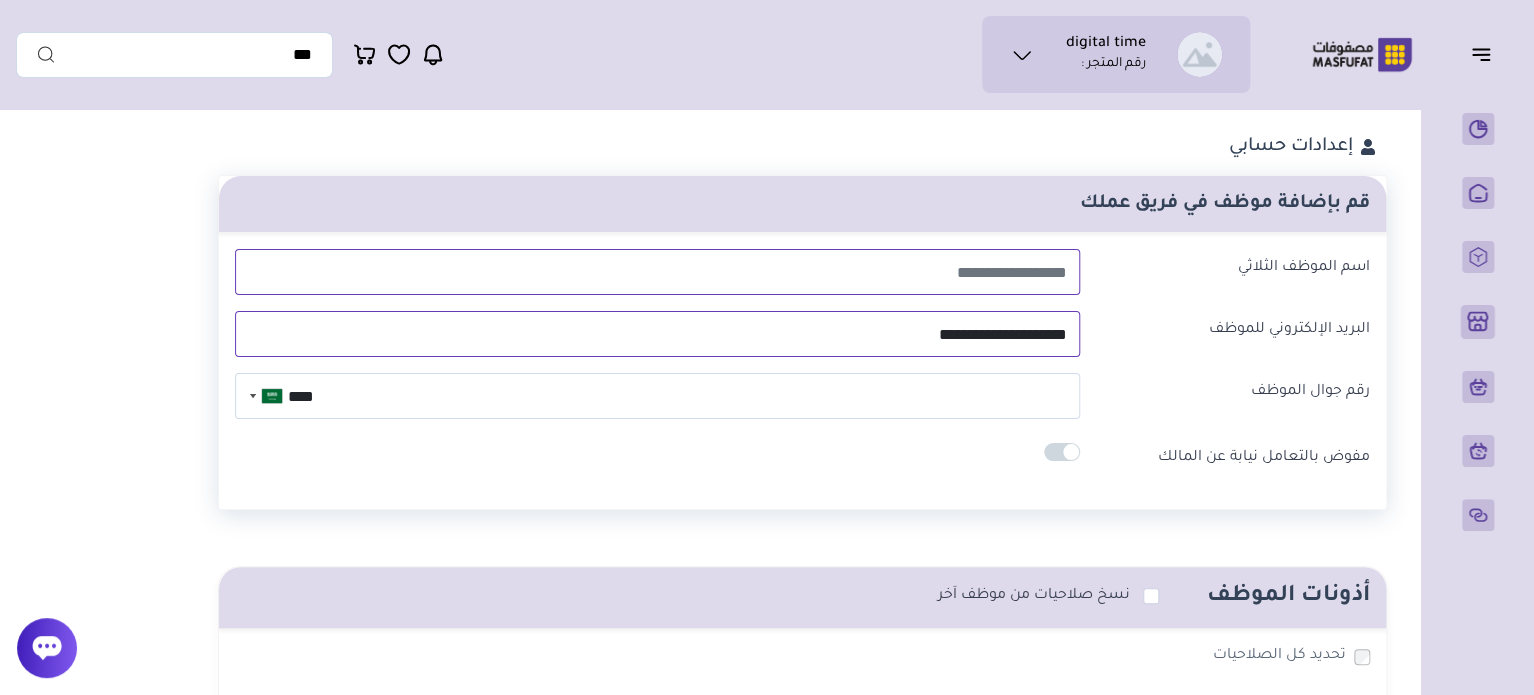 type on "**********" 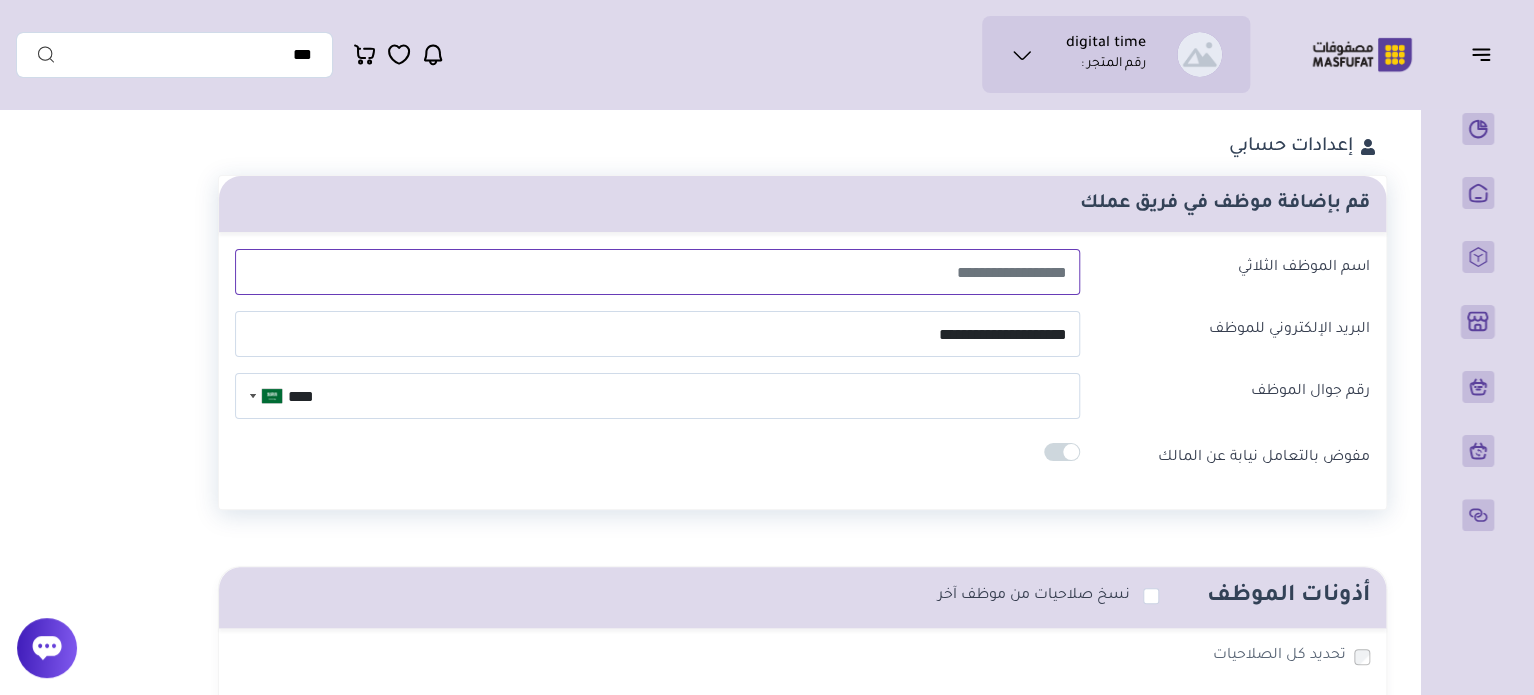 click at bounding box center [657, 272] 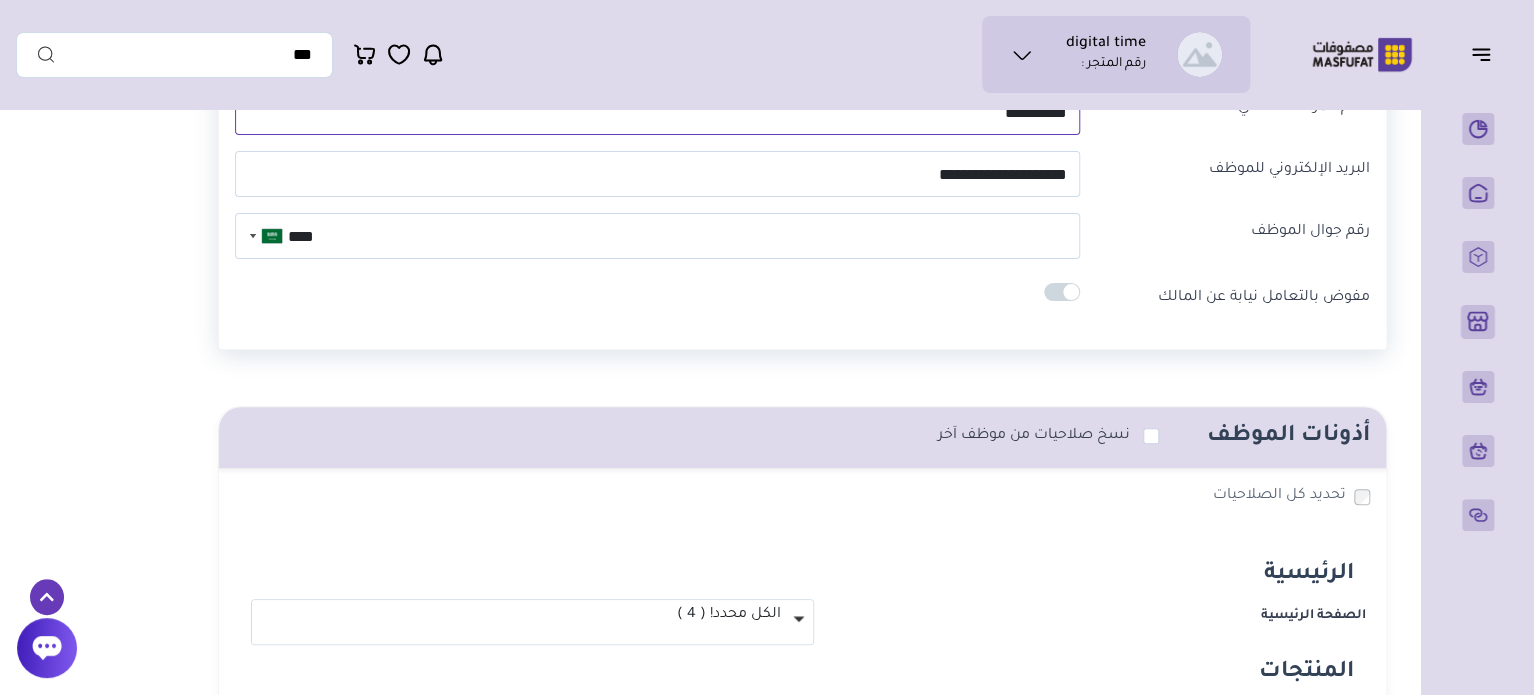 scroll, scrollTop: 200, scrollLeft: 0, axis: vertical 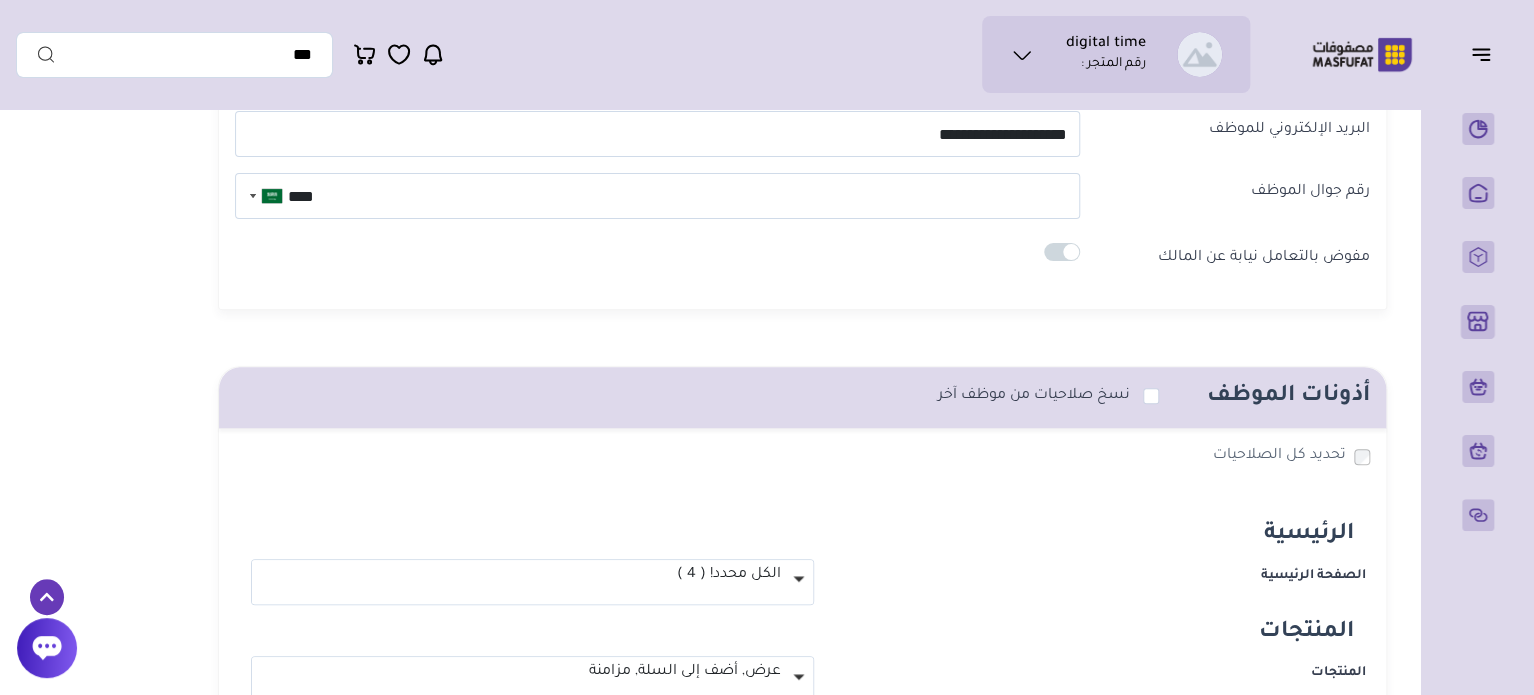 type on "**********" 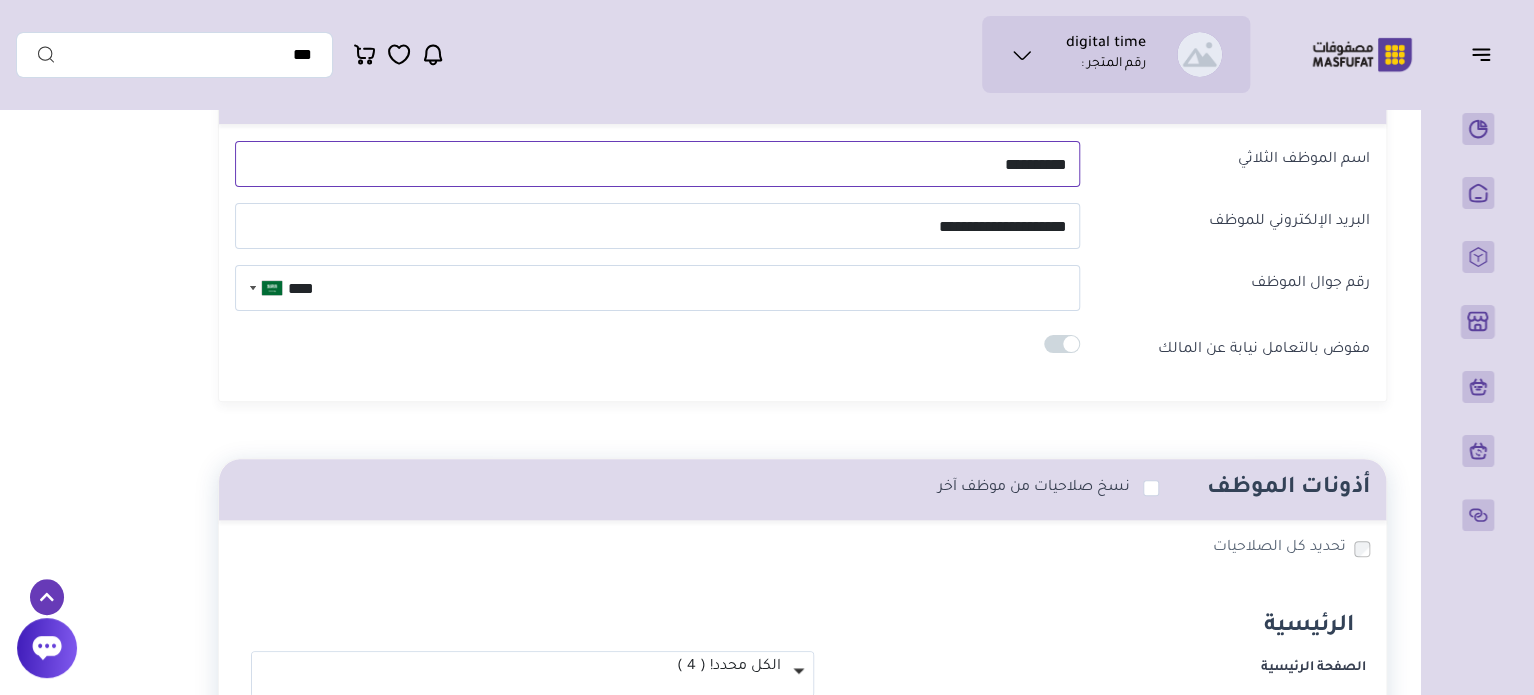 scroll, scrollTop: 0, scrollLeft: 0, axis: both 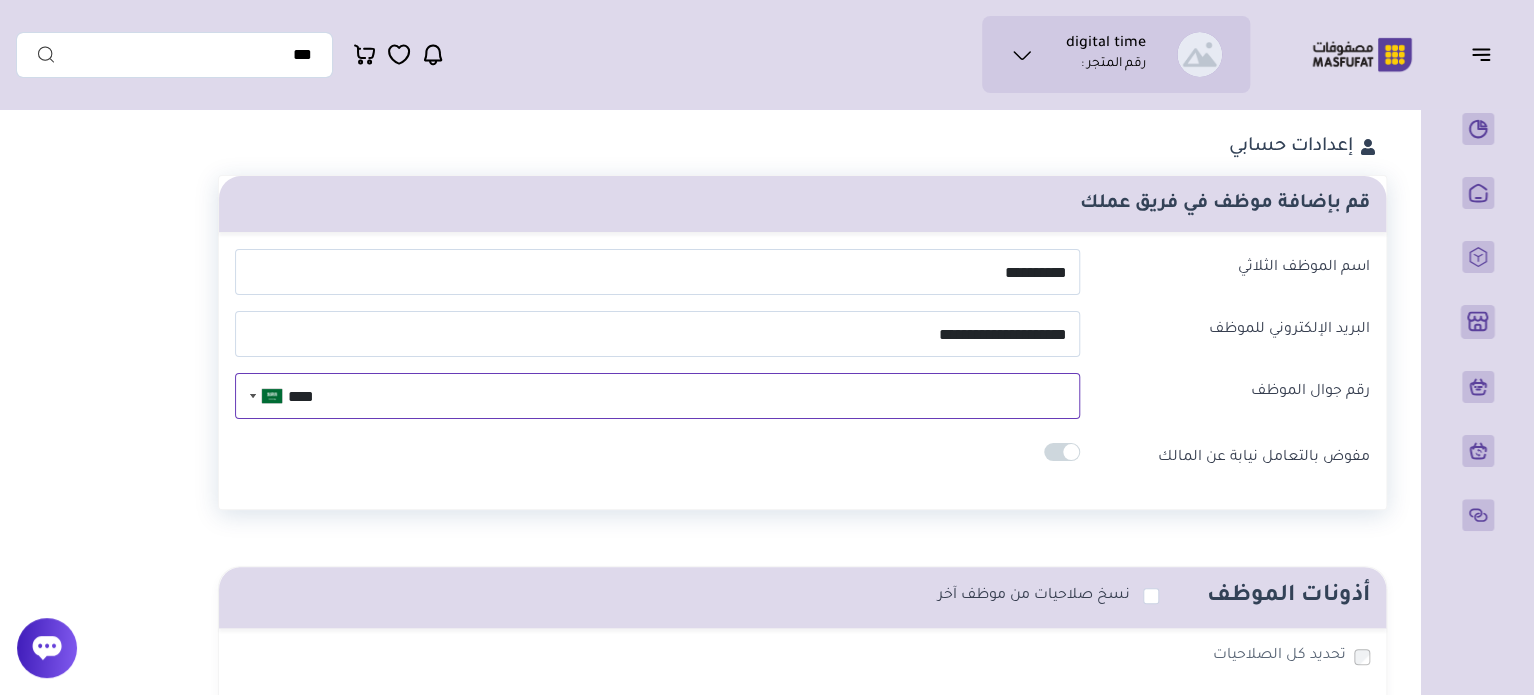 click on "****" at bounding box center [657, 396] 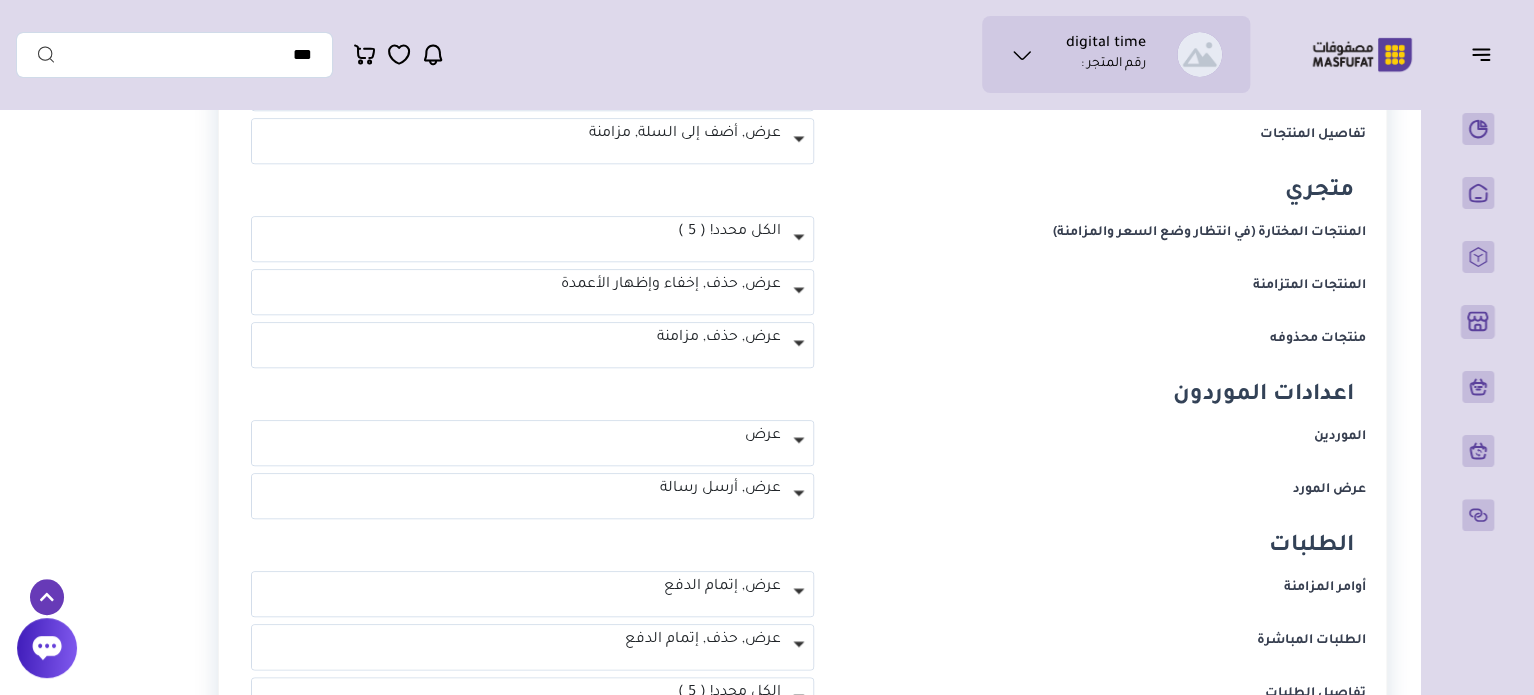 scroll, scrollTop: 900, scrollLeft: 0, axis: vertical 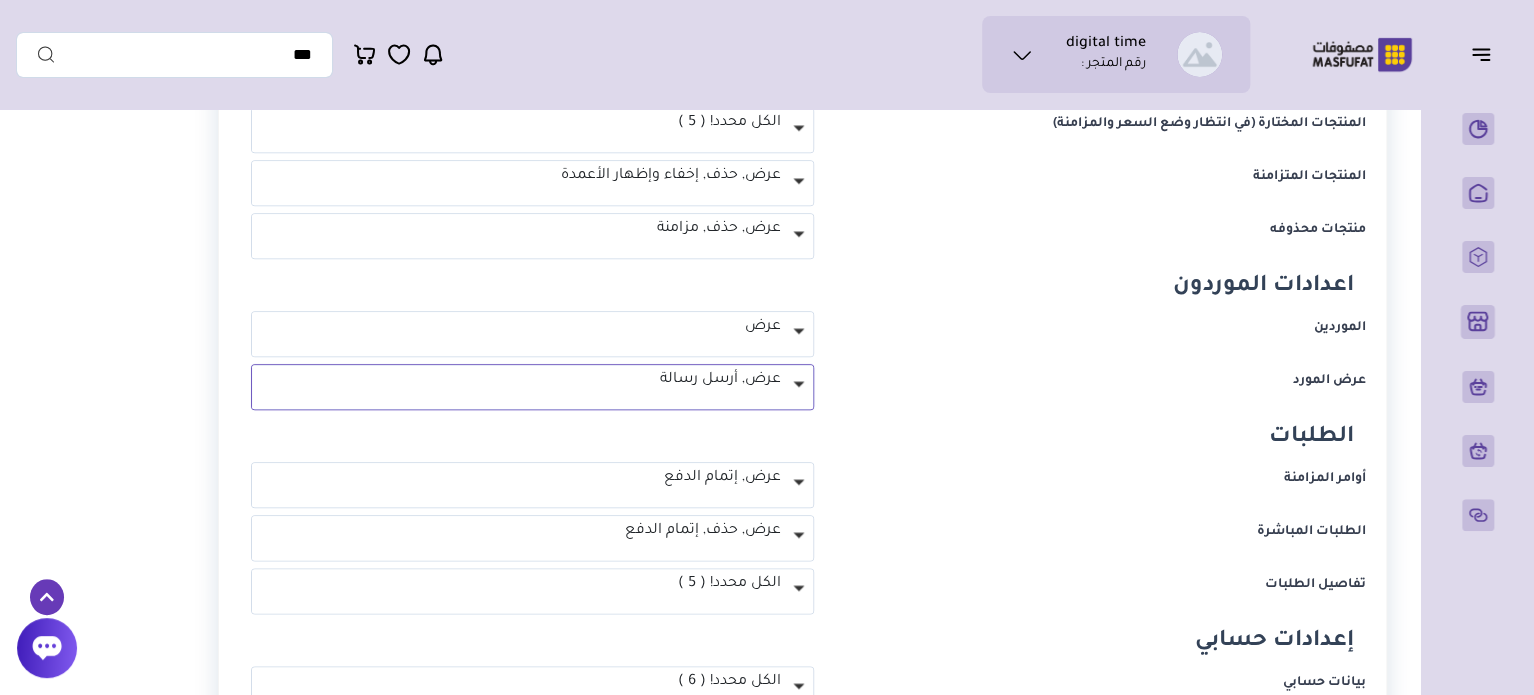 click on "عرض, أرسل رسالة" at bounding box center (533, 380) 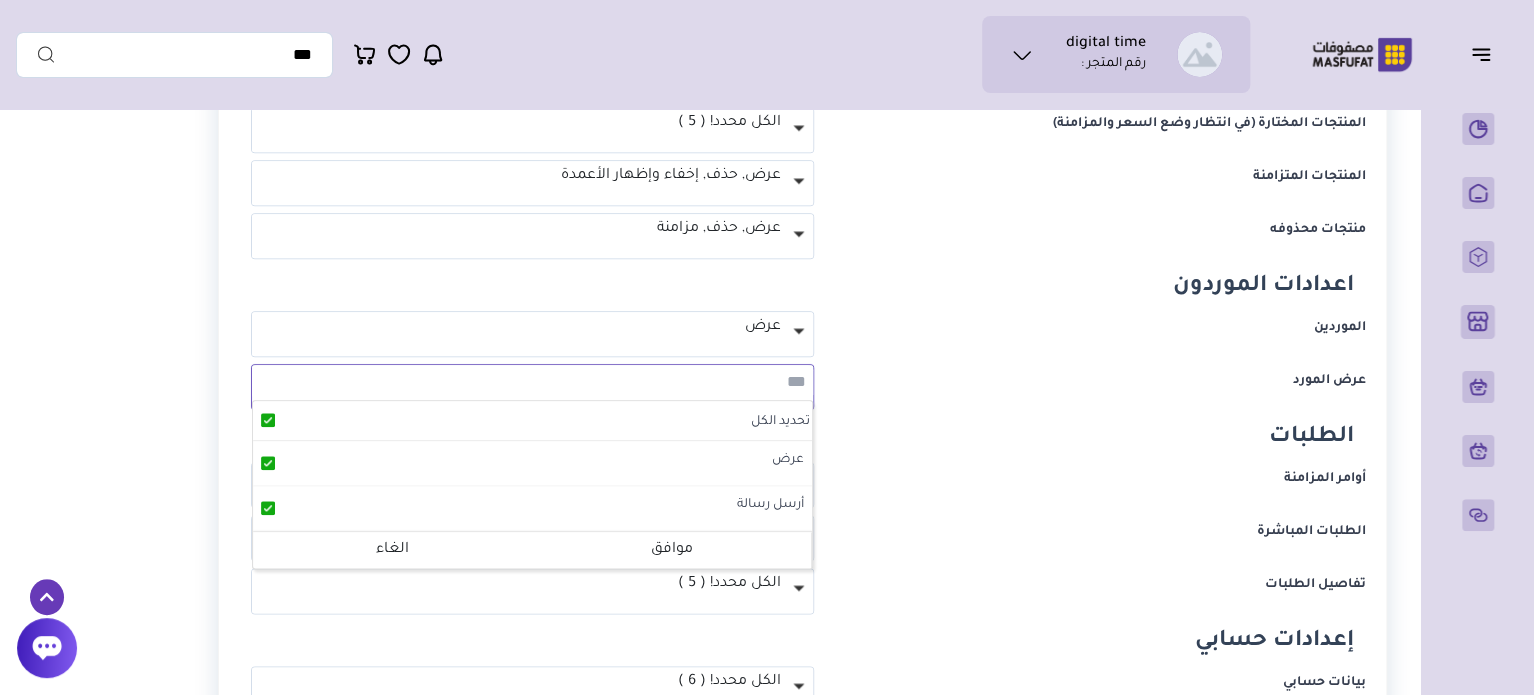 click on "**********" at bounding box center (533, 382) 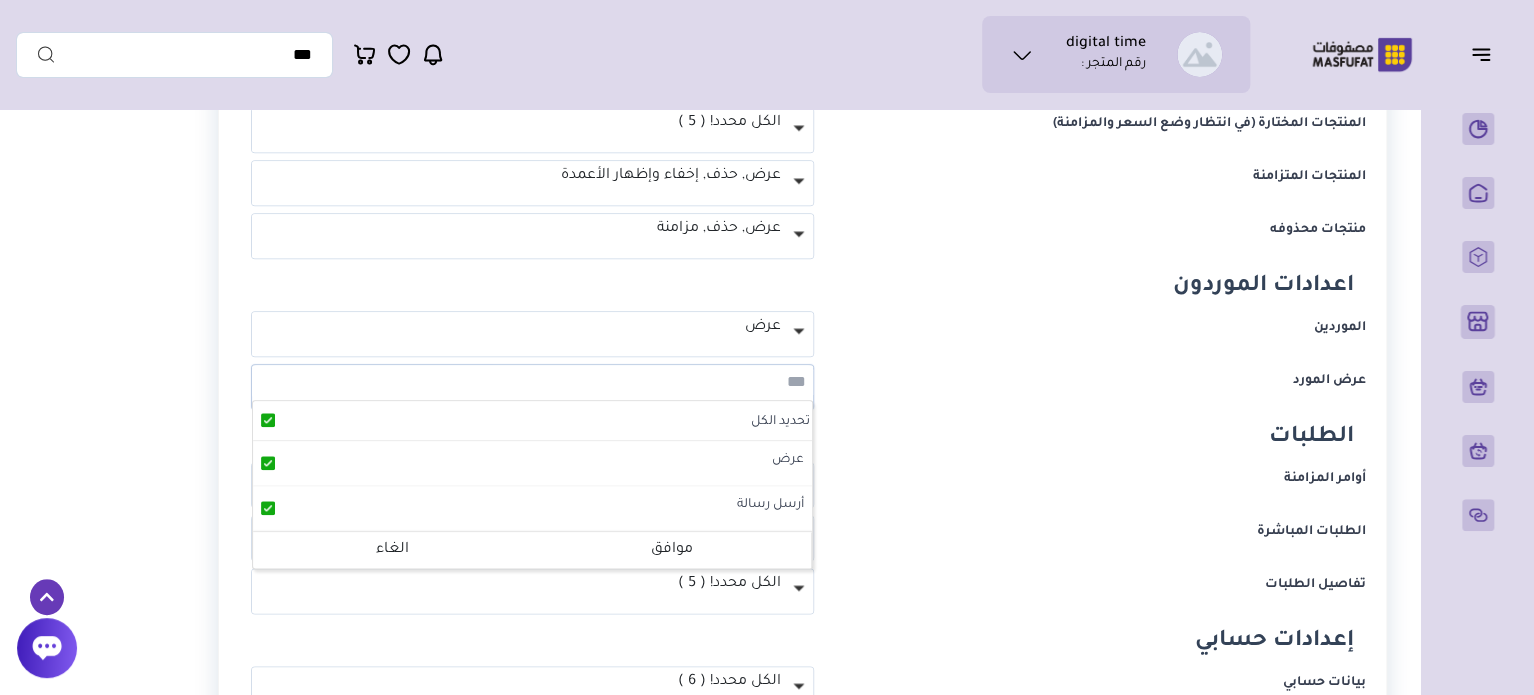 click on "عرض المورد" at bounding box center (1096, 384) 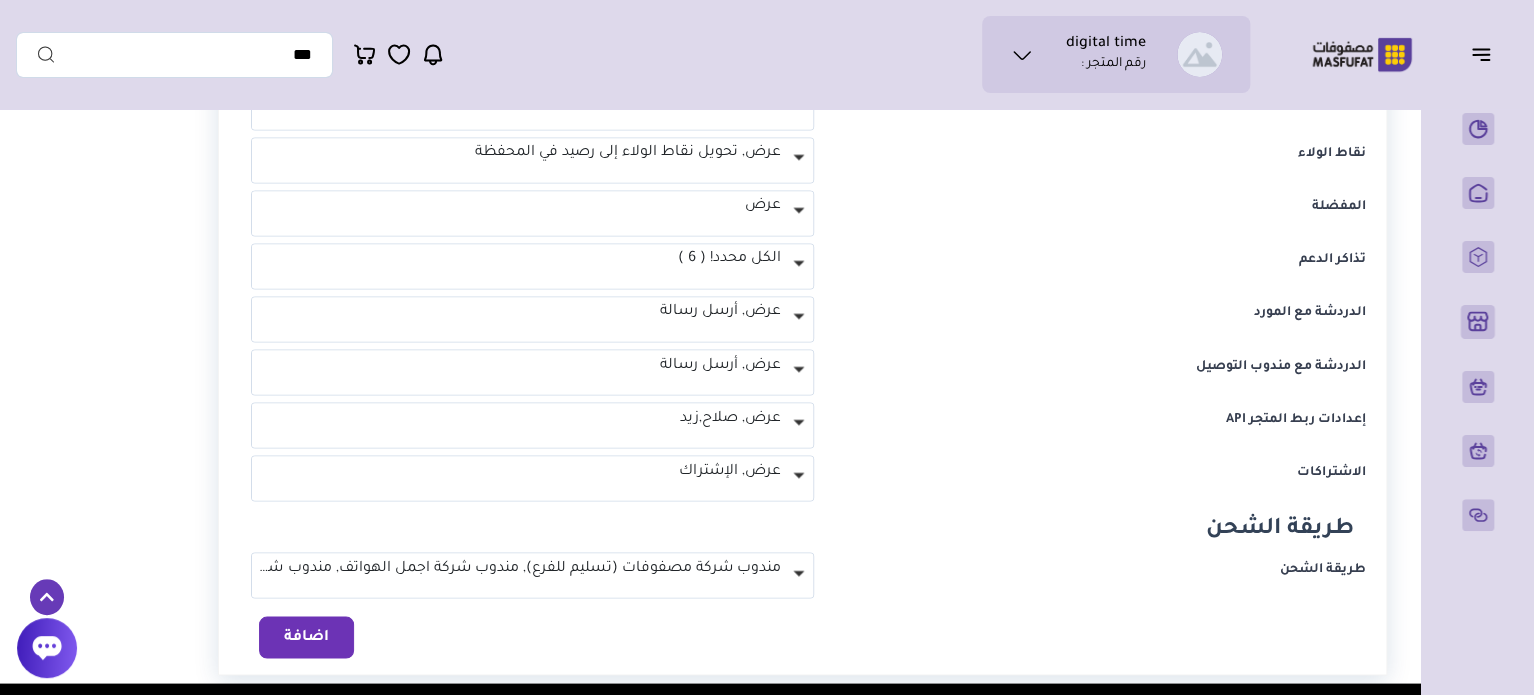 scroll, scrollTop: 1600, scrollLeft: 0, axis: vertical 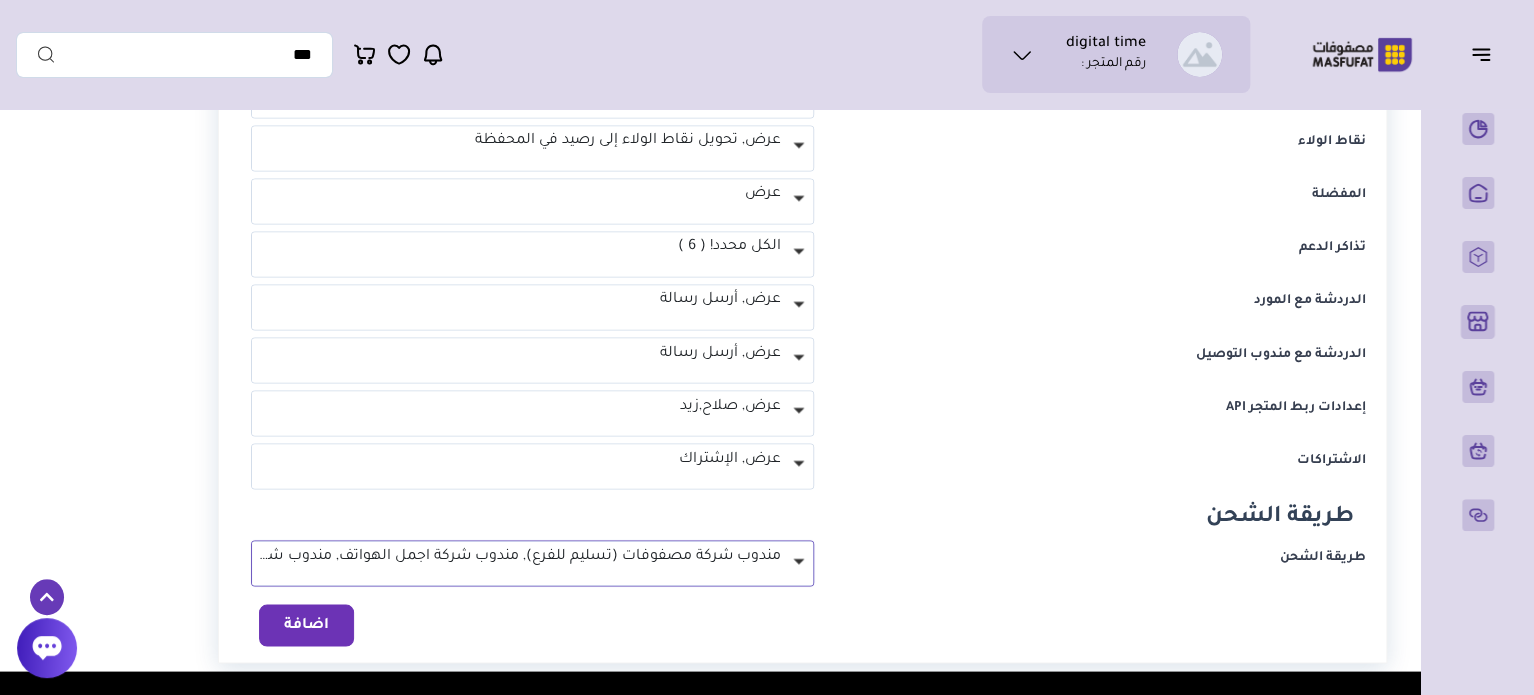 click on "مندوب شركة مصفوفات (تسليم للفرع), مندوب شركة اجمل الهواتف, مندوب شركة مصفوفات" at bounding box center [533, 556] 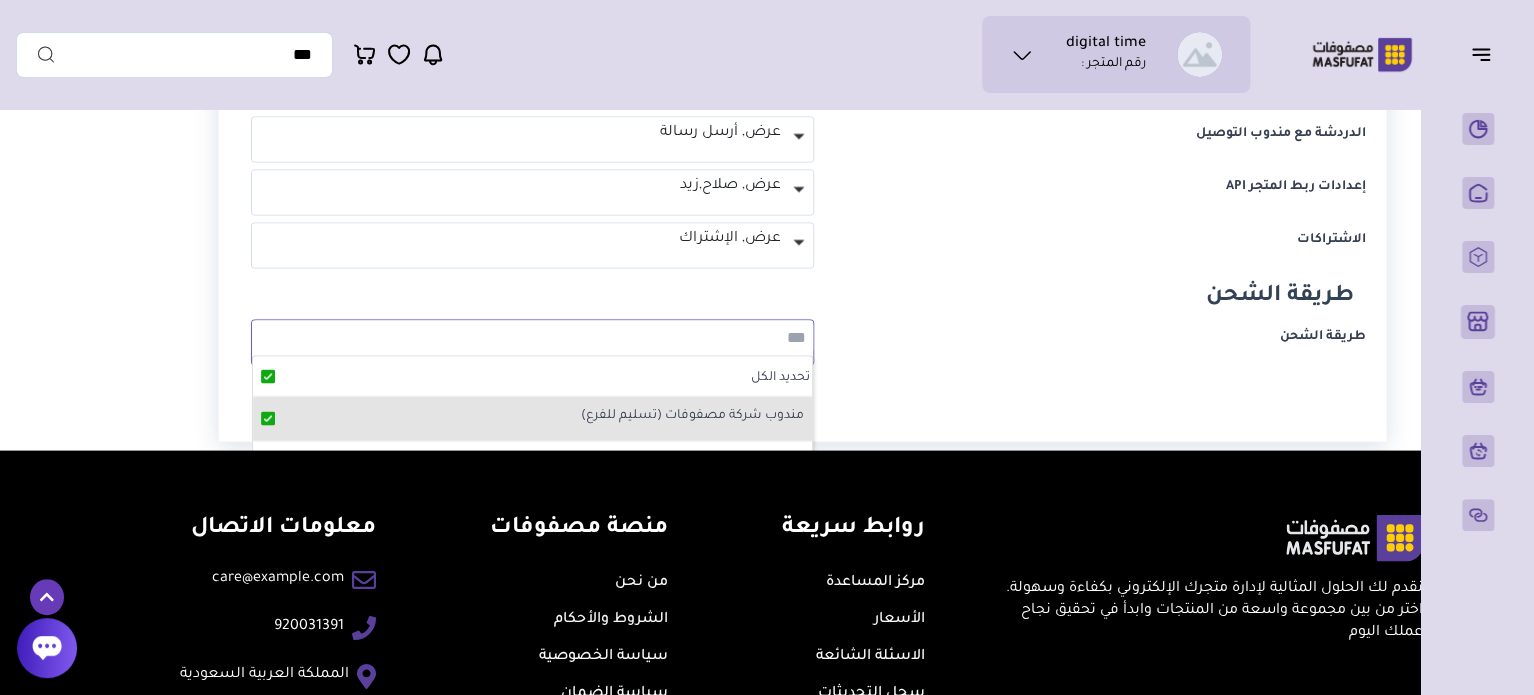 scroll, scrollTop: 1800, scrollLeft: 0, axis: vertical 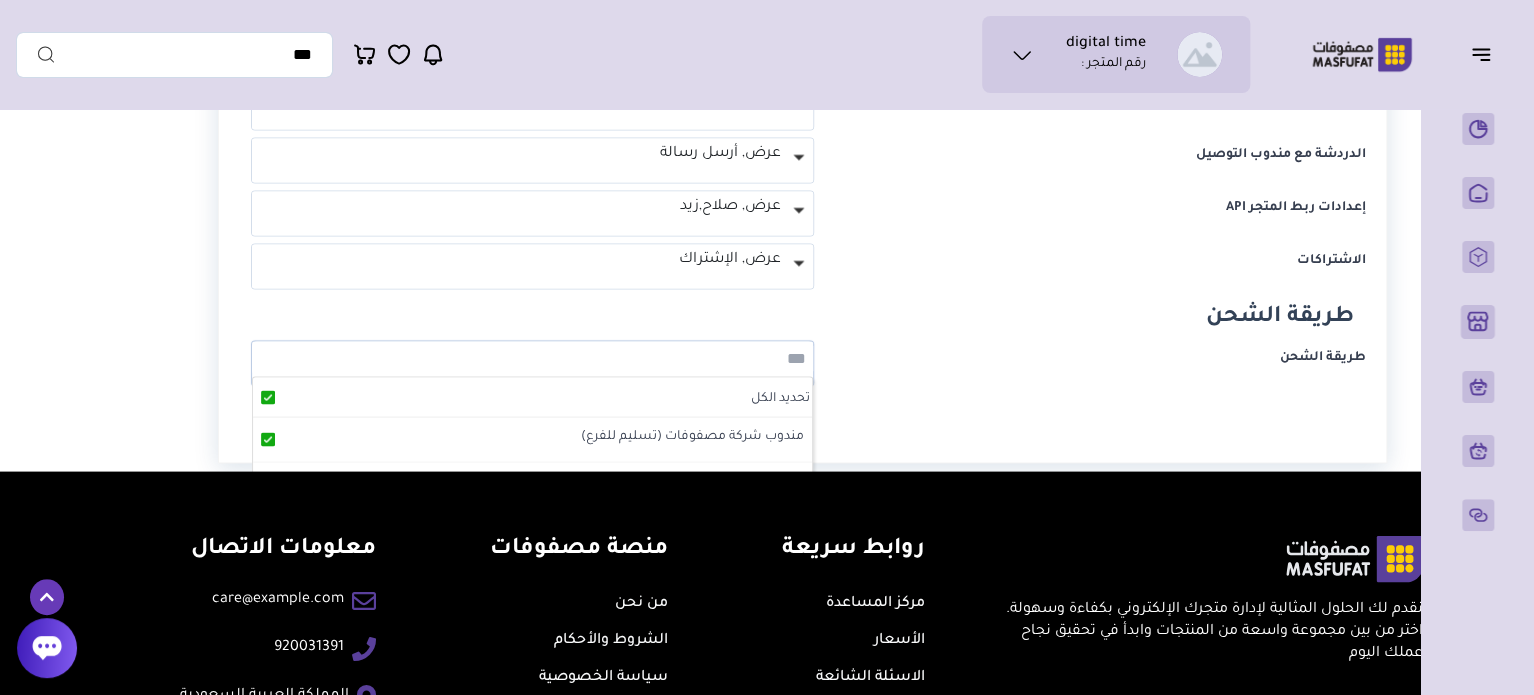 click on "طريقة الشحن" at bounding box center [1096, 360] 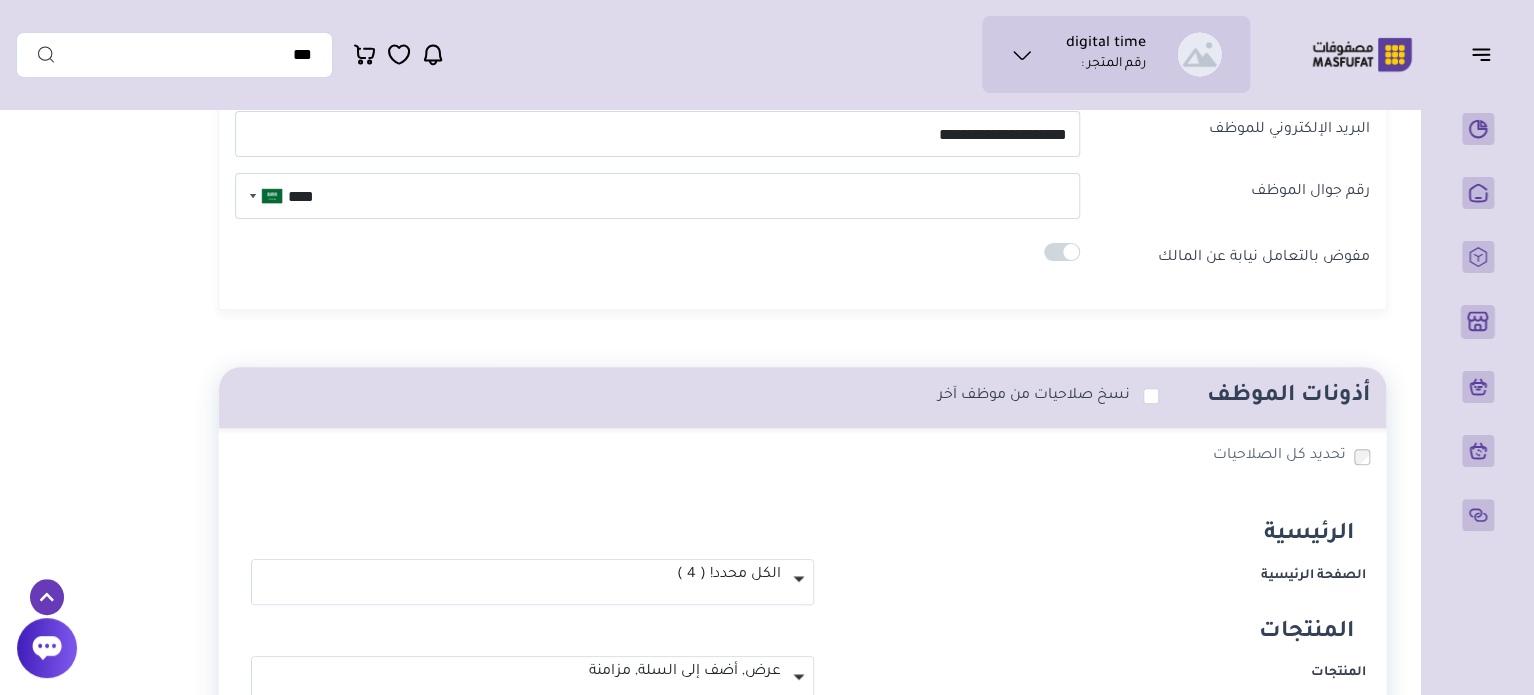 scroll, scrollTop: 0, scrollLeft: 0, axis: both 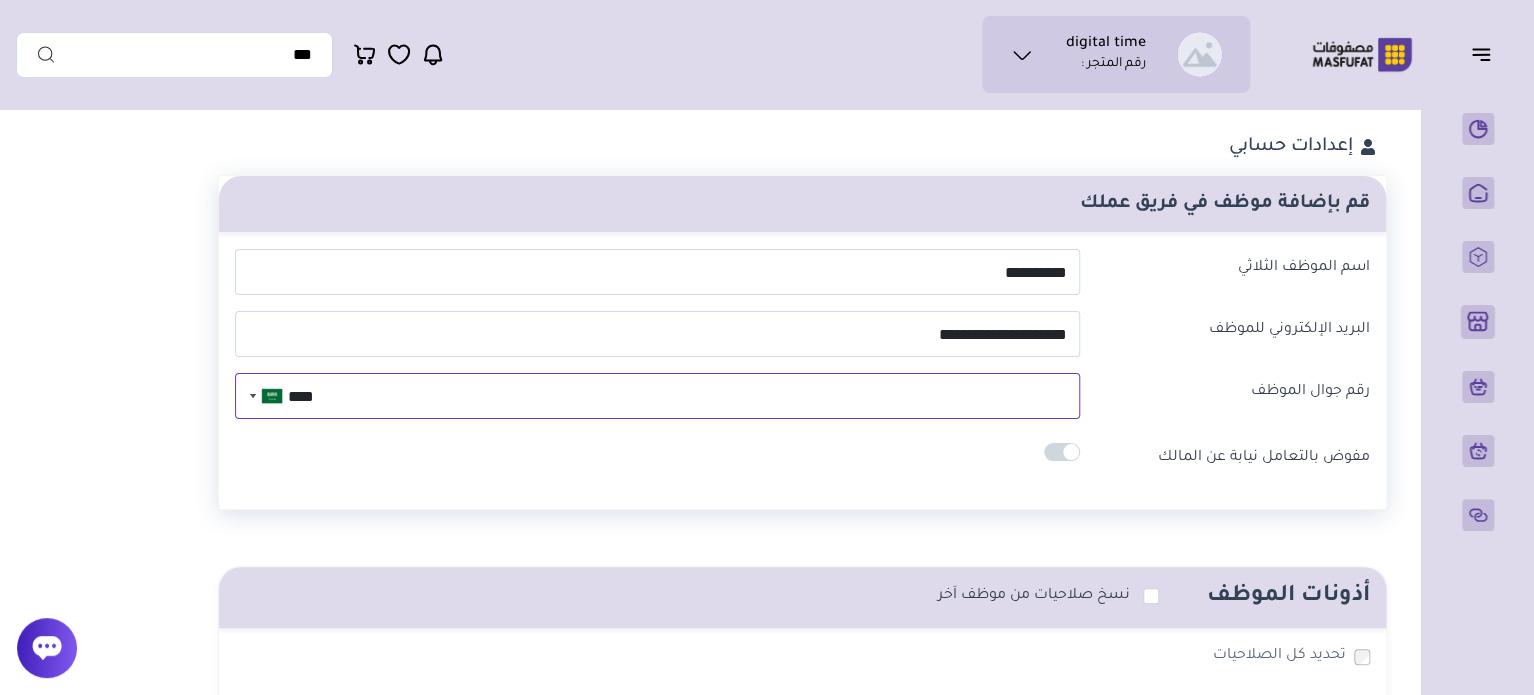 click on "****" at bounding box center (657, 396) 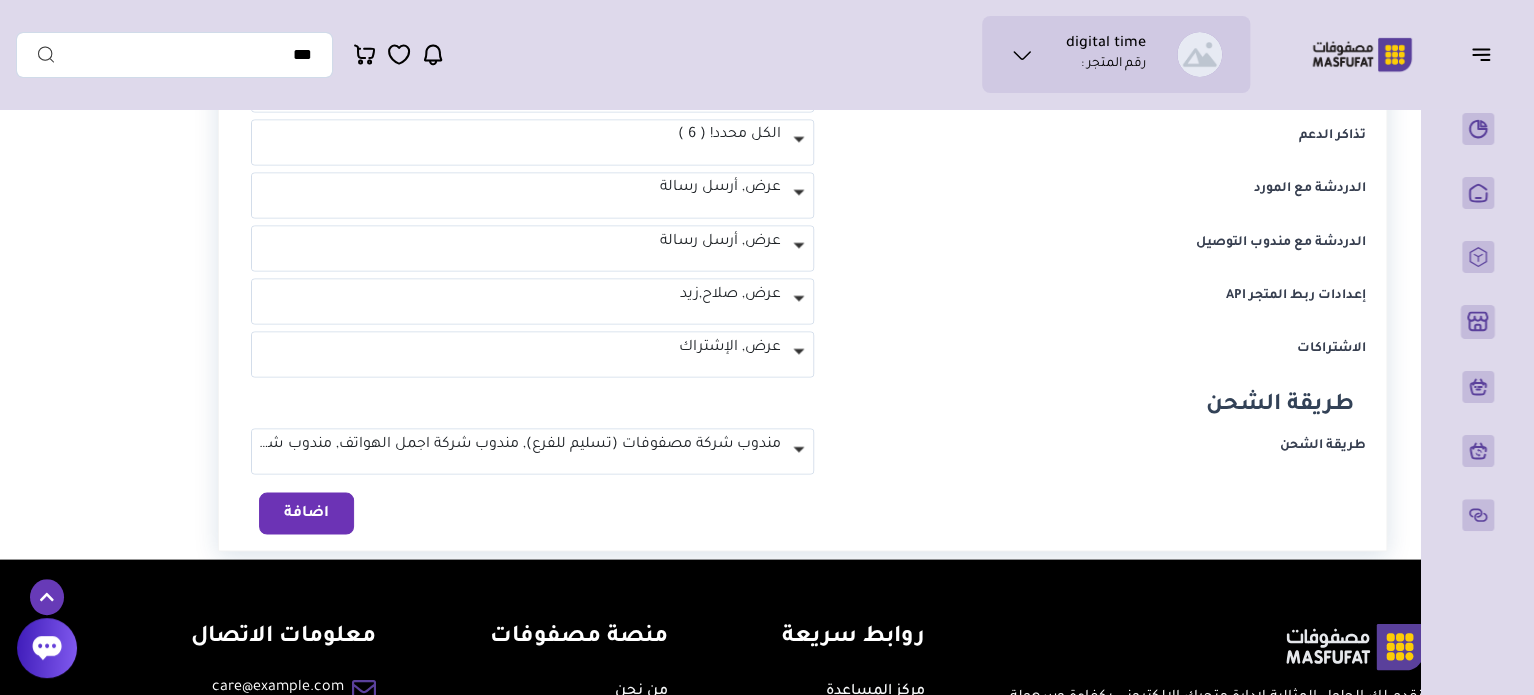 scroll, scrollTop: 1700, scrollLeft: 0, axis: vertical 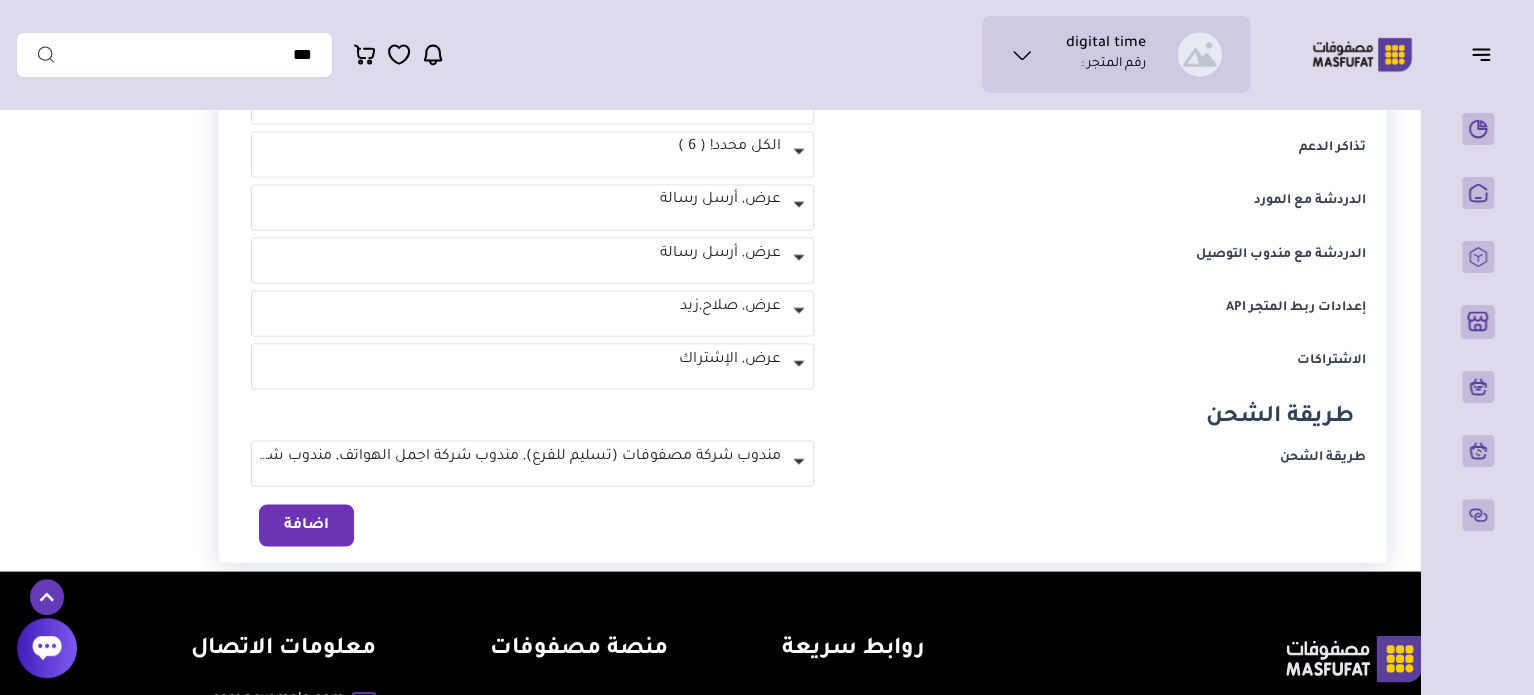 type on "**********" 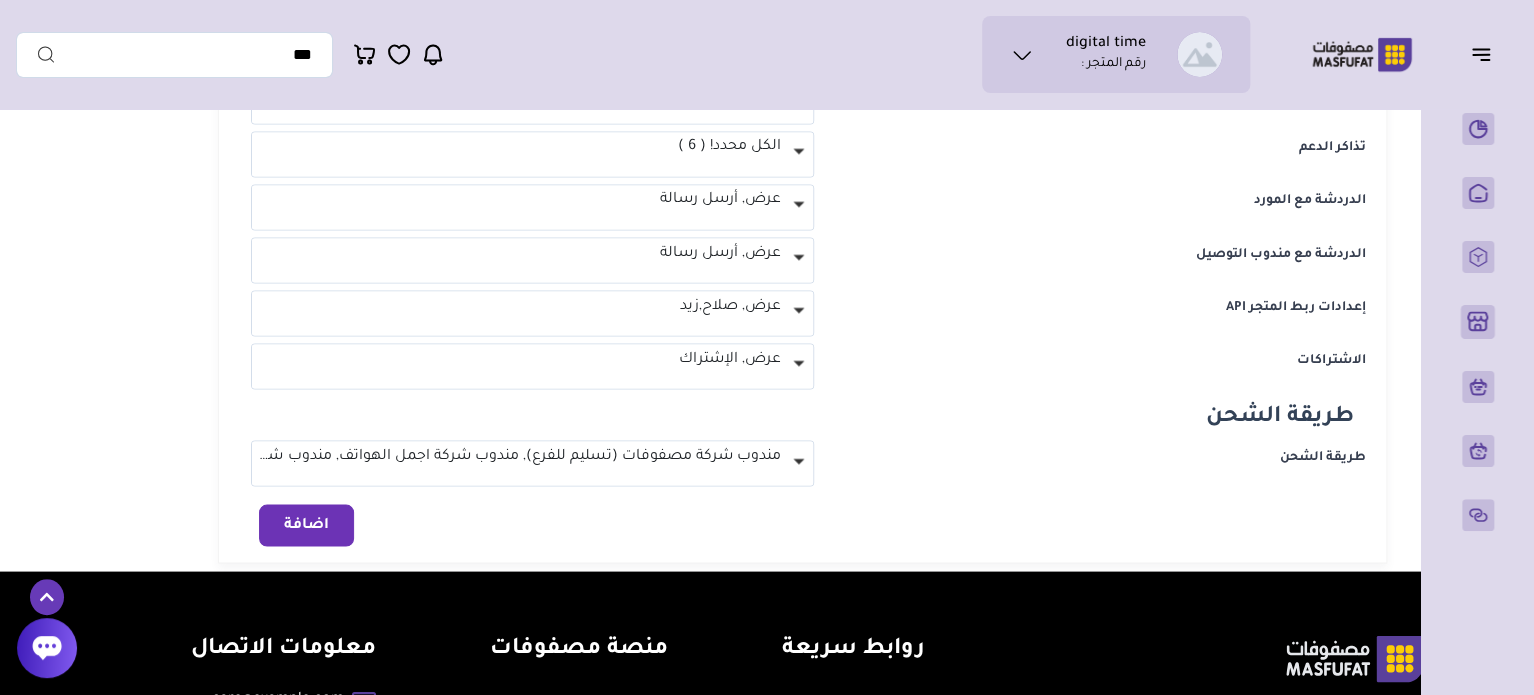 scroll, scrollTop: 1698, scrollLeft: 0, axis: vertical 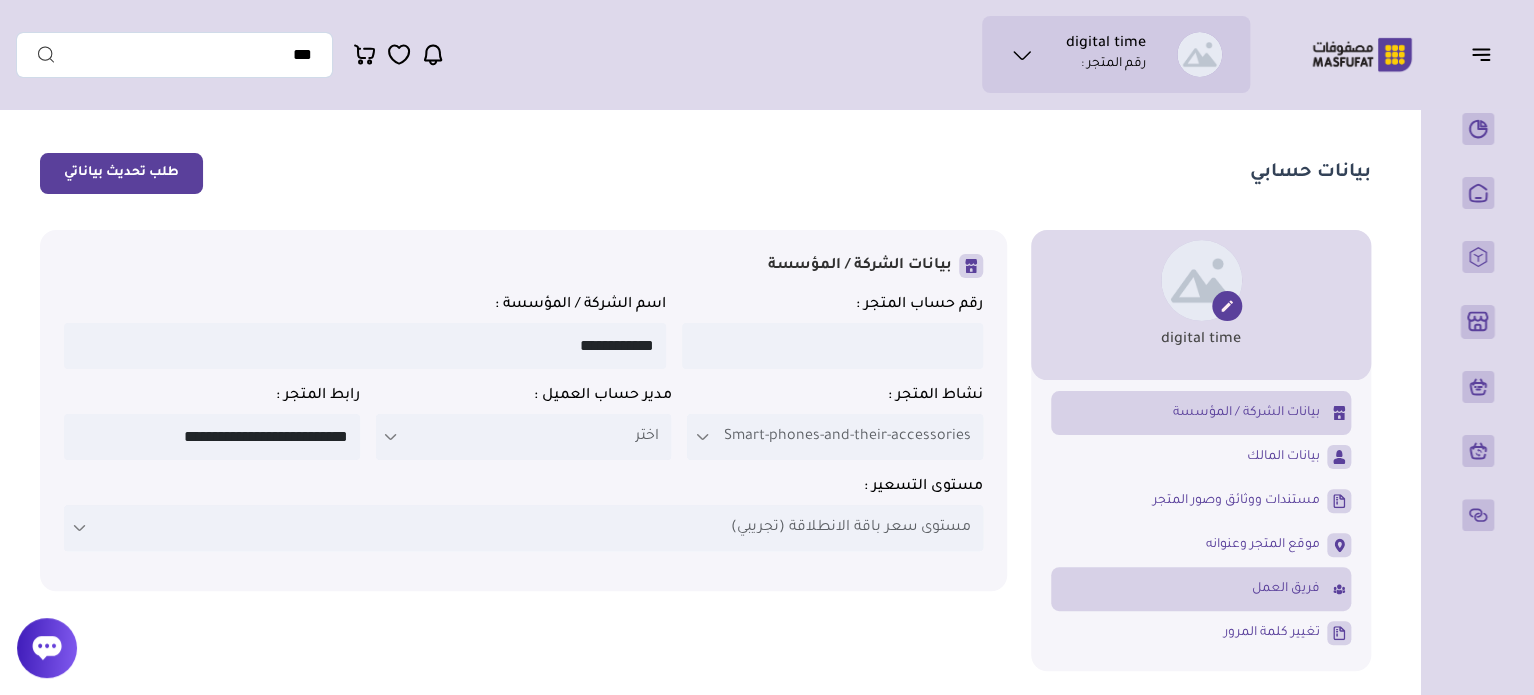 click on "فريق العمل" at bounding box center [1286, 589] 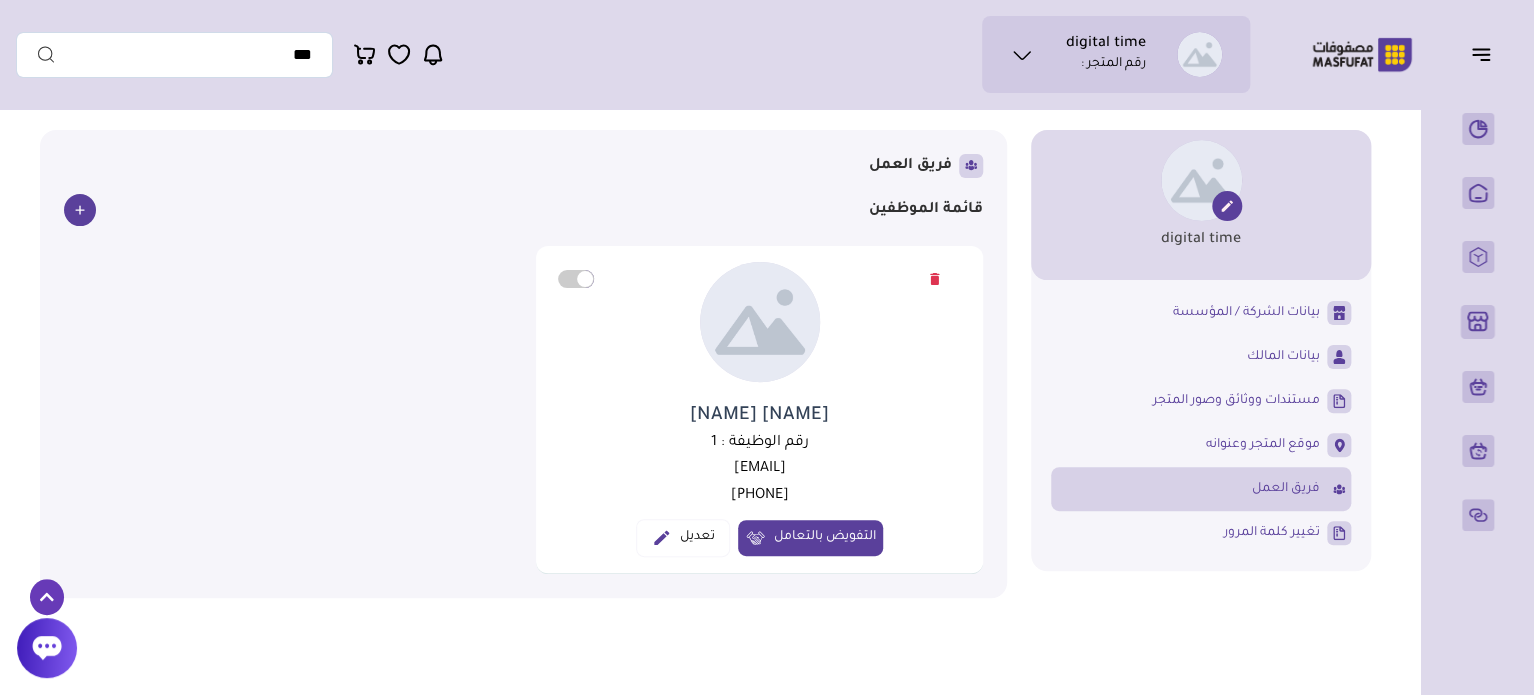 scroll, scrollTop: 200, scrollLeft: 0, axis: vertical 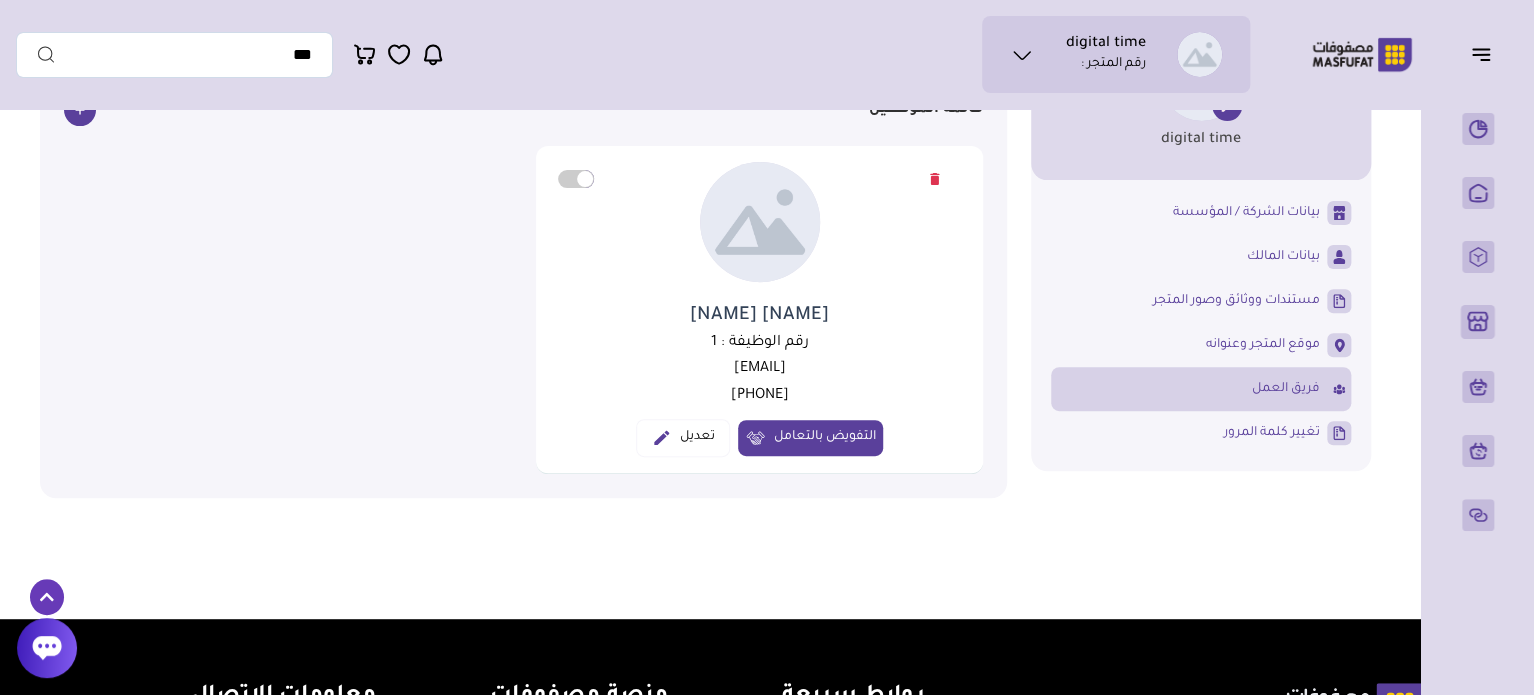 click on "تعديل" at bounding box center [683, 438] 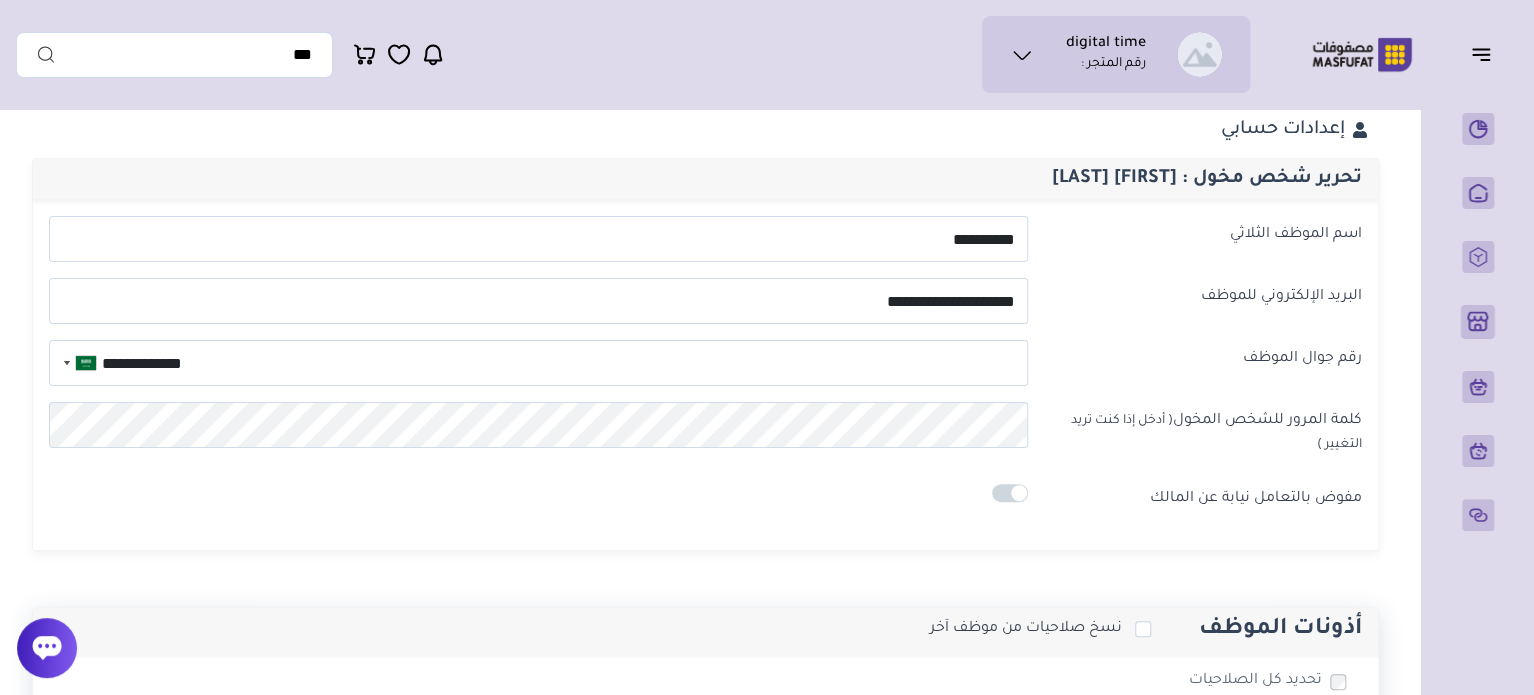 scroll, scrollTop: 0, scrollLeft: 0, axis: both 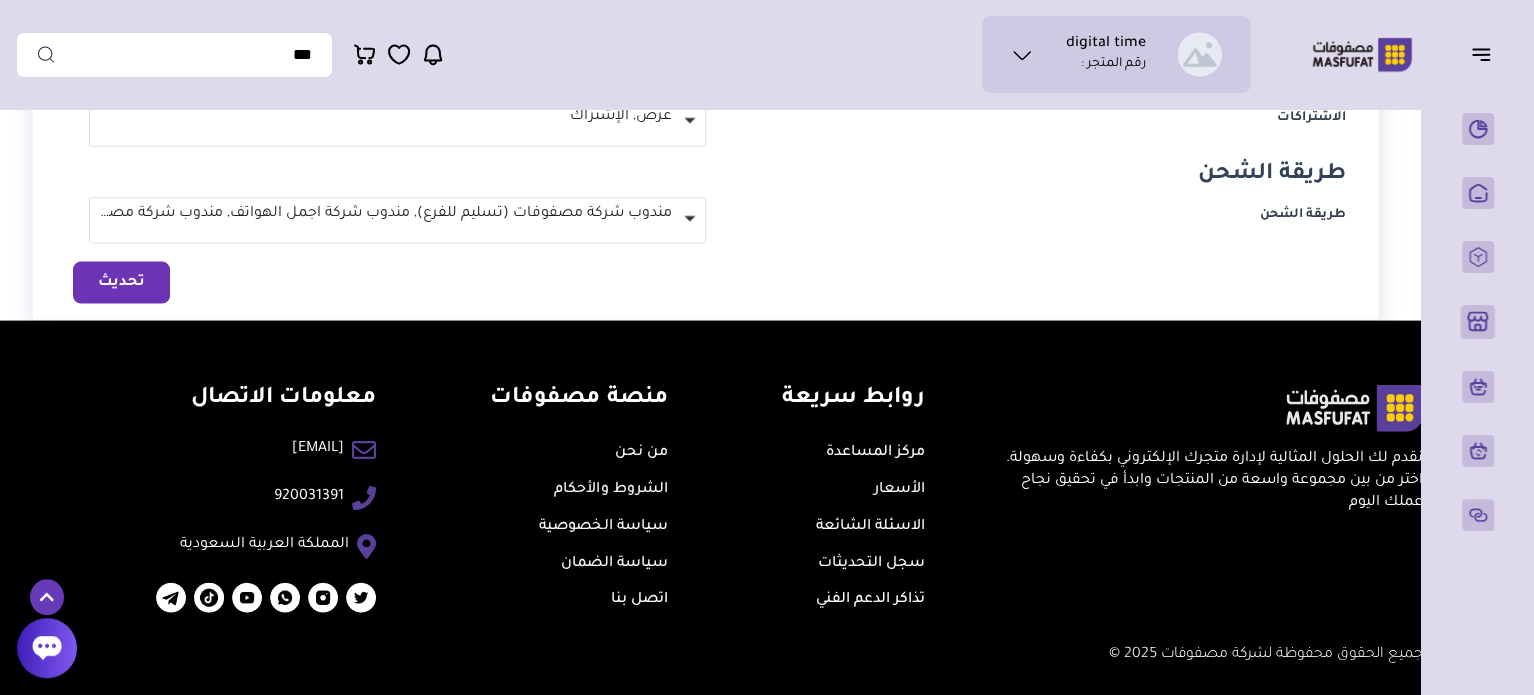 click on "تحديث" at bounding box center (121, 283) 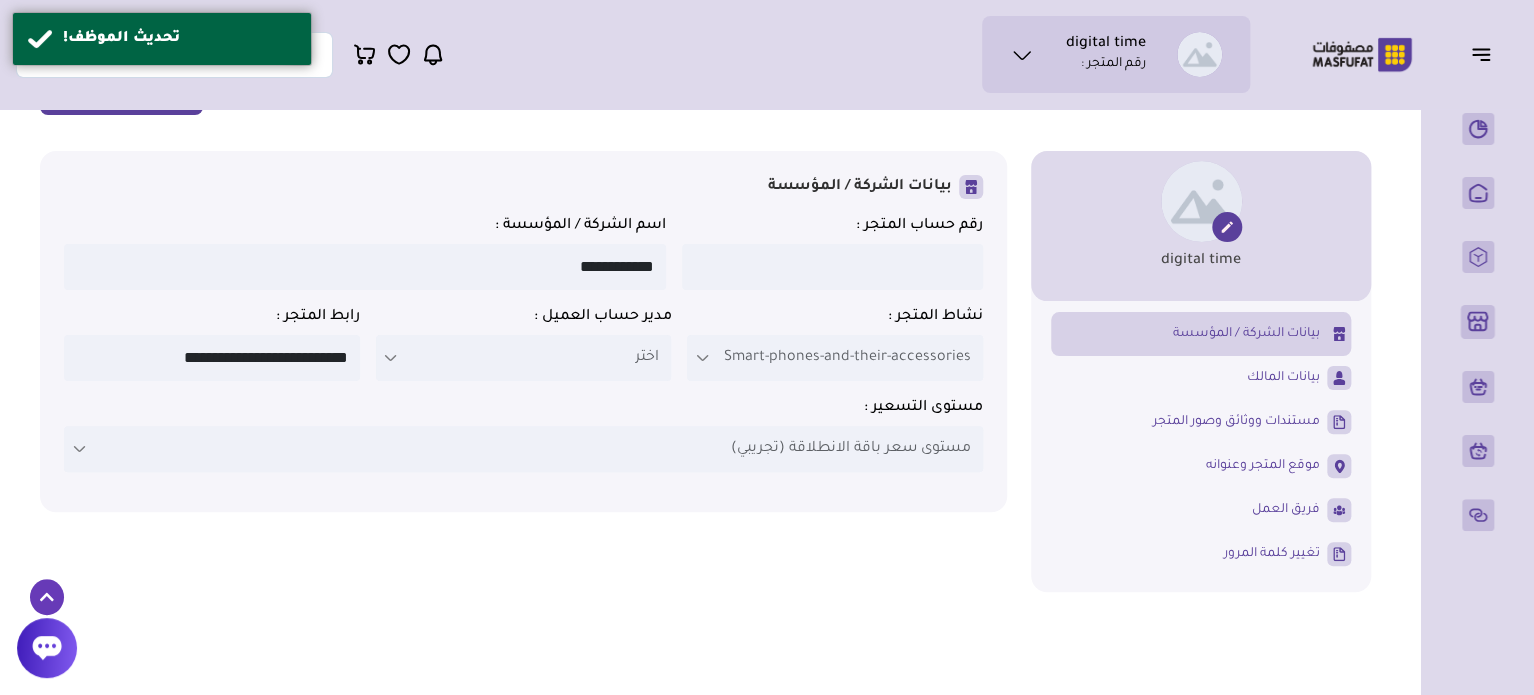 scroll, scrollTop: 0, scrollLeft: 0, axis: both 